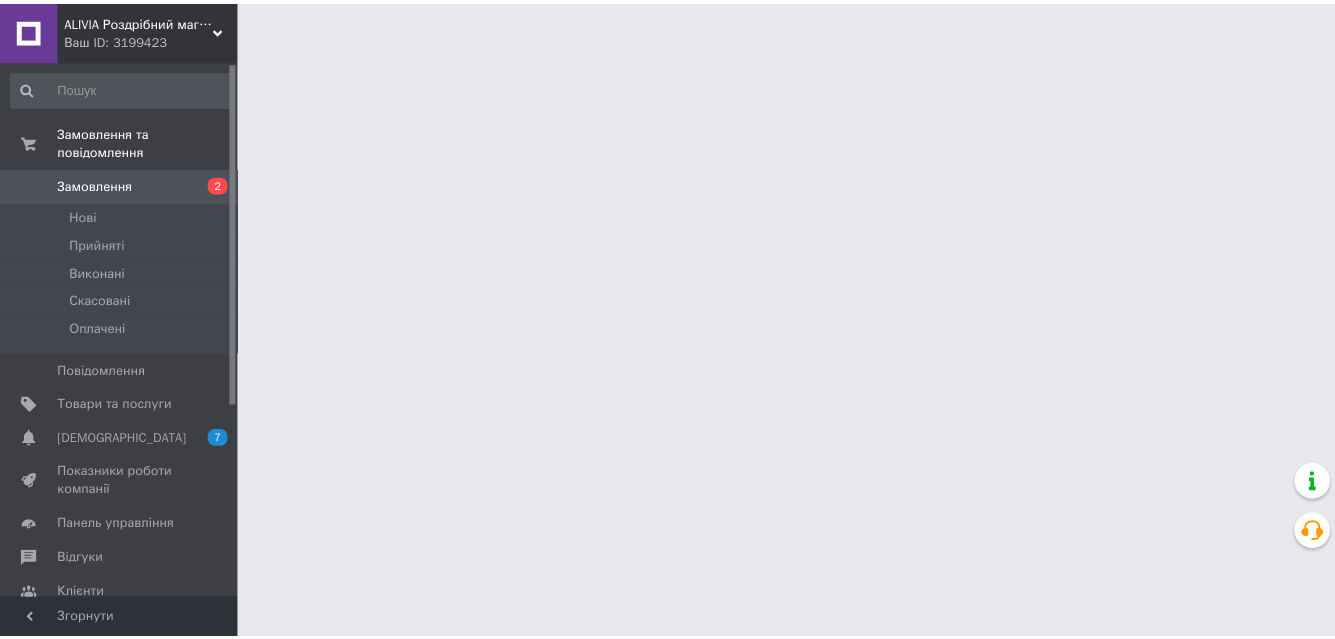 scroll, scrollTop: 0, scrollLeft: 0, axis: both 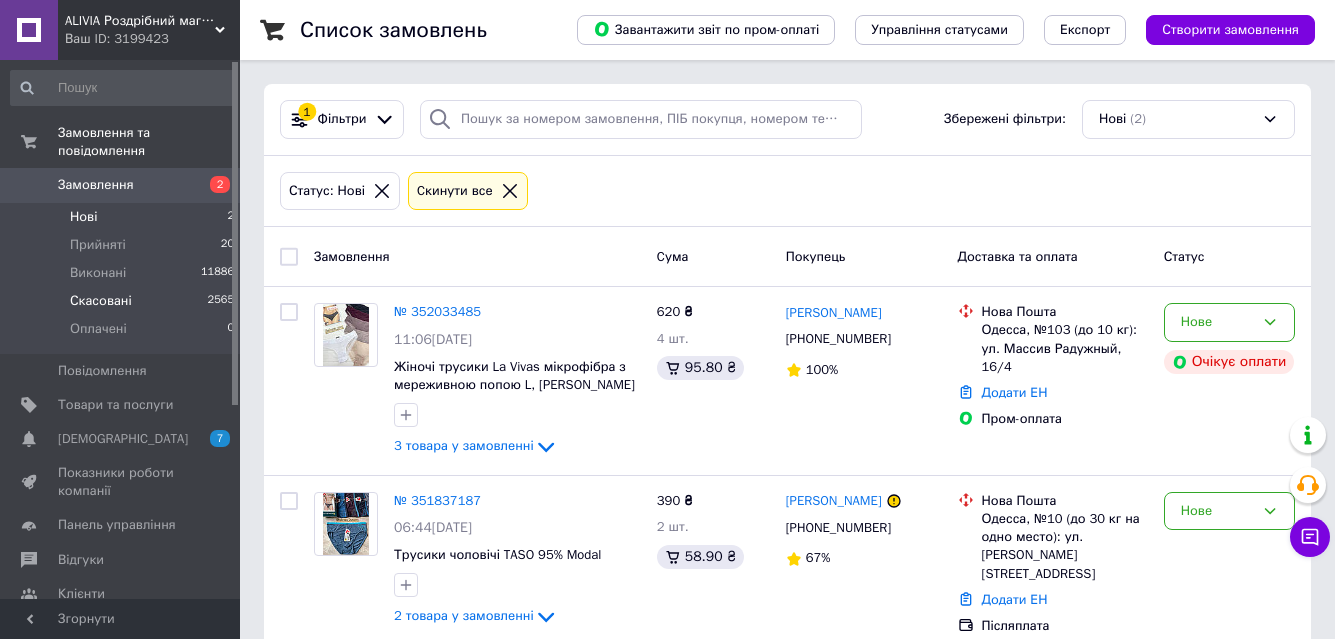 click on "Скасовані 2565" at bounding box center (123, 301) 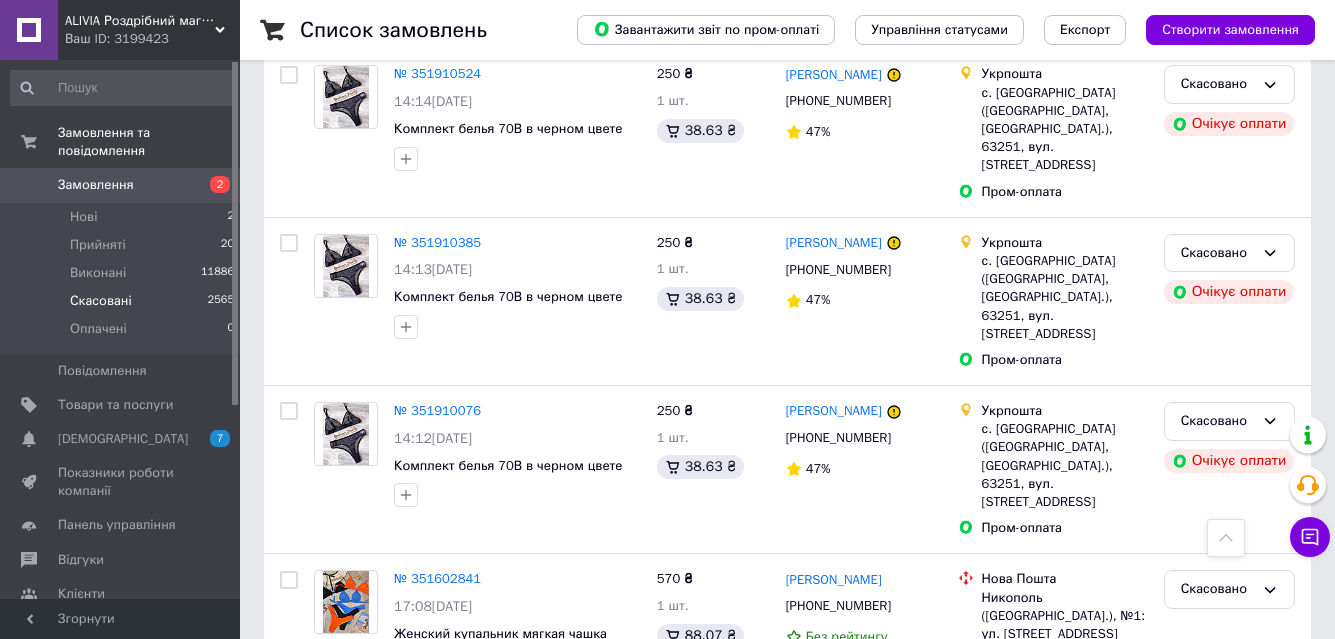 scroll, scrollTop: 900, scrollLeft: 0, axis: vertical 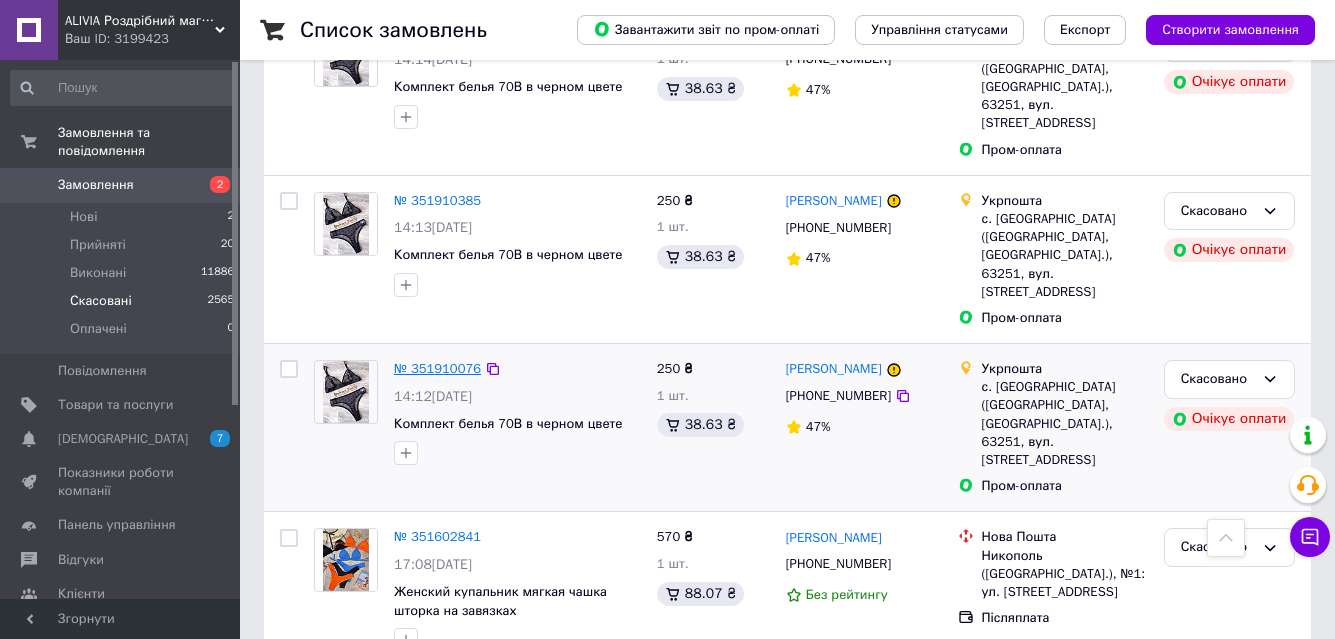 click on "№ 351910076" at bounding box center (437, 368) 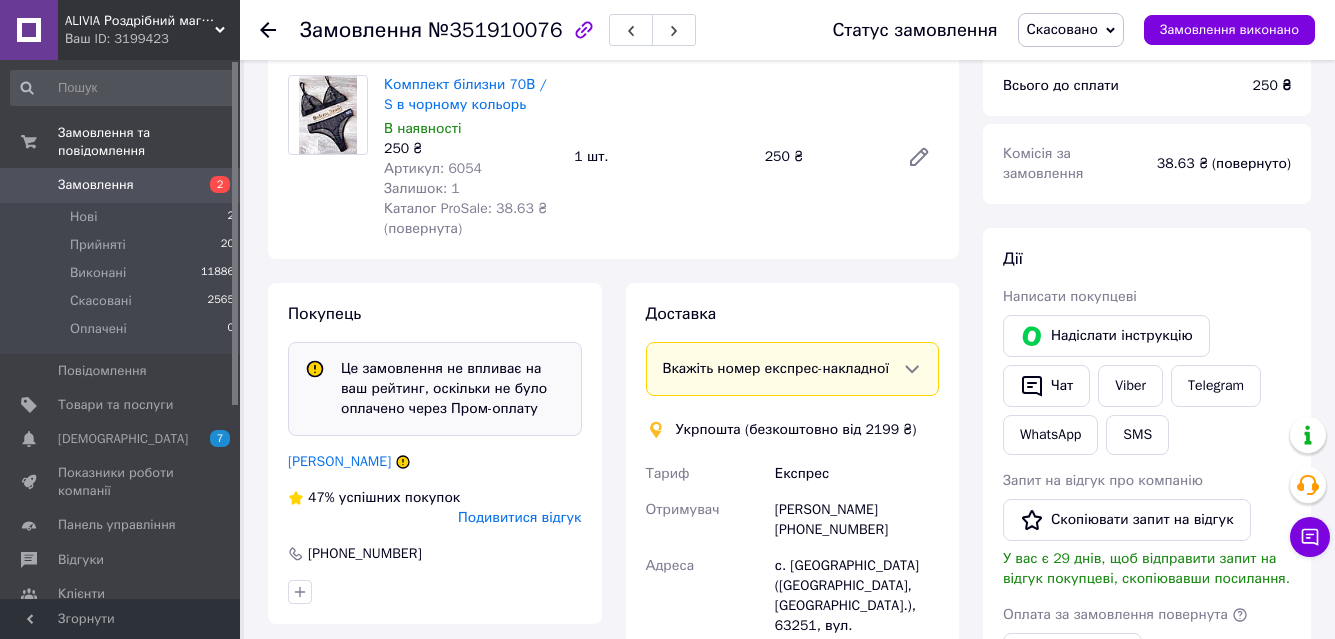 scroll, scrollTop: 300, scrollLeft: 0, axis: vertical 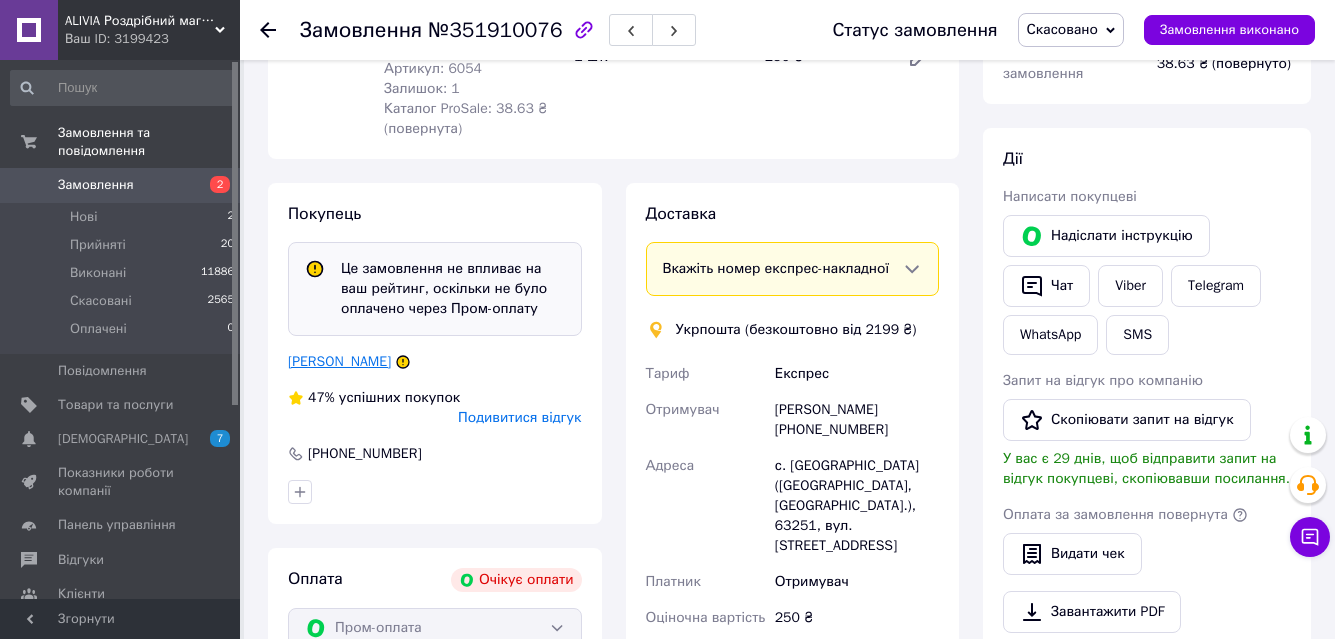 click on "[PERSON_NAME]" at bounding box center [339, 361] 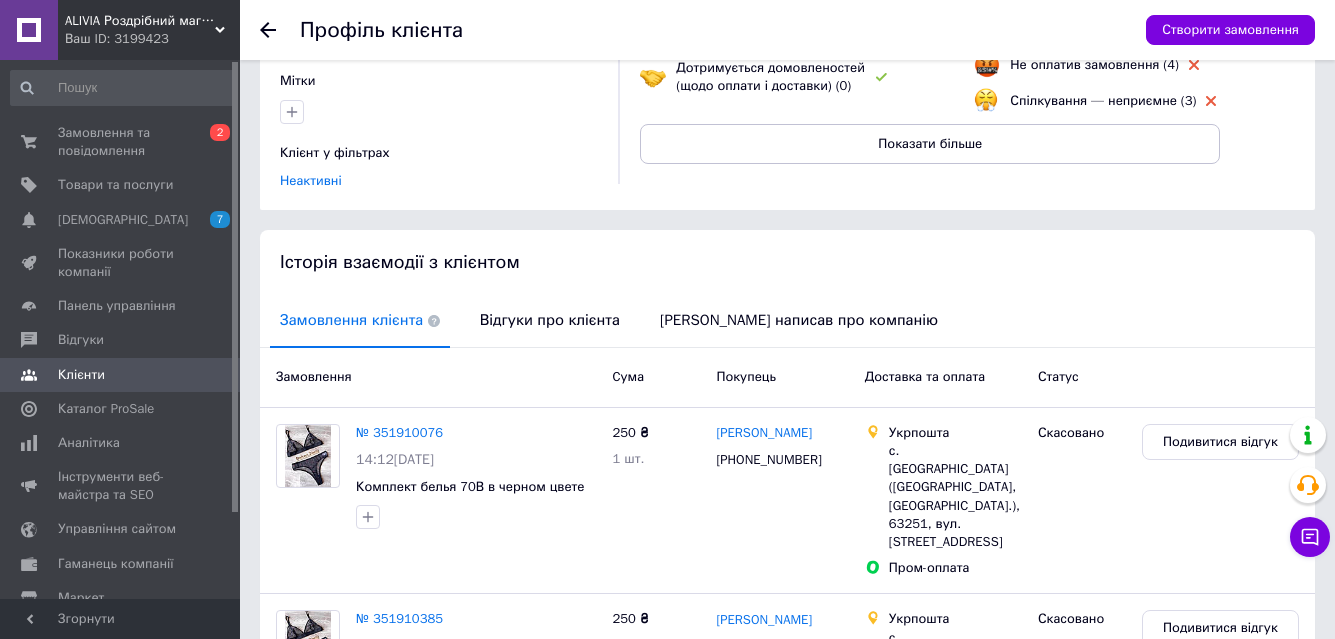scroll, scrollTop: 300, scrollLeft: 0, axis: vertical 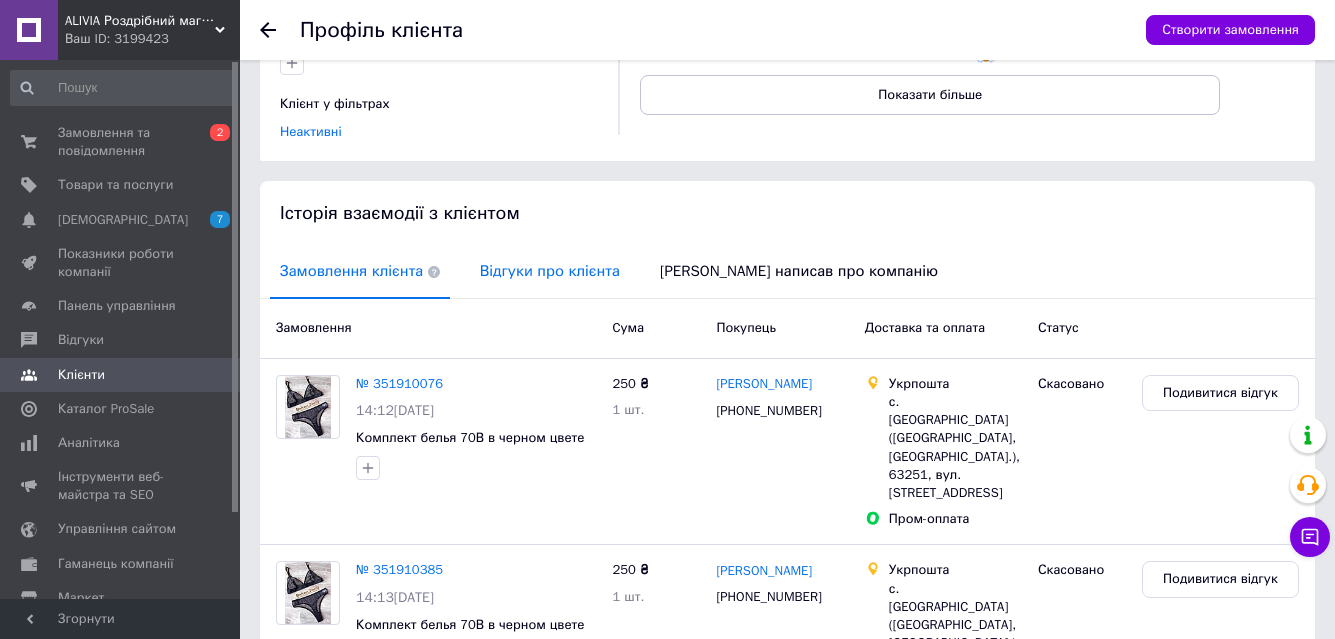 click on "Відгуки про клієнта" at bounding box center [550, 271] 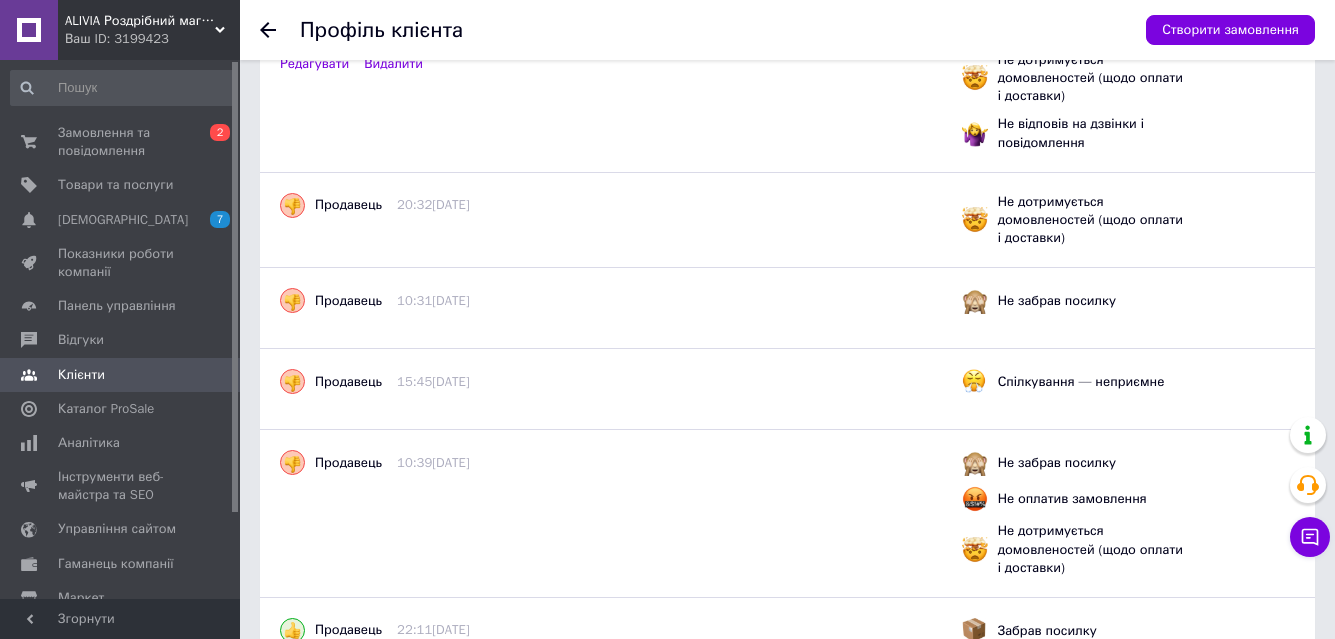 scroll, scrollTop: 600, scrollLeft: 0, axis: vertical 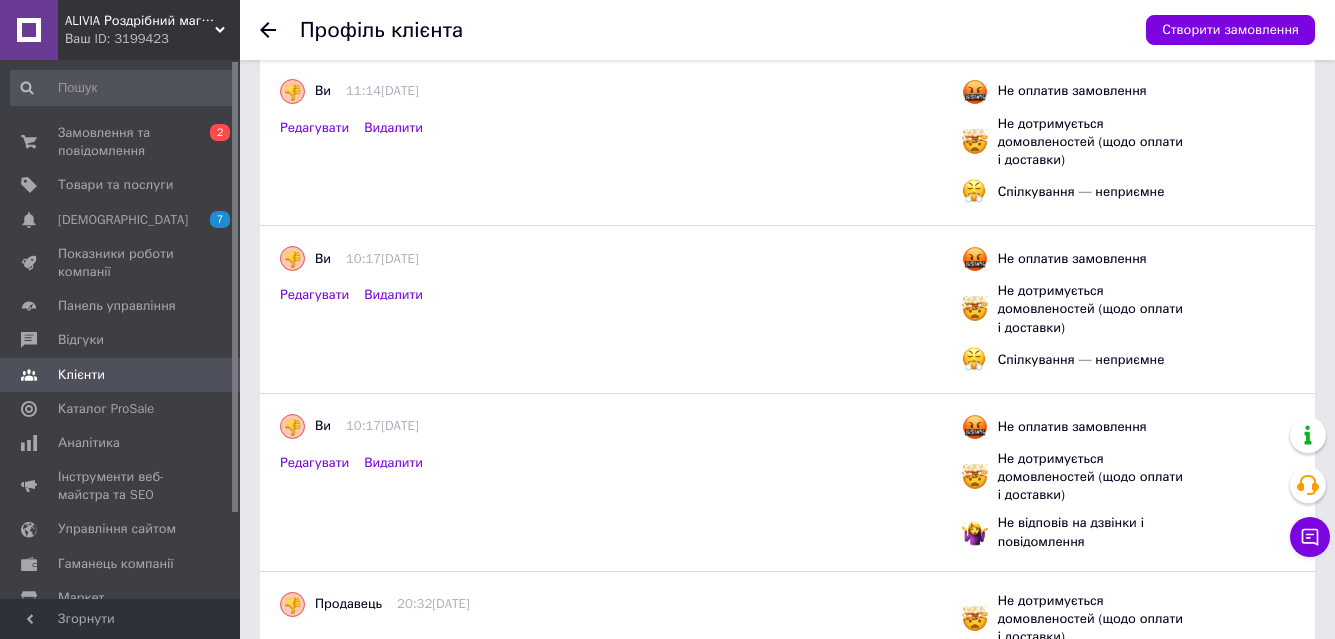 click 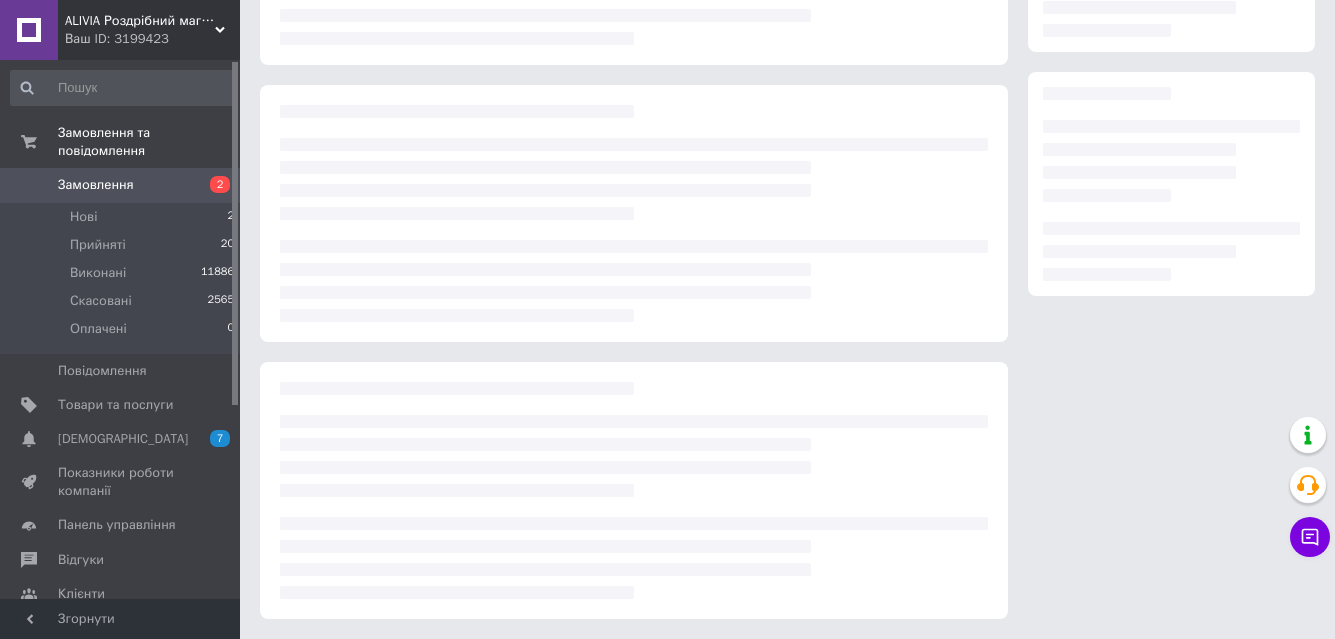 scroll, scrollTop: 275, scrollLeft: 0, axis: vertical 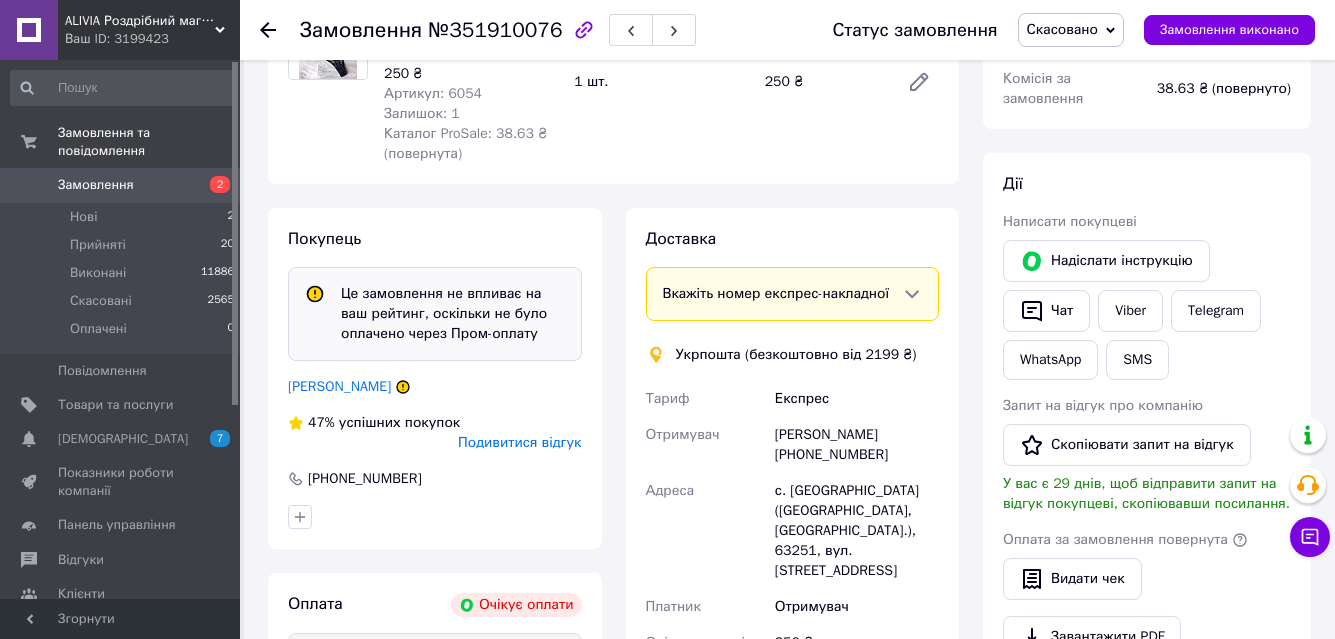 click 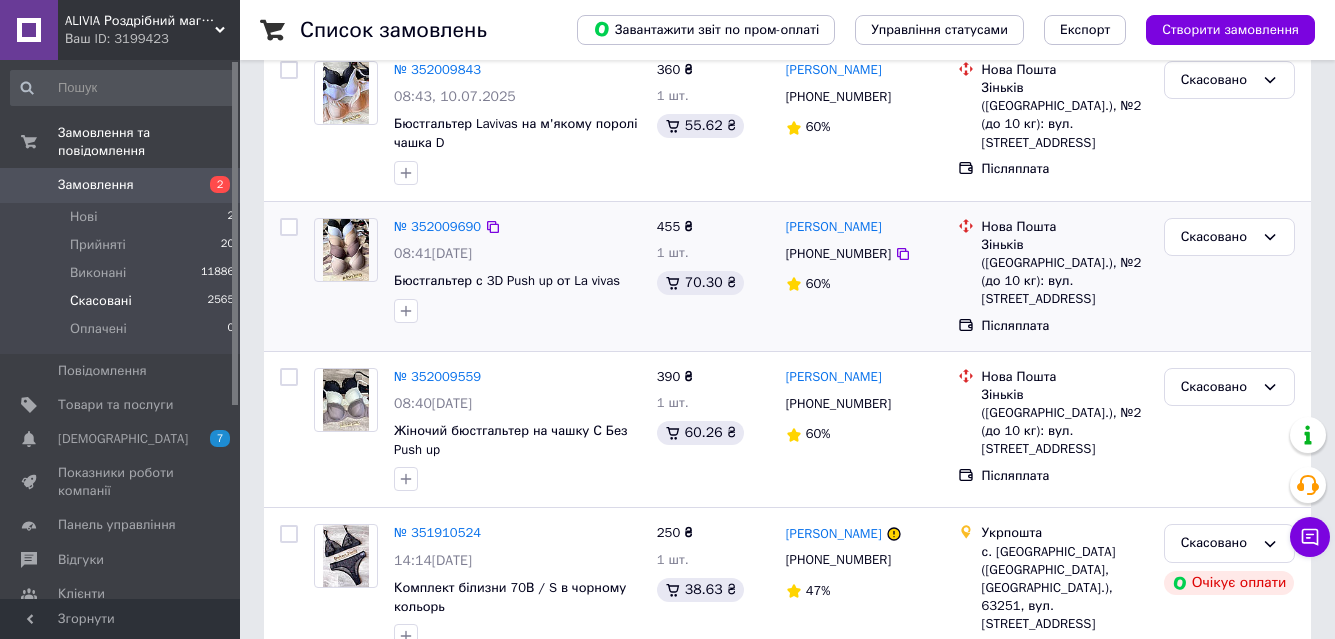 scroll, scrollTop: 400, scrollLeft: 0, axis: vertical 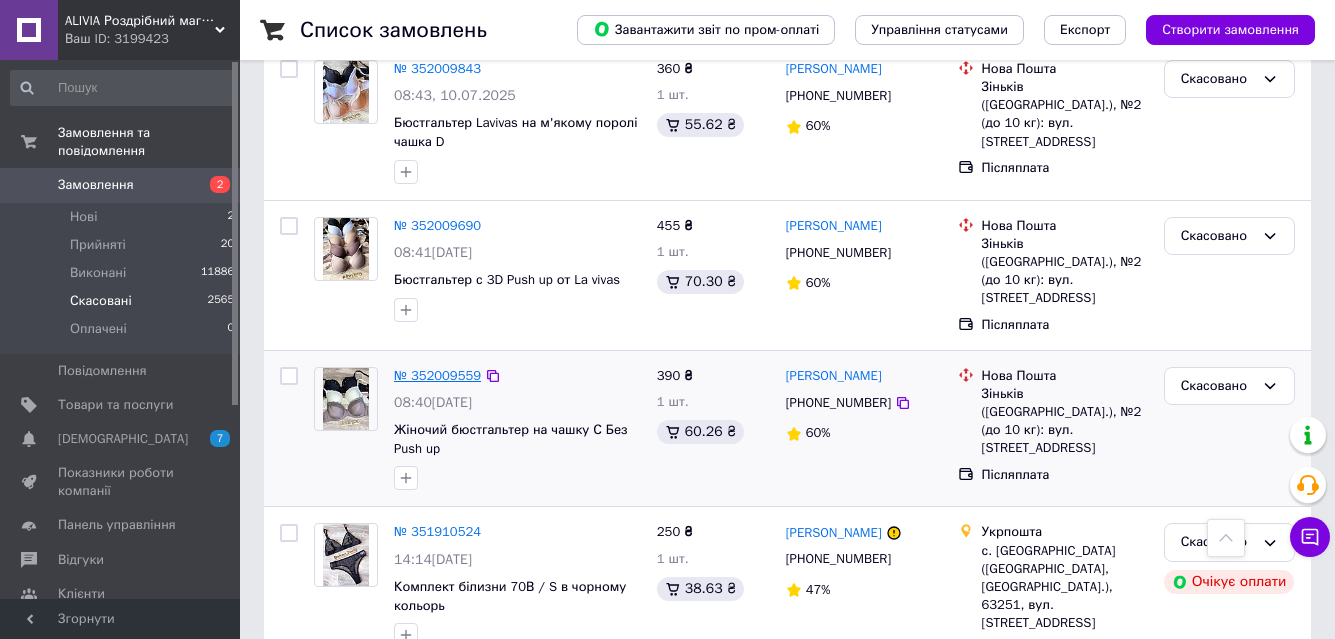 click on "№ 352009559" at bounding box center [437, 375] 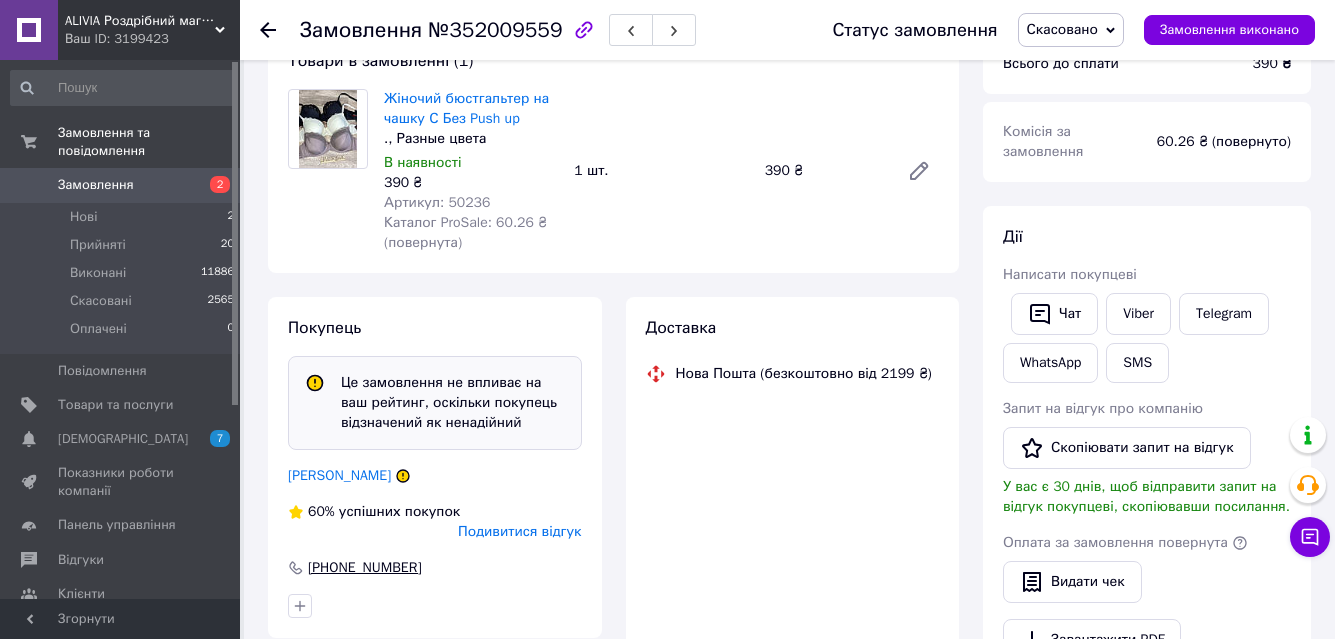 scroll, scrollTop: 400, scrollLeft: 0, axis: vertical 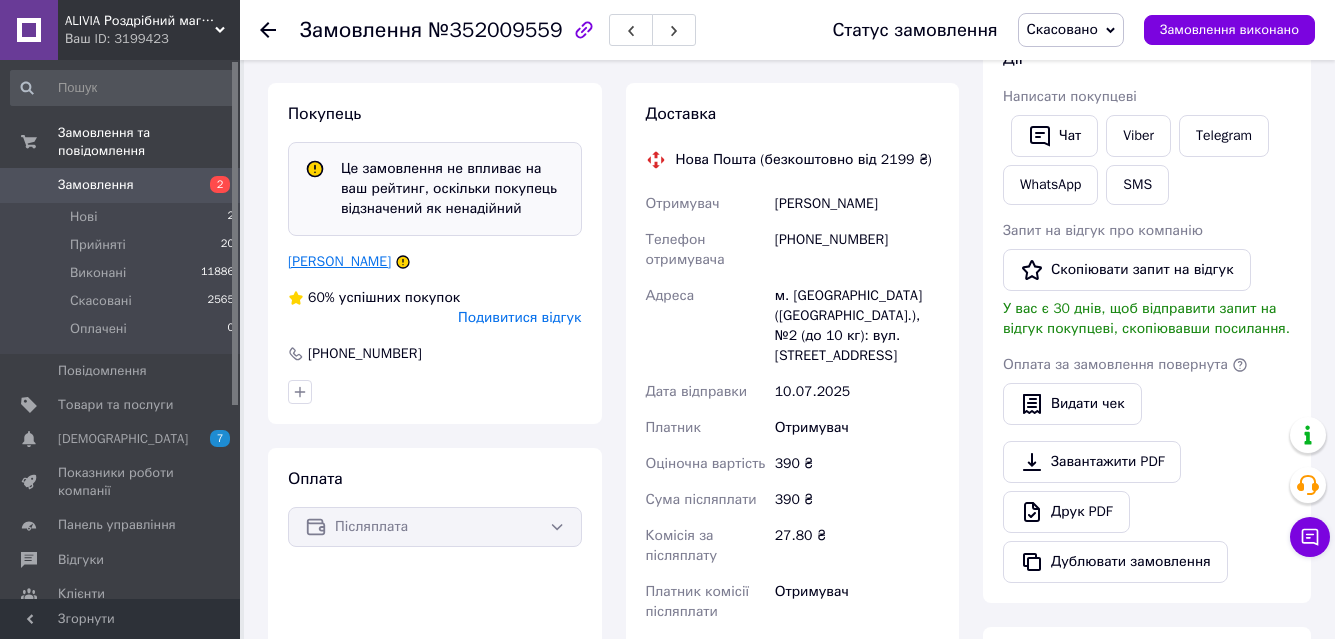 click on "[PERSON_NAME]" at bounding box center (339, 261) 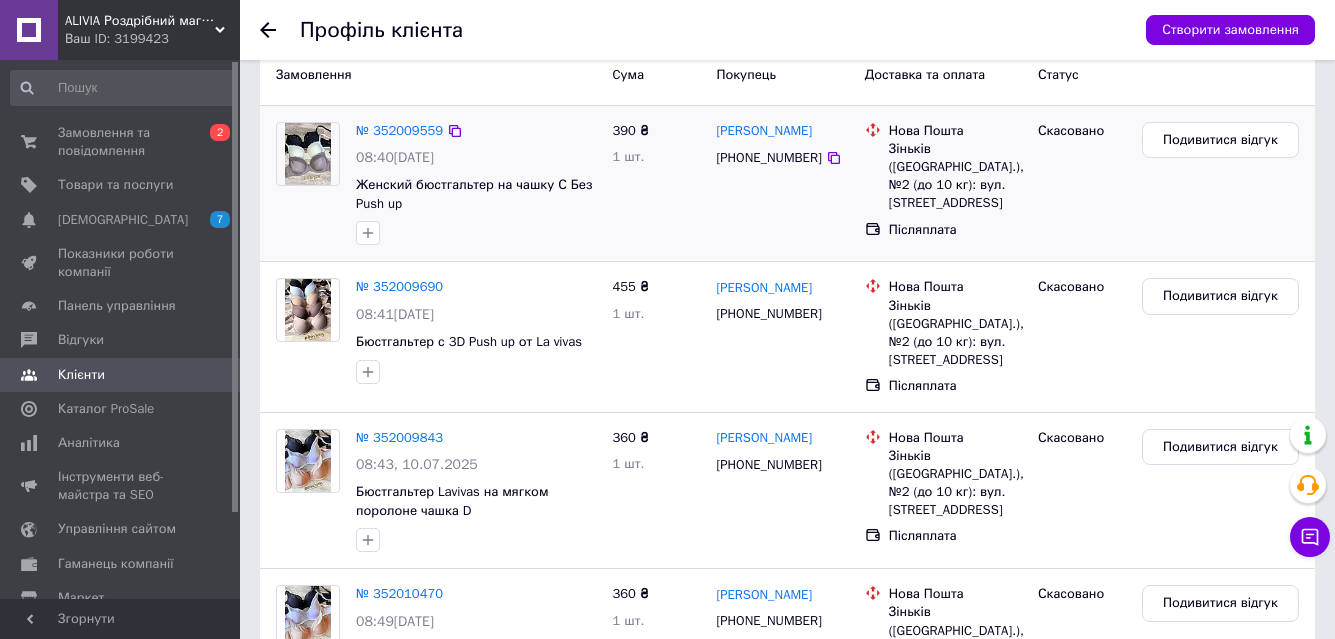 scroll, scrollTop: 500, scrollLeft: 0, axis: vertical 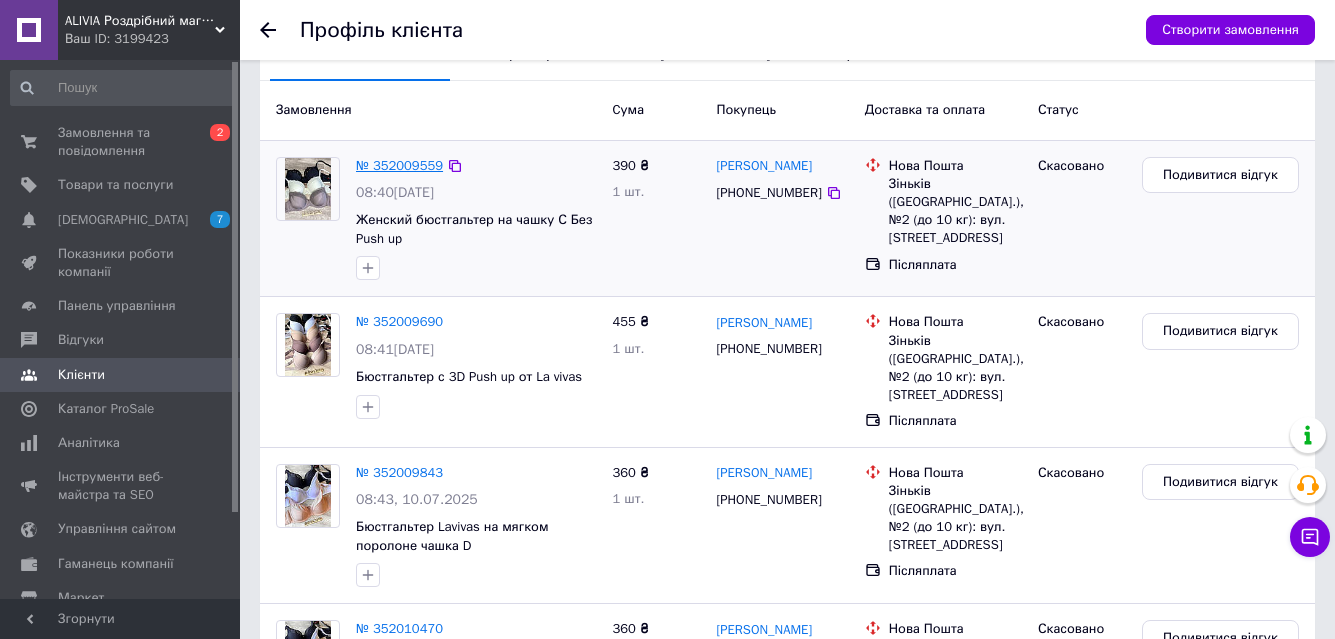 click on "№ 352009559" at bounding box center [399, 165] 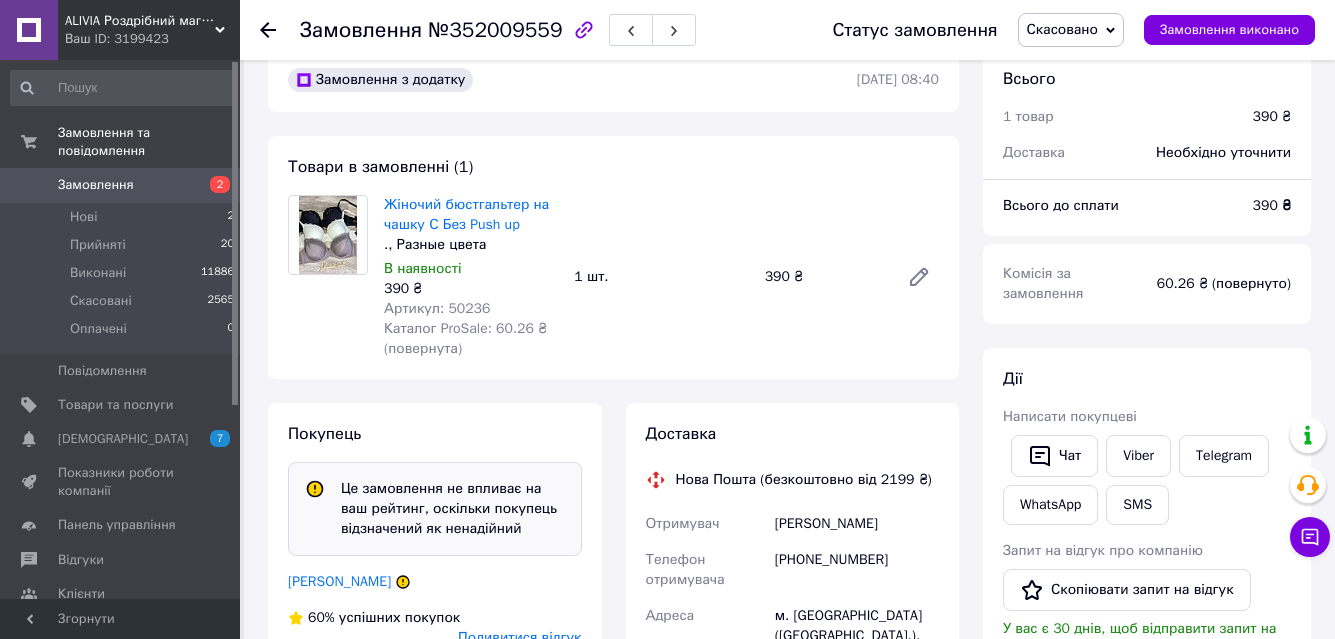 scroll, scrollTop: 200, scrollLeft: 0, axis: vertical 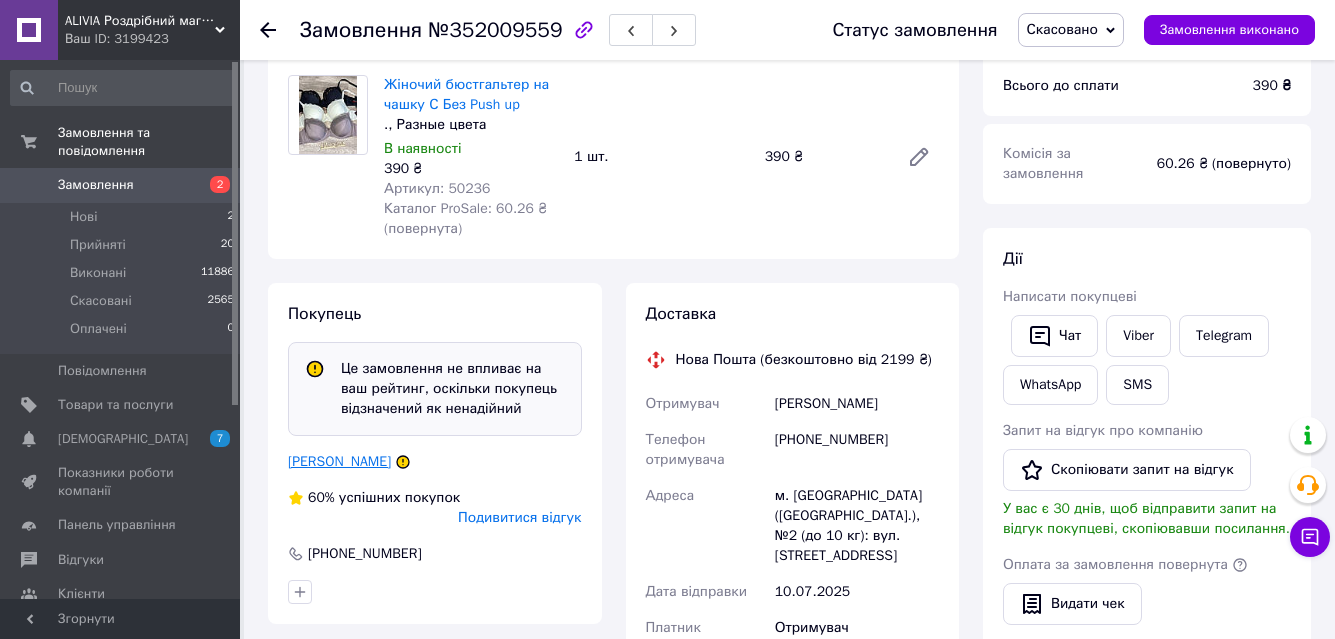 click on "[PERSON_NAME]" at bounding box center [339, 461] 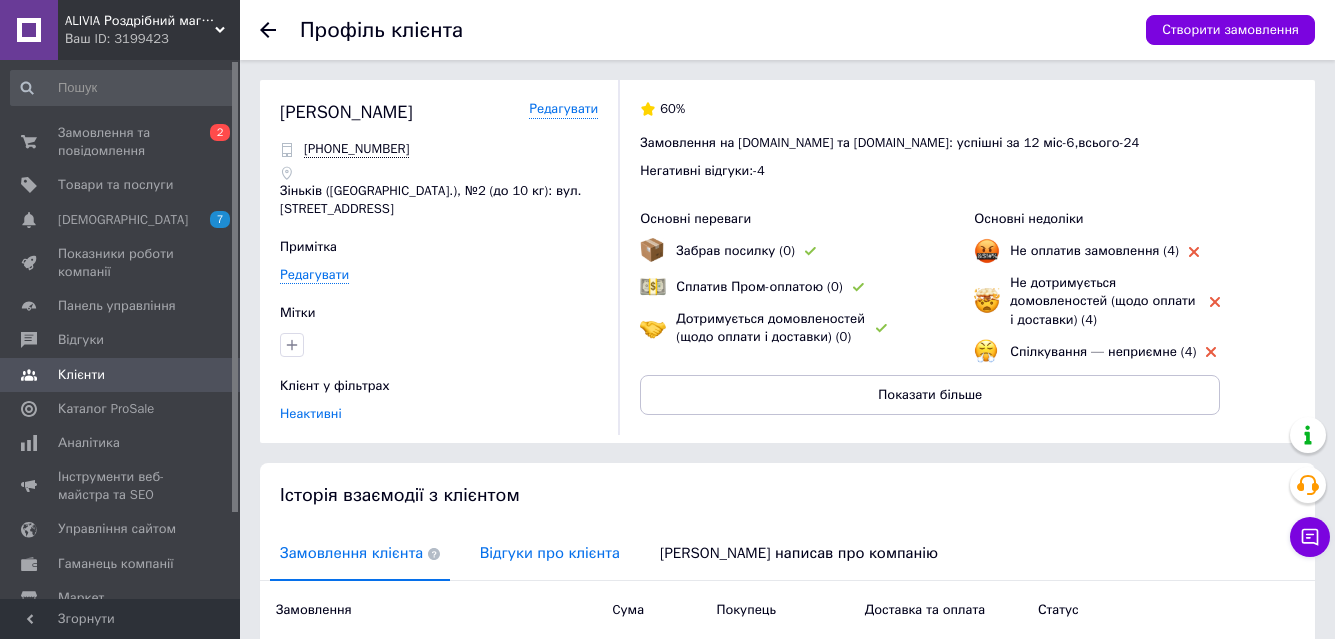click on "Відгуки про клієнта" at bounding box center [550, 553] 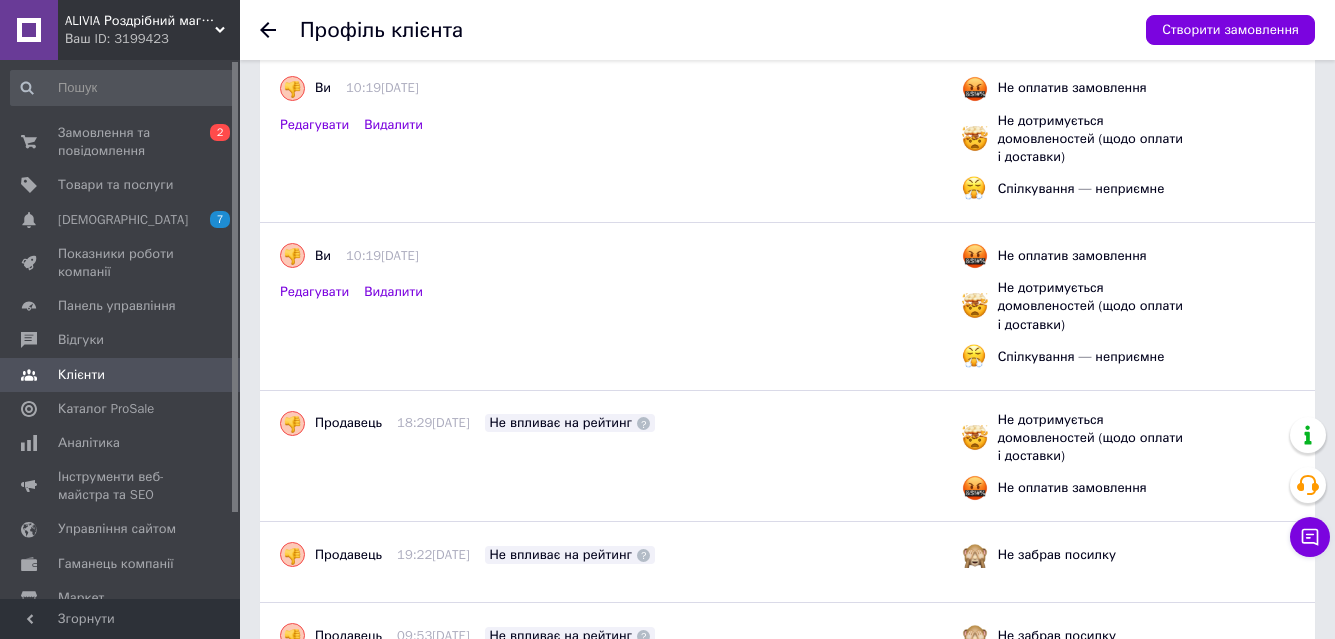 scroll, scrollTop: 625, scrollLeft: 0, axis: vertical 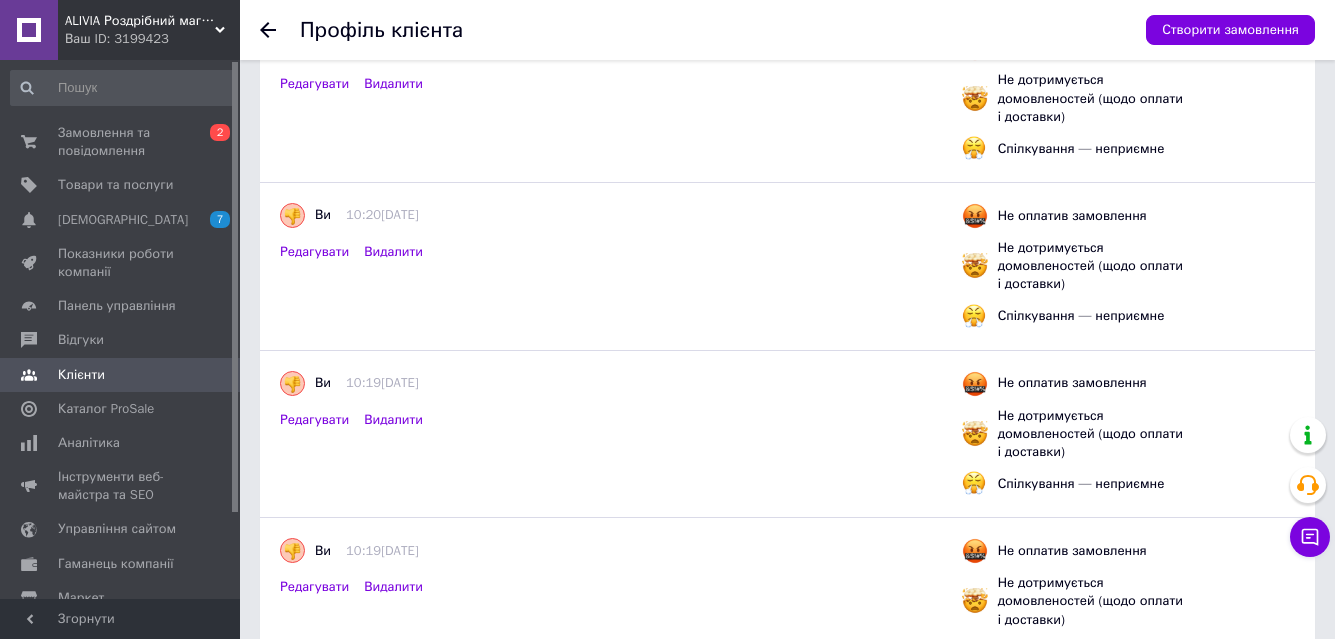 click 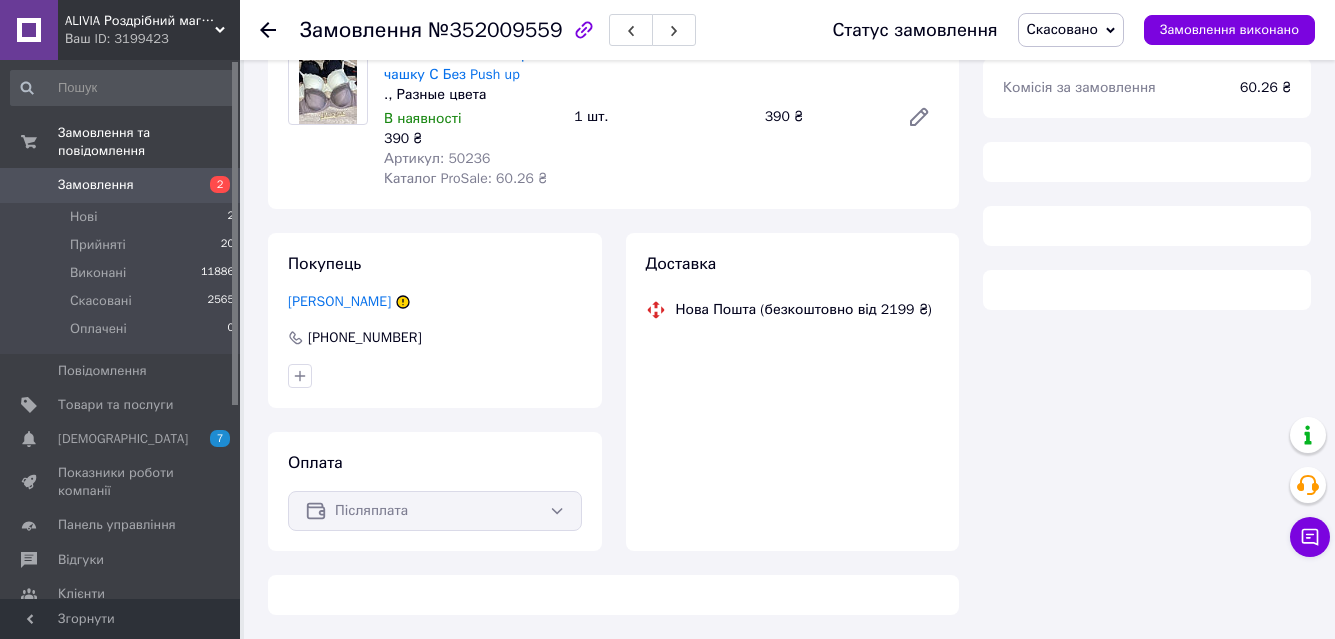 scroll, scrollTop: 200, scrollLeft: 0, axis: vertical 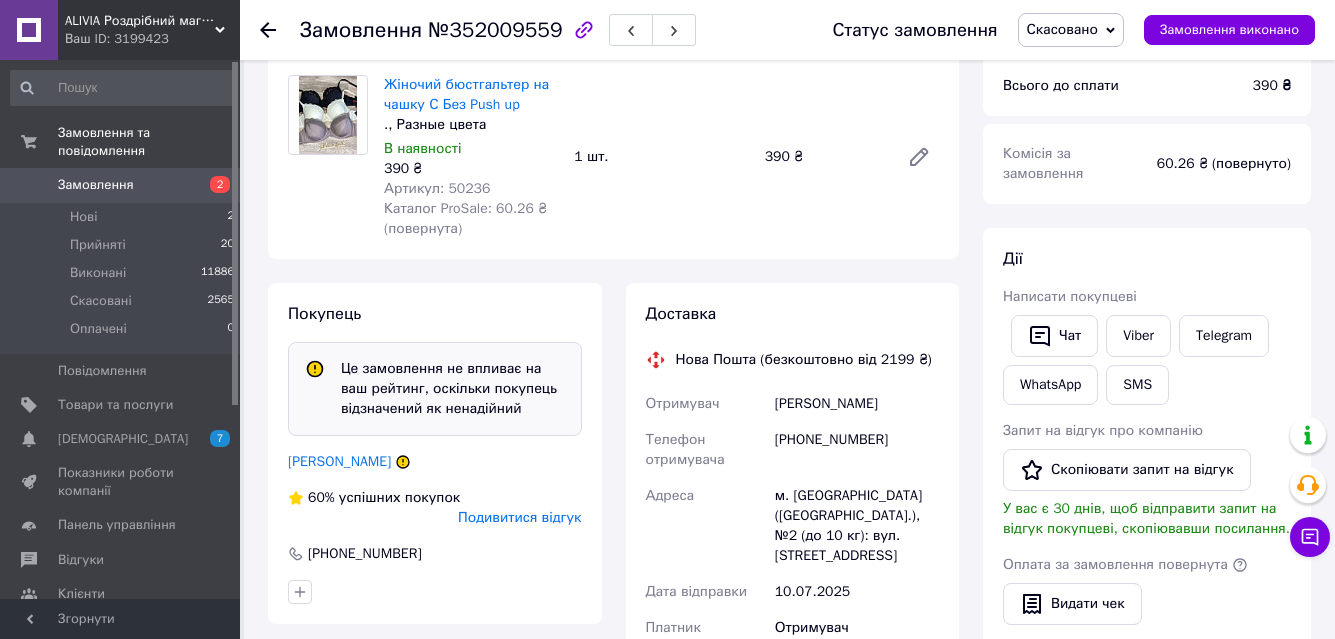 click 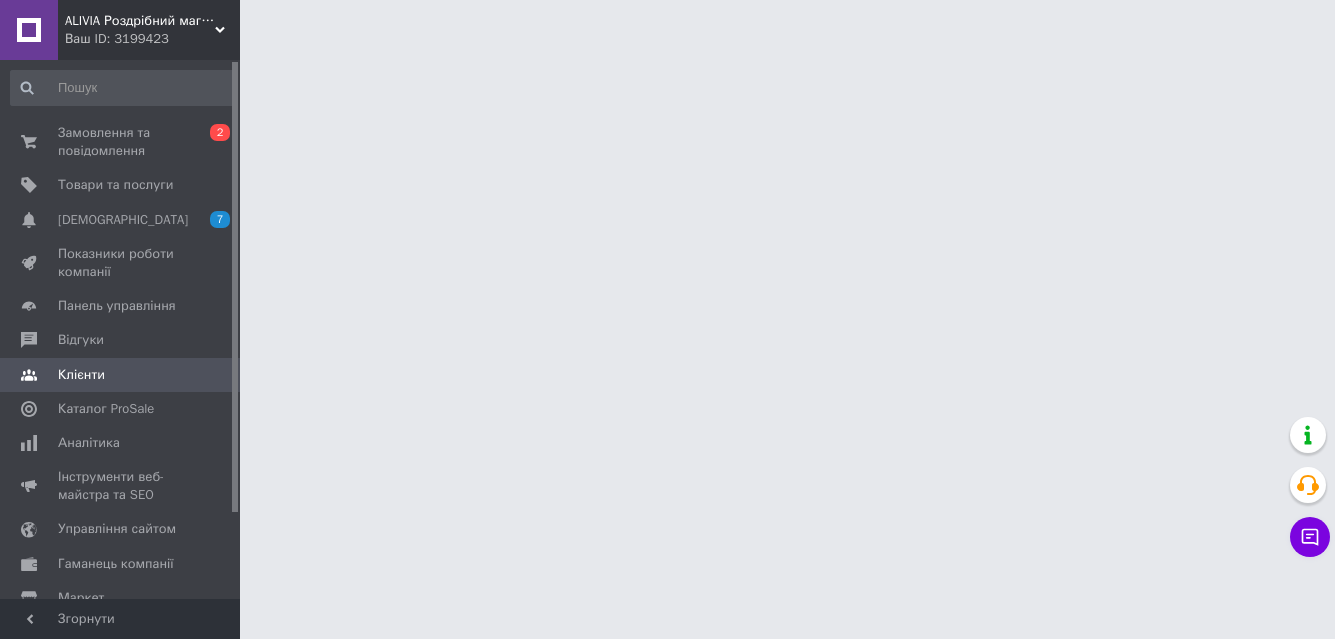 scroll, scrollTop: 0, scrollLeft: 0, axis: both 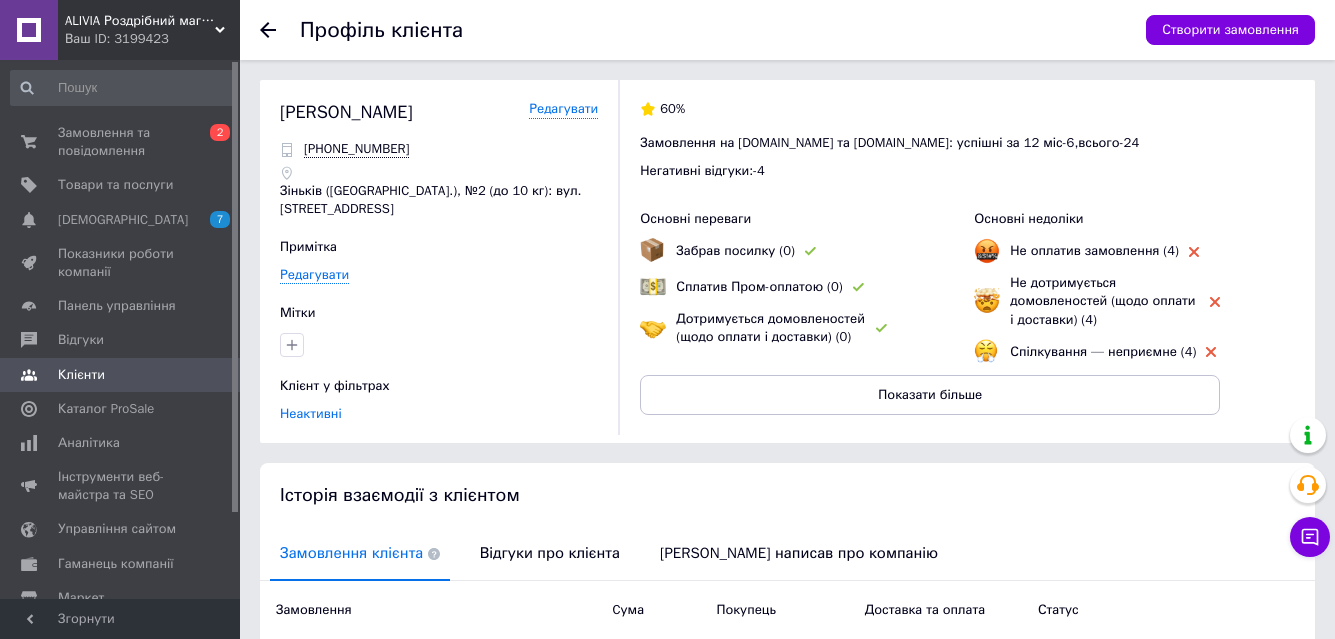 click 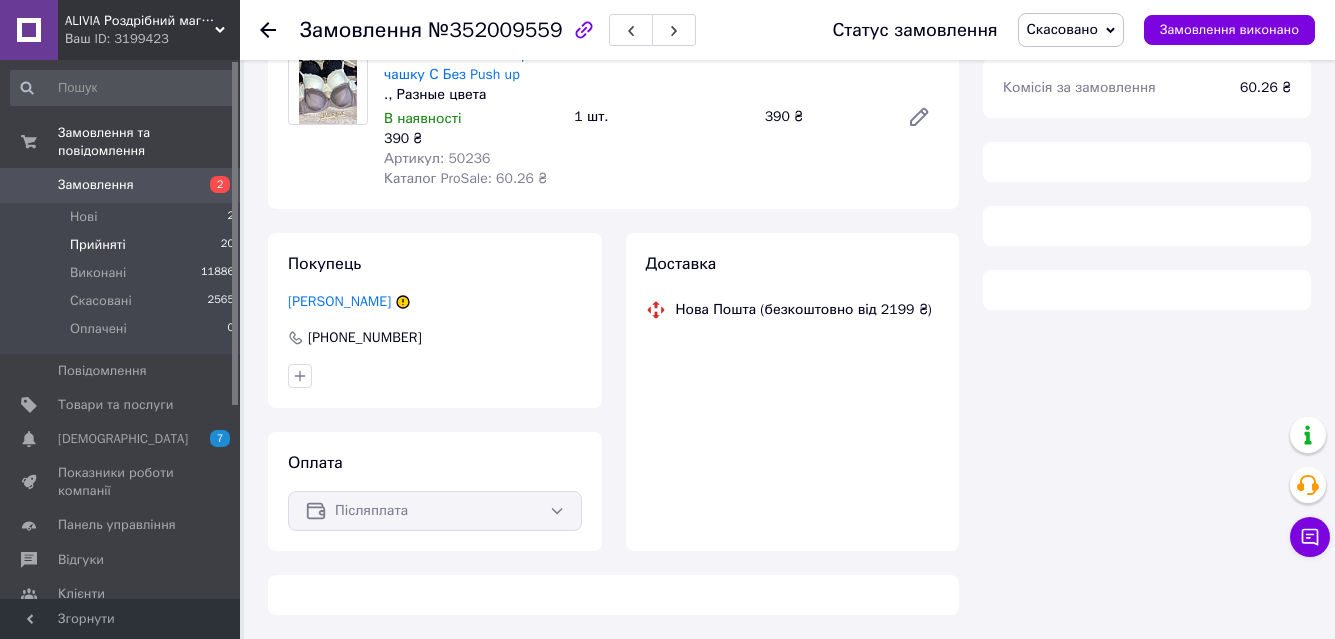 scroll, scrollTop: 275, scrollLeft: 0, axis: vertical 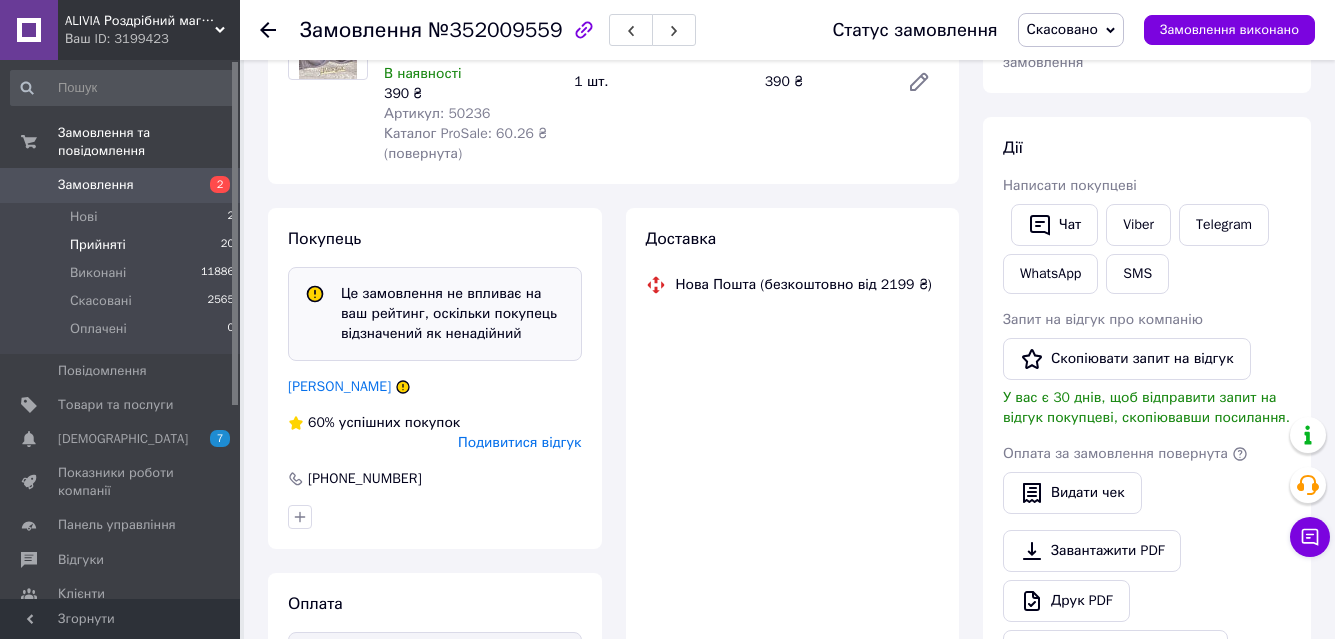 click on "Прийняті 20" at bounding box center [123, 245] 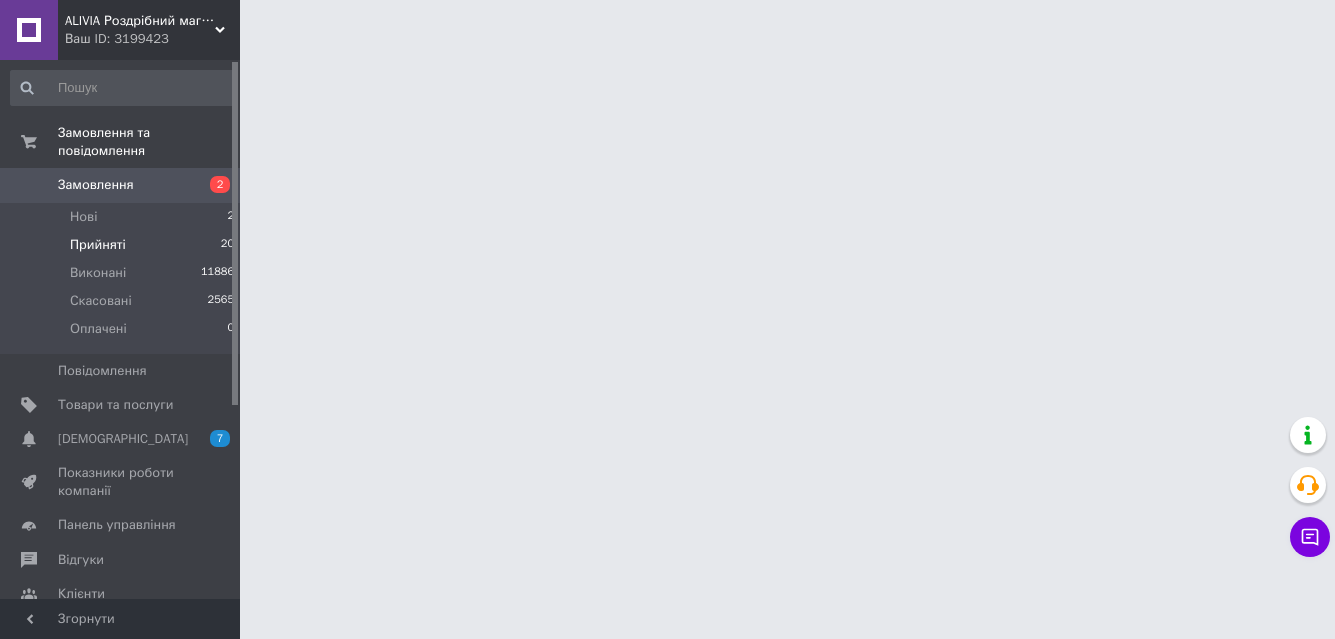 scroll, scrollTop: 0, scrollLeft: 0, axis: both 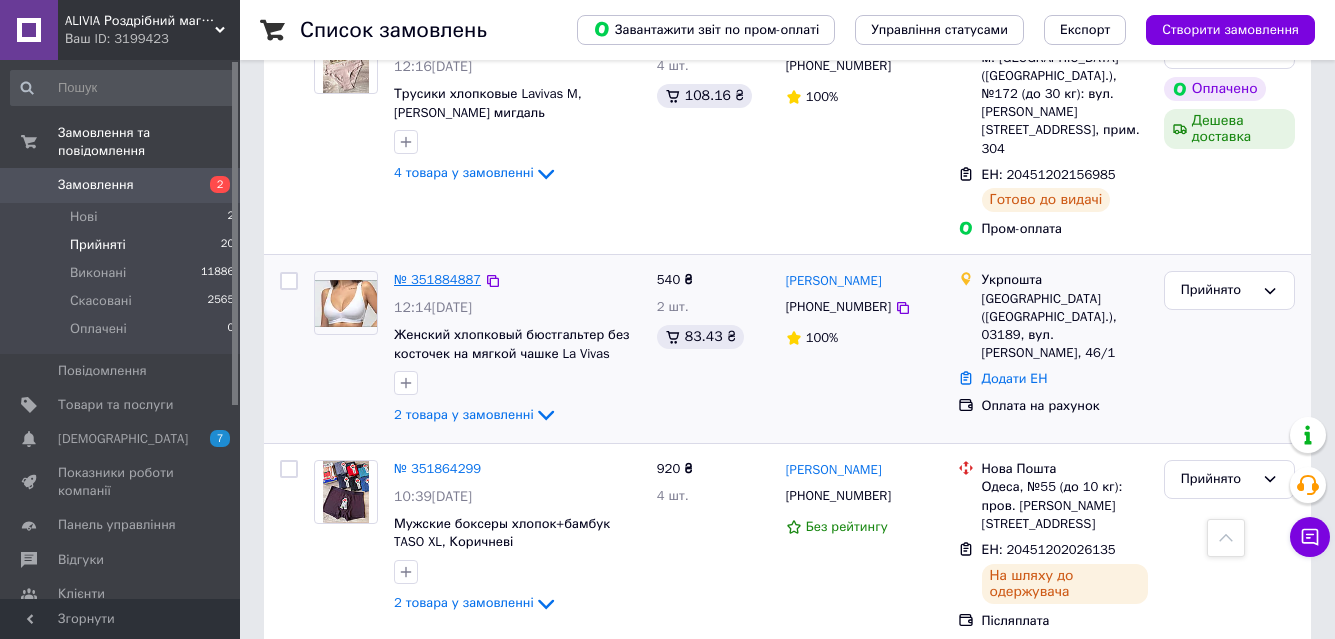 click on "№ 351884887" at bounding box center (437, 279) 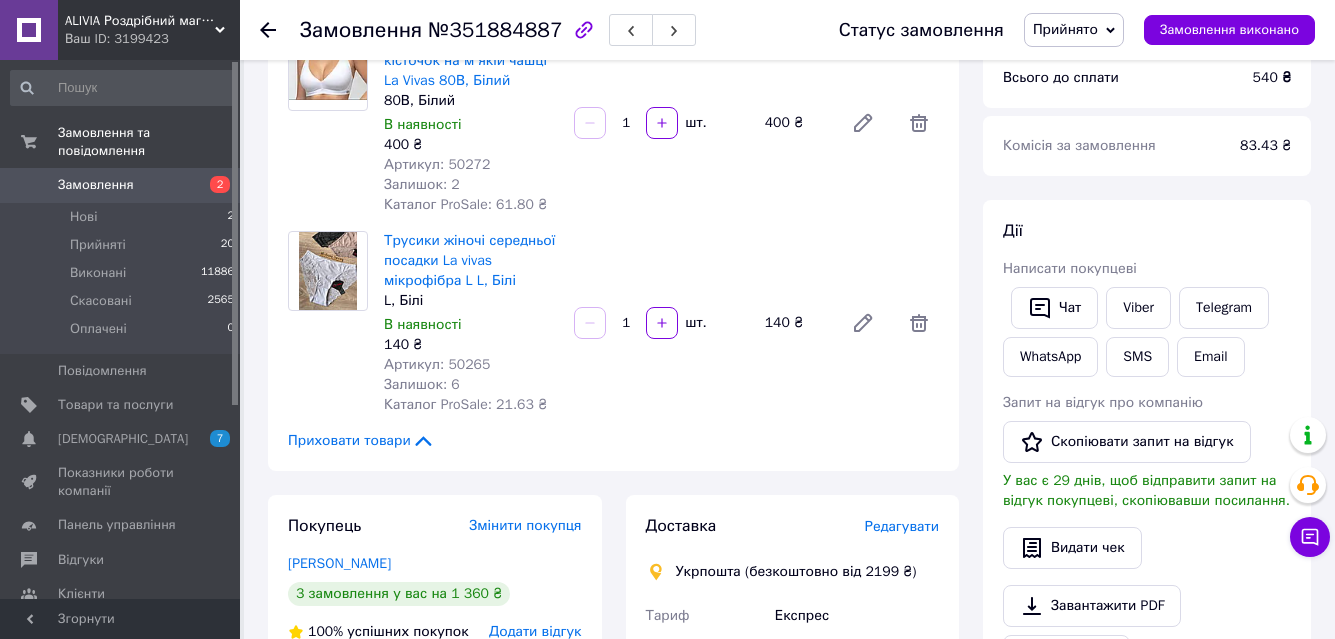 scroll, scrollTop: 300, scrollLeft: 0, axis: vertical 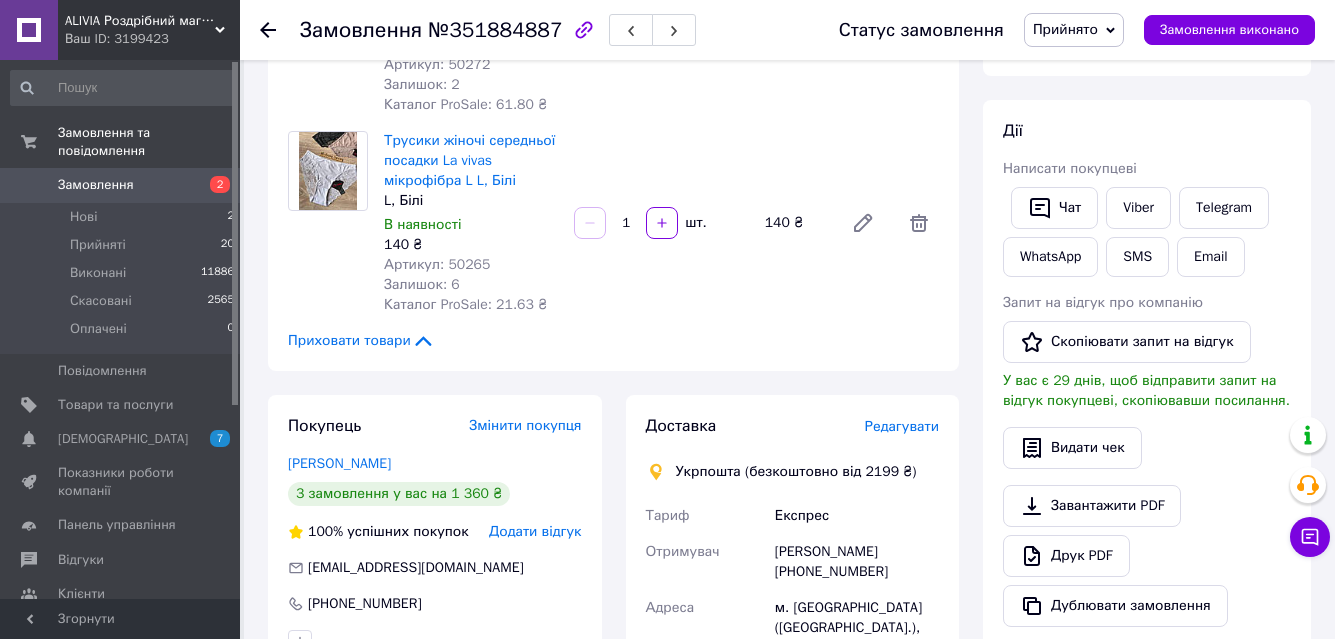 click 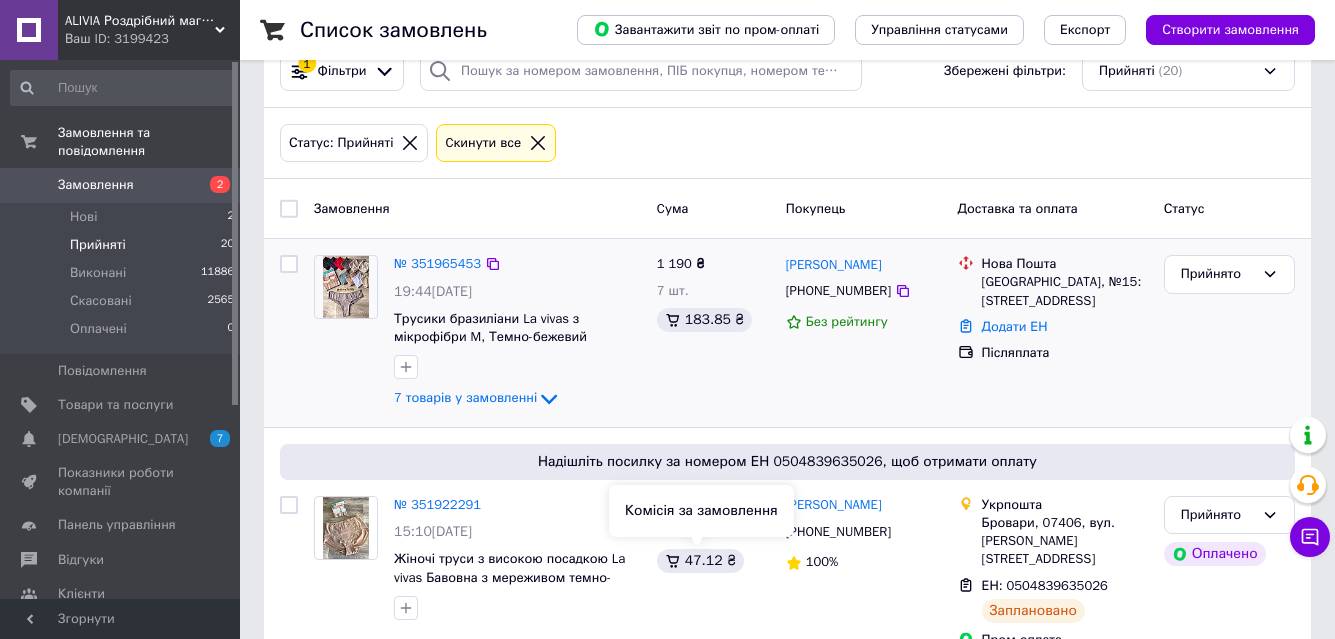 scroll, scrollTop: 0, scrollLeft: 0, axis: both 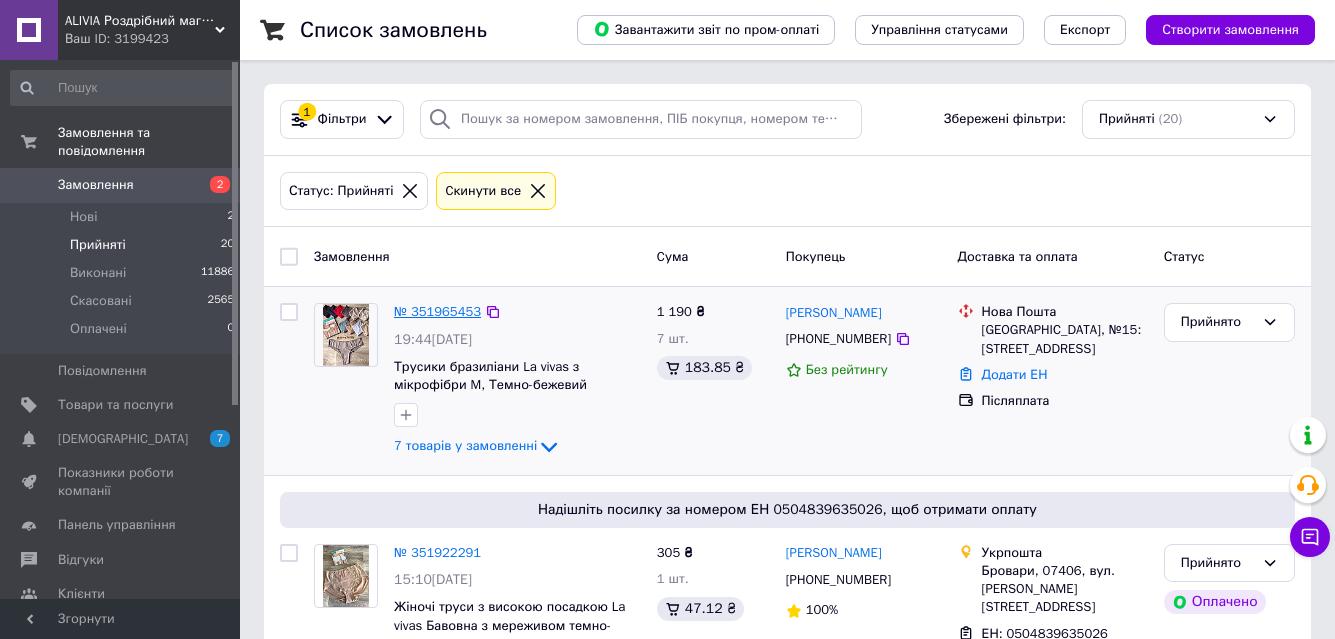 click on "№ 351965453" at bounding box center [437, 311] 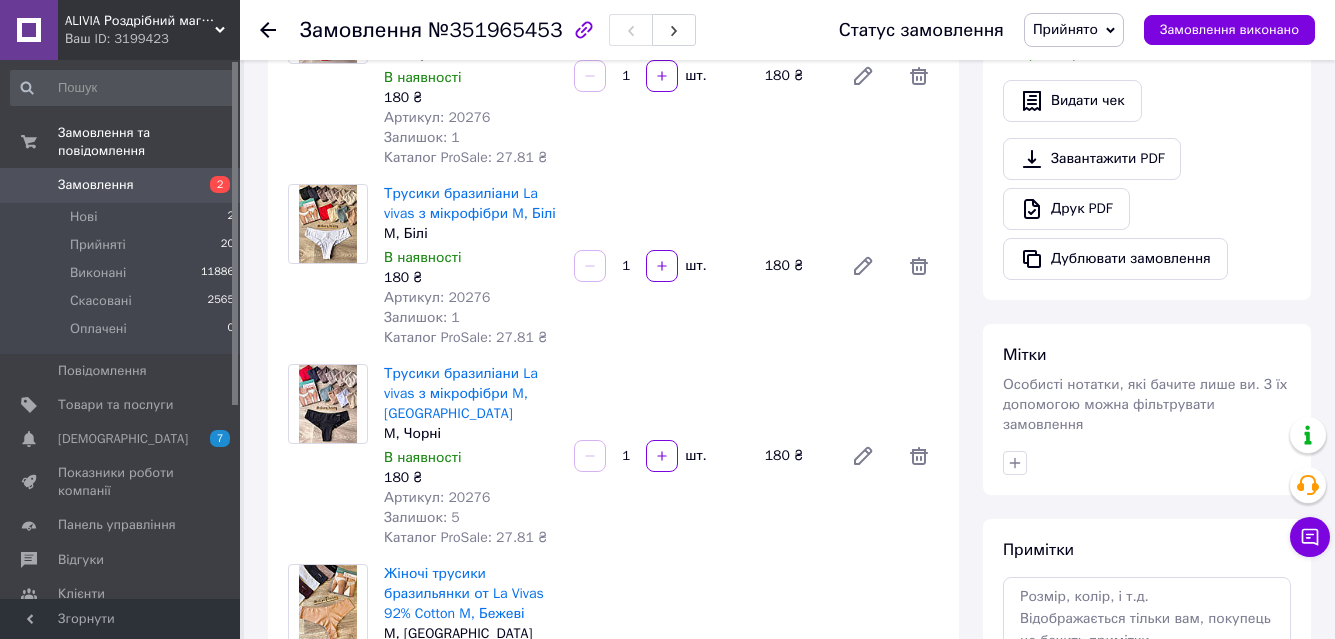 scroll, scrollTop: 600, scrollLeft: 0, axis: vertical 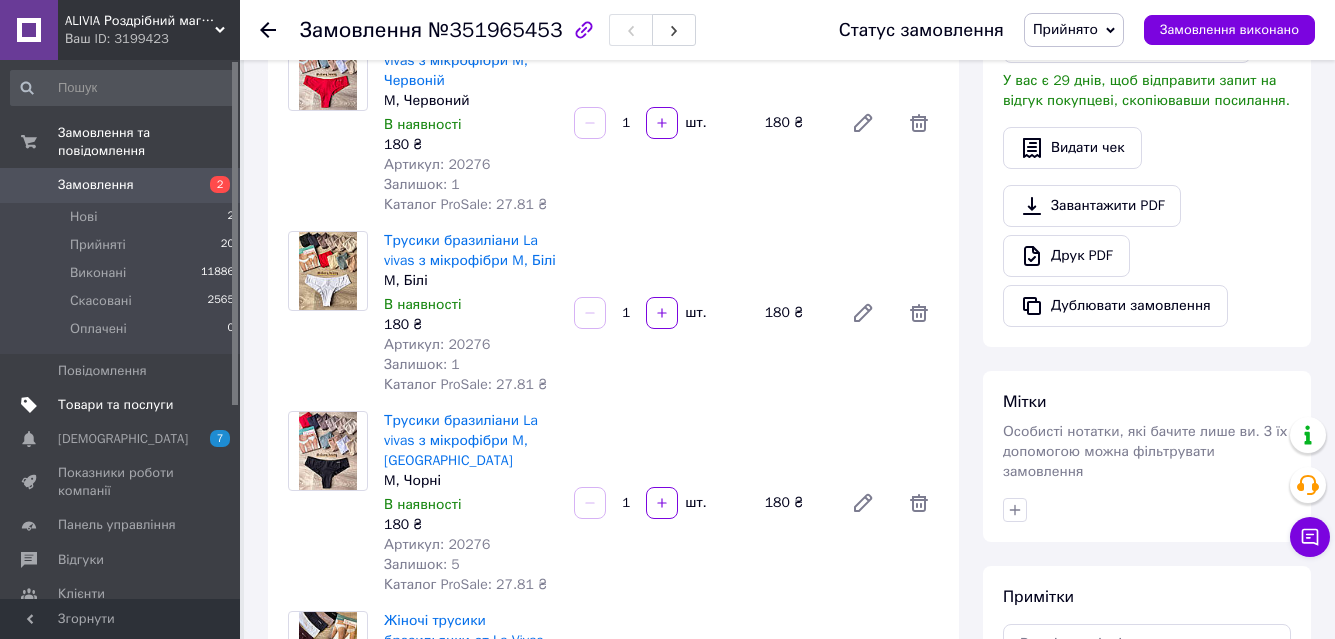 click on "Товари та послуги" at bounding box center (115, 405) 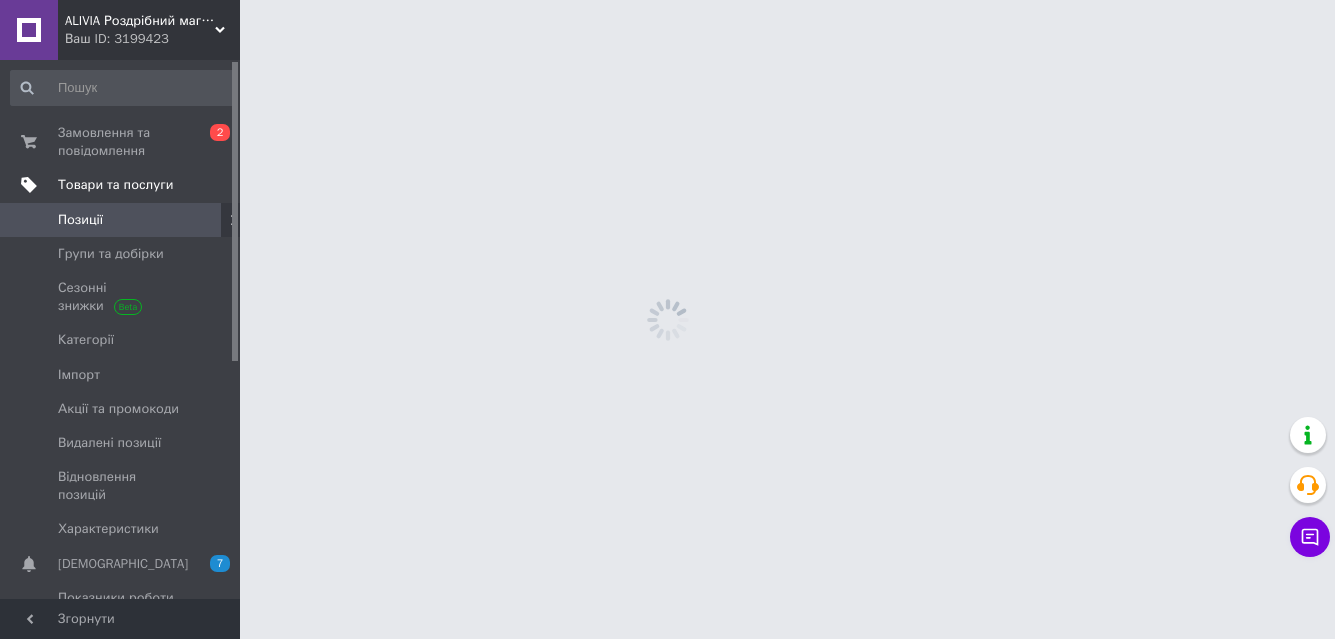 scroll, scrollTop: 0, scrollLeft: 0, axis: both 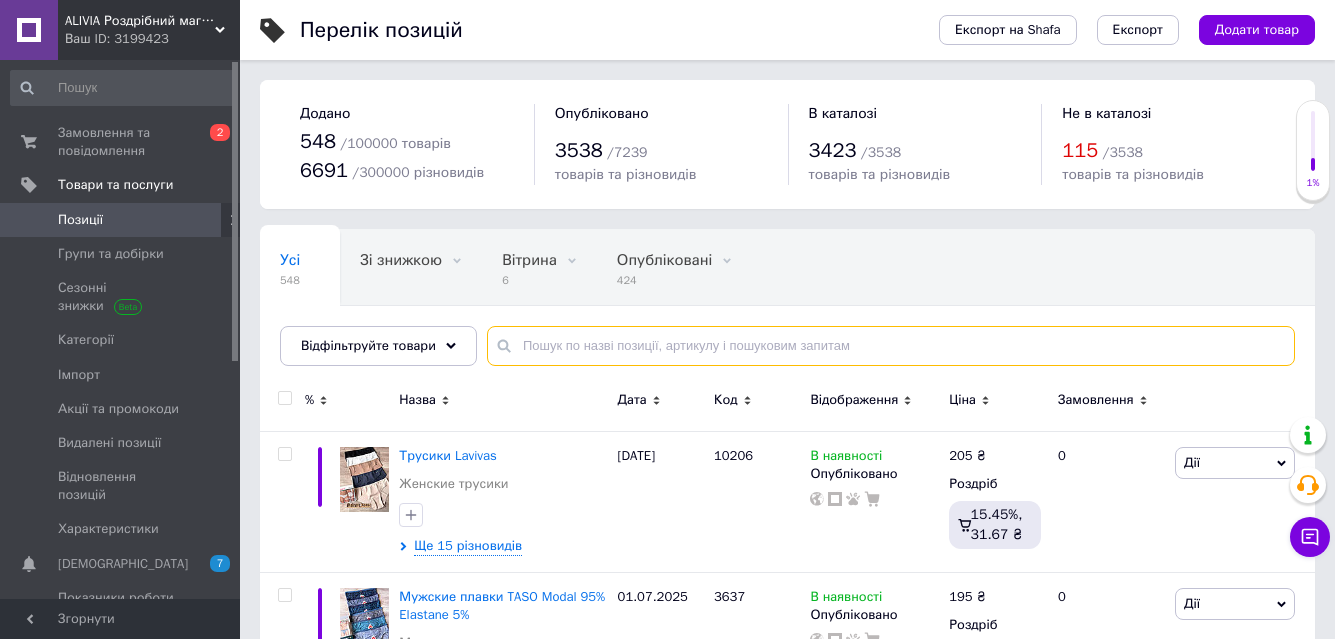 click at bounding box center (891, 346) 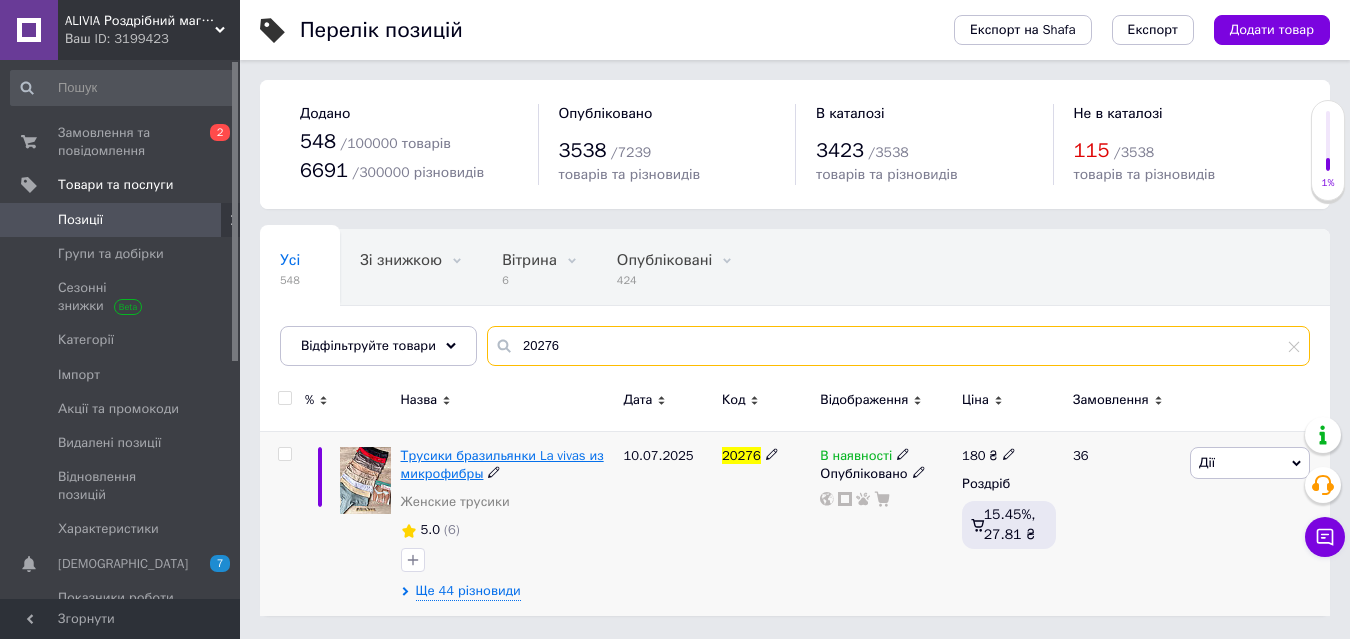 type on "20276" 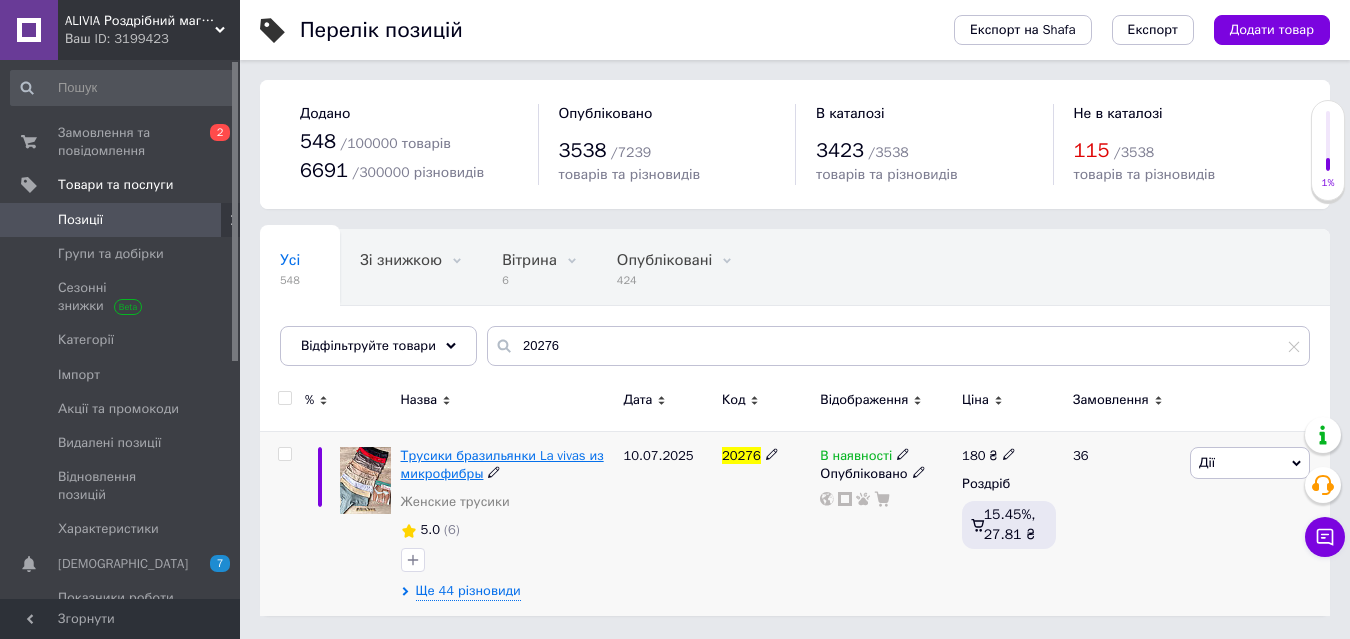 click on "Трусики бразильянки La vivas из микрофибры" at bounding box center [502, 464] 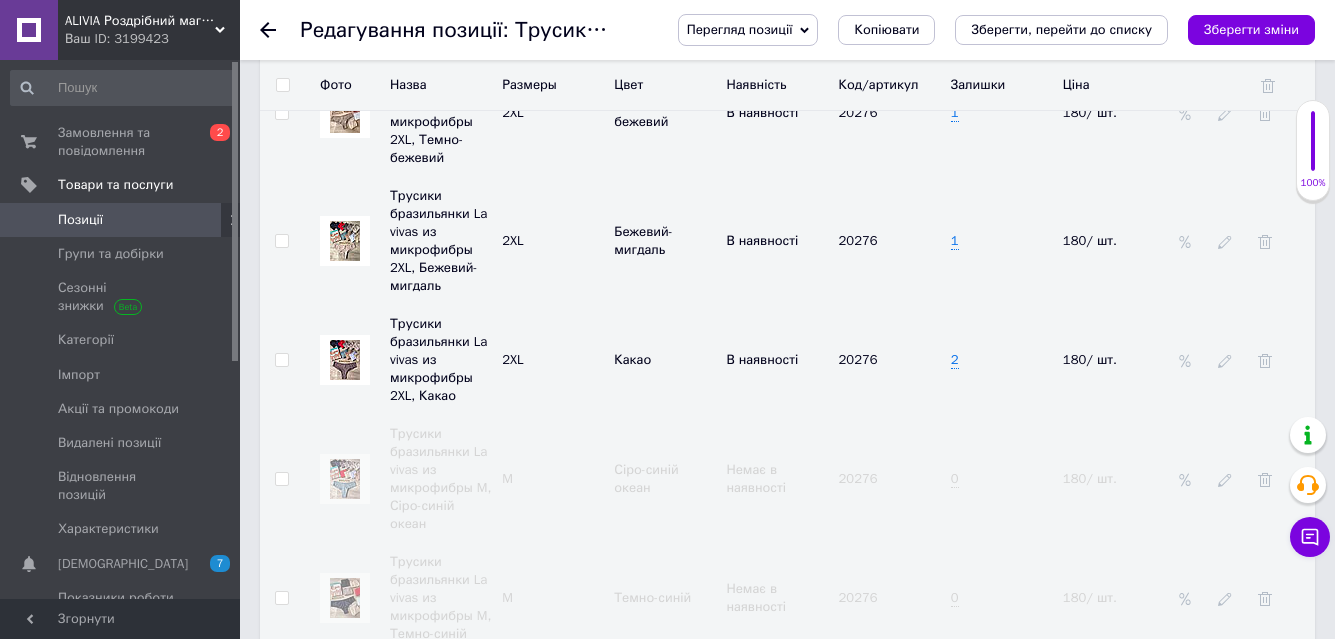scroll, scrollTop: 6300, scrollLeft: 0, axis: vertical 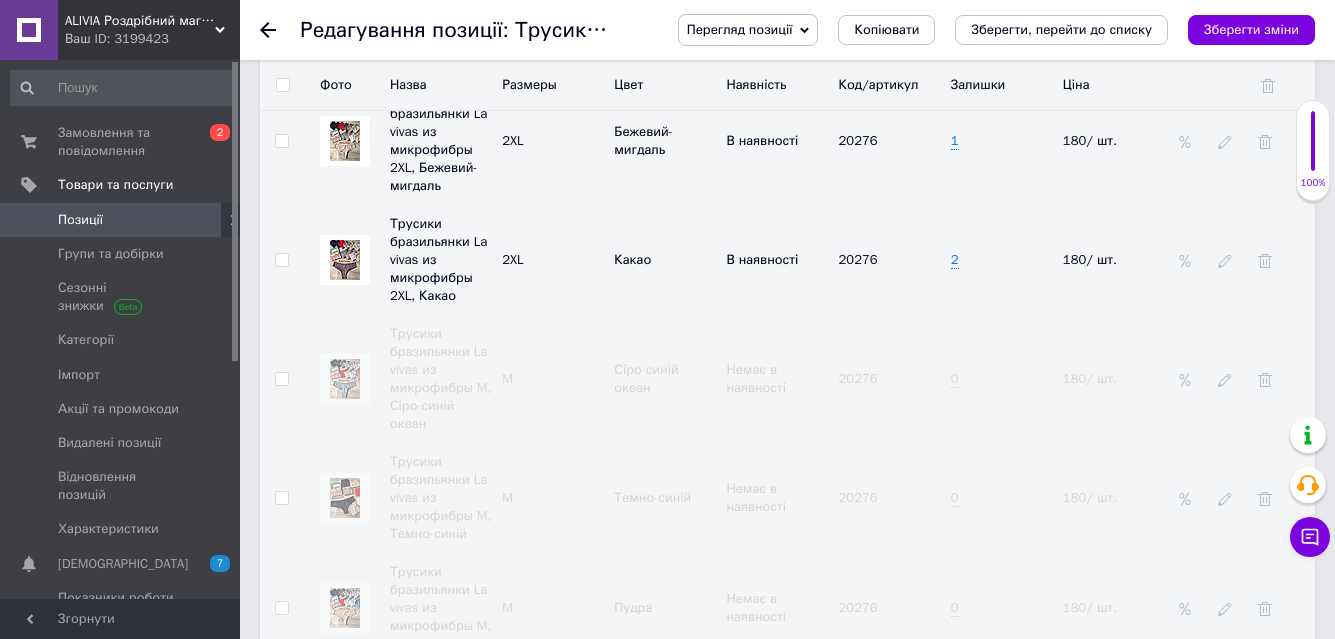 click at bounding box center [281, 846] 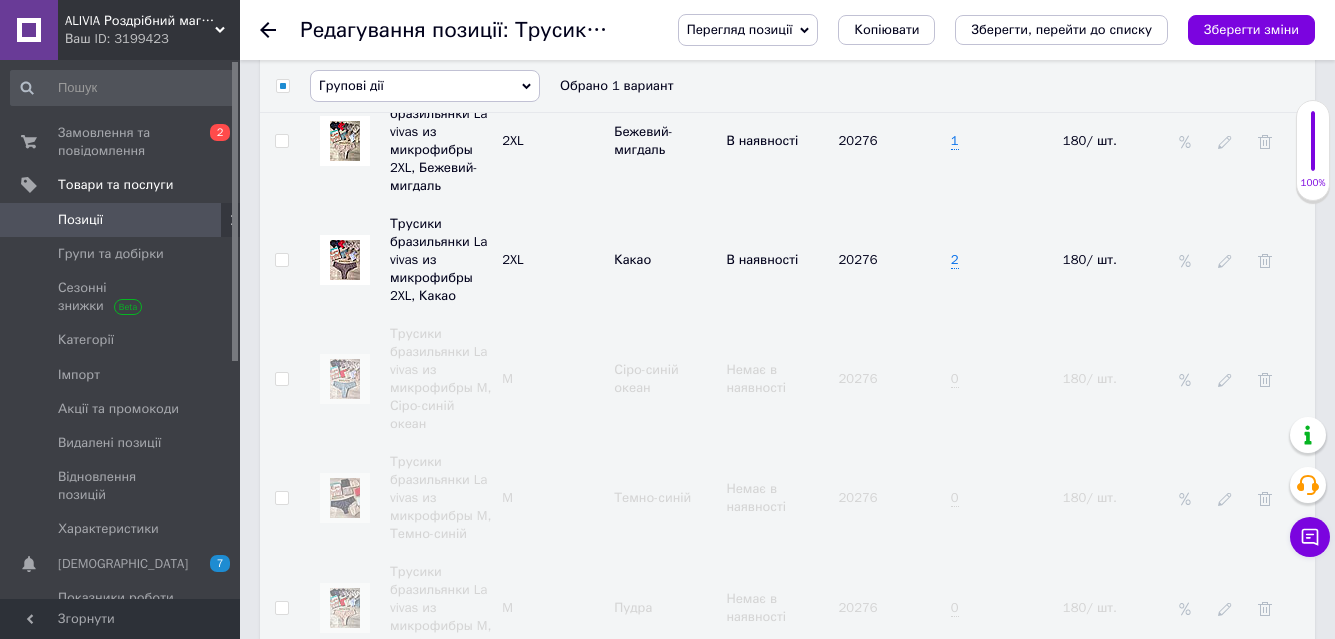 click on "Групові дії" at bounding box center (425, 86) 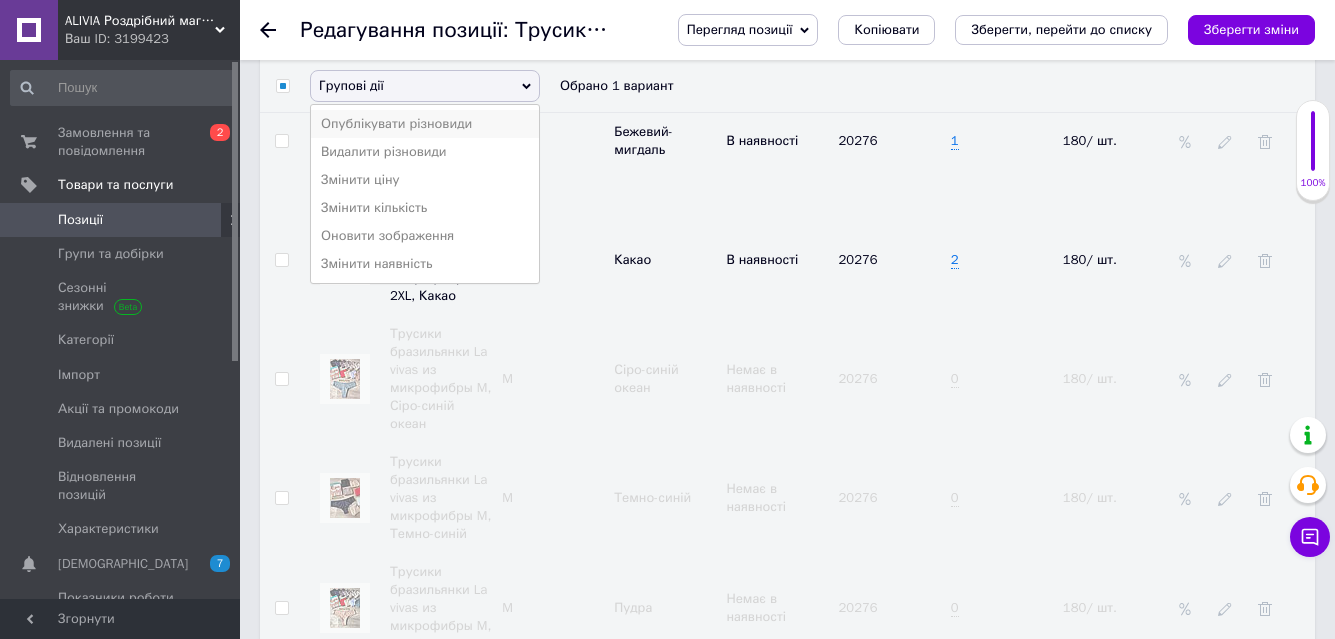 click on "Опублікувати різновиди" at bounding box center [425, 124] 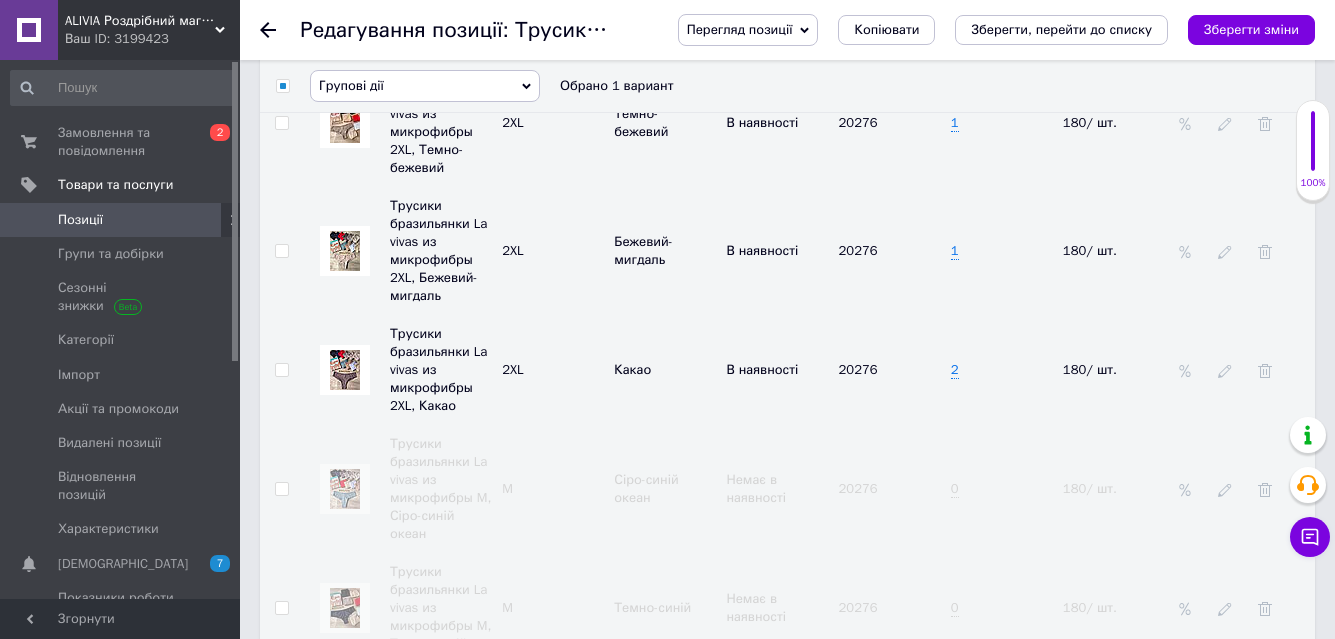 scroll, scrollTop: 6405, scrollLeft: 0, axis: vertical 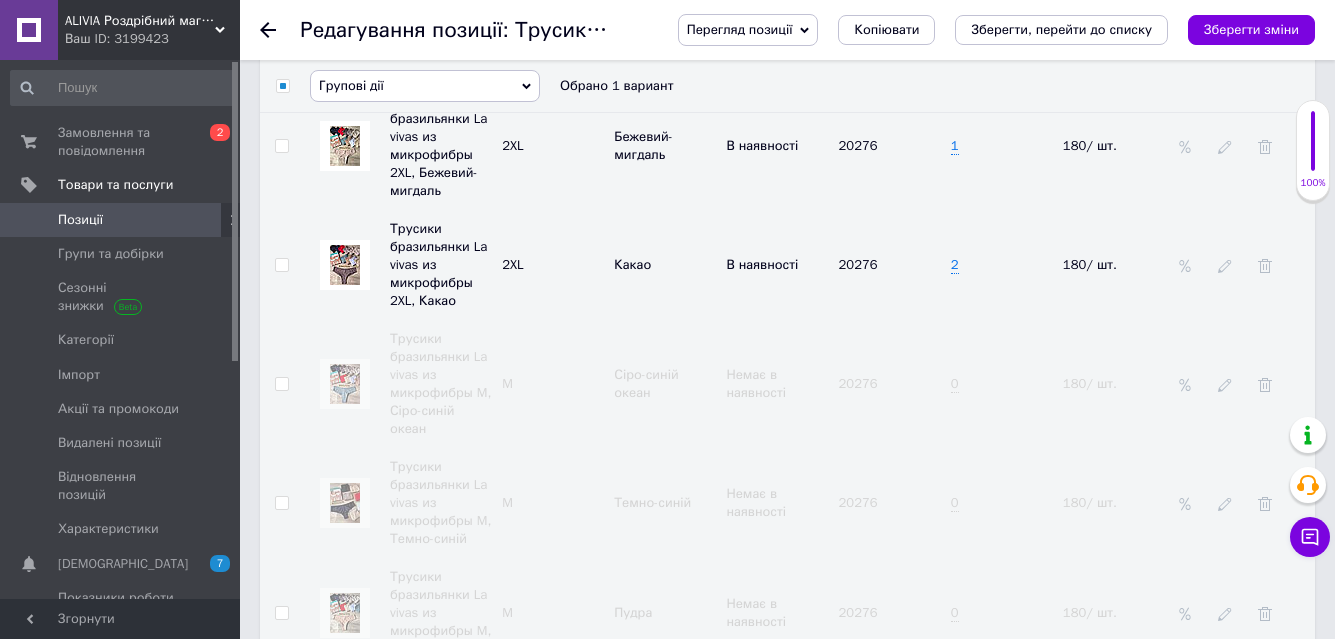 checkbox on "false" 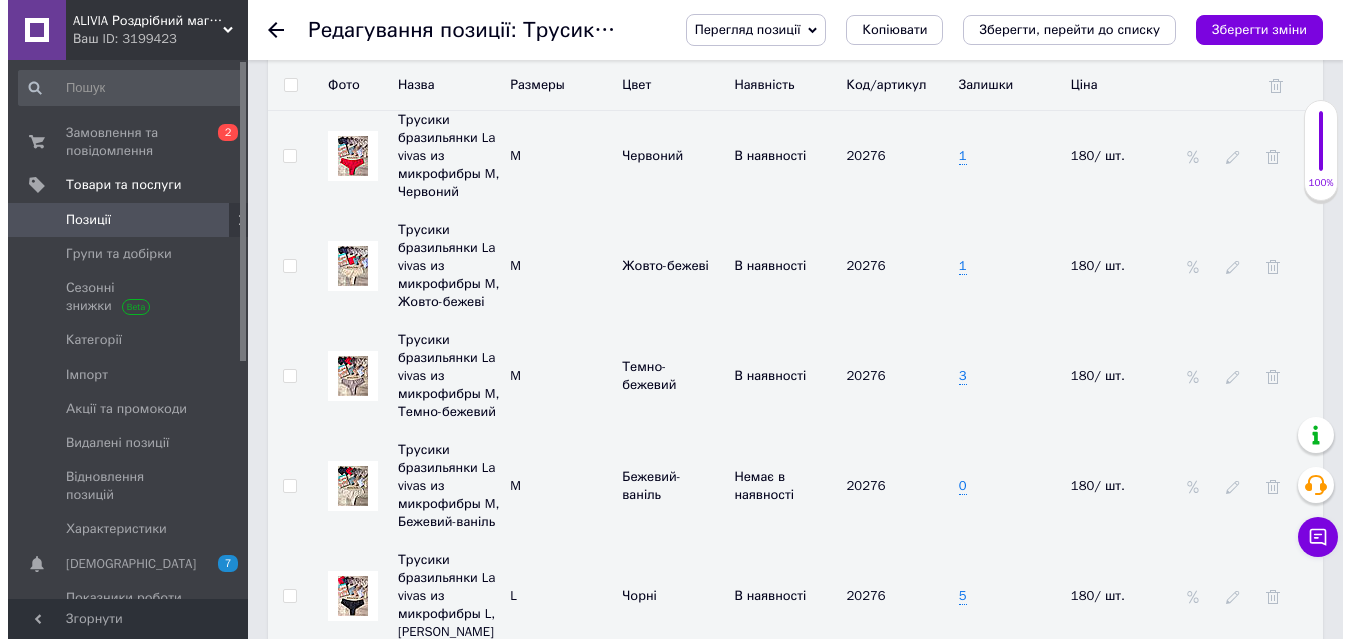 scroll, scrollTop: 3305, scrollLeft: 0, axis: vertical 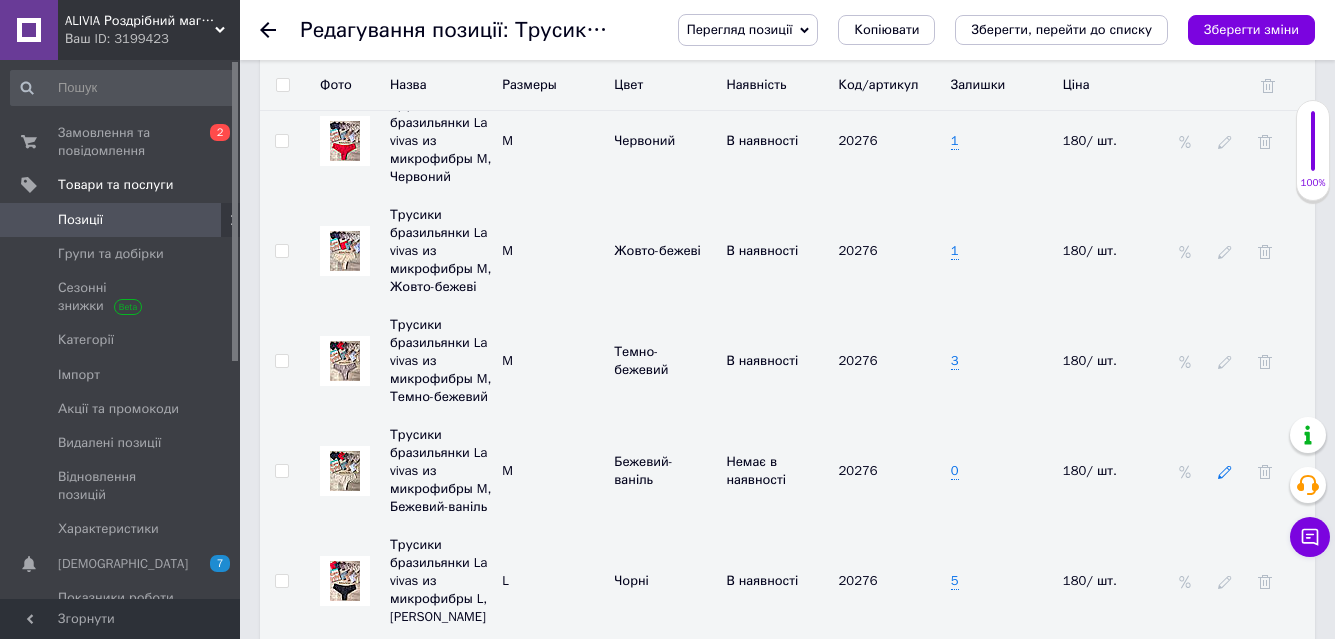 click 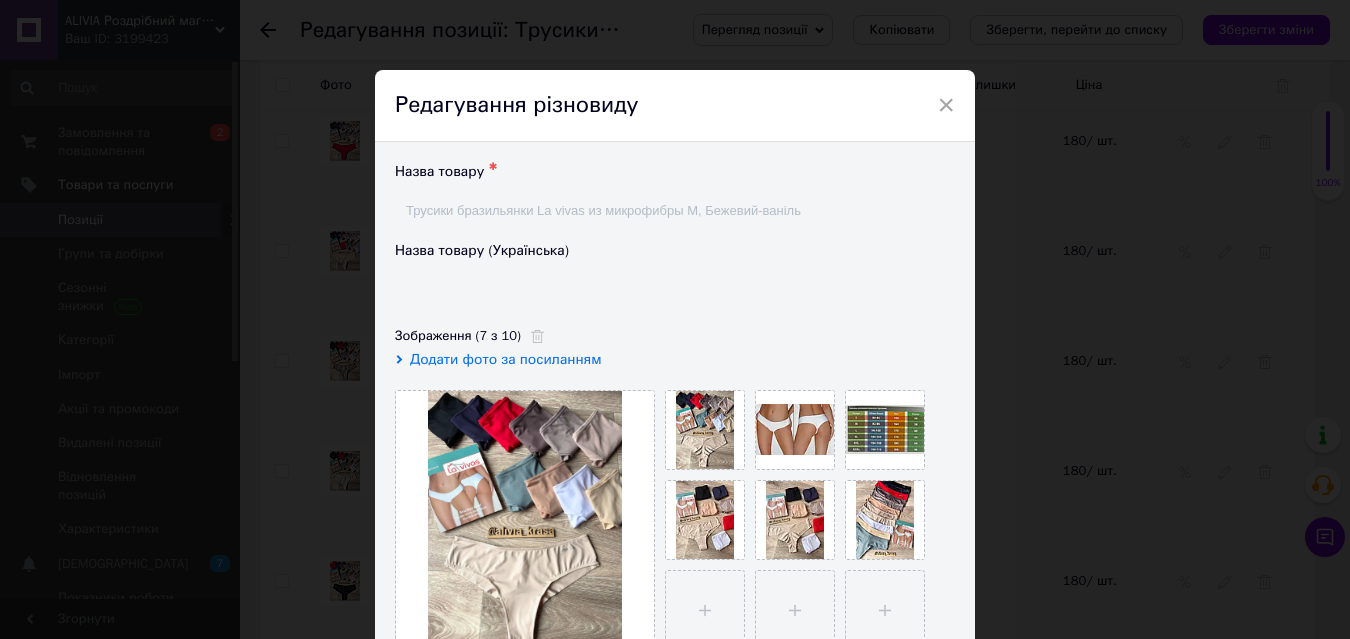 type on "Трусики бразилійки La vivas з мікрофібри M, Бежевий-ваніль" 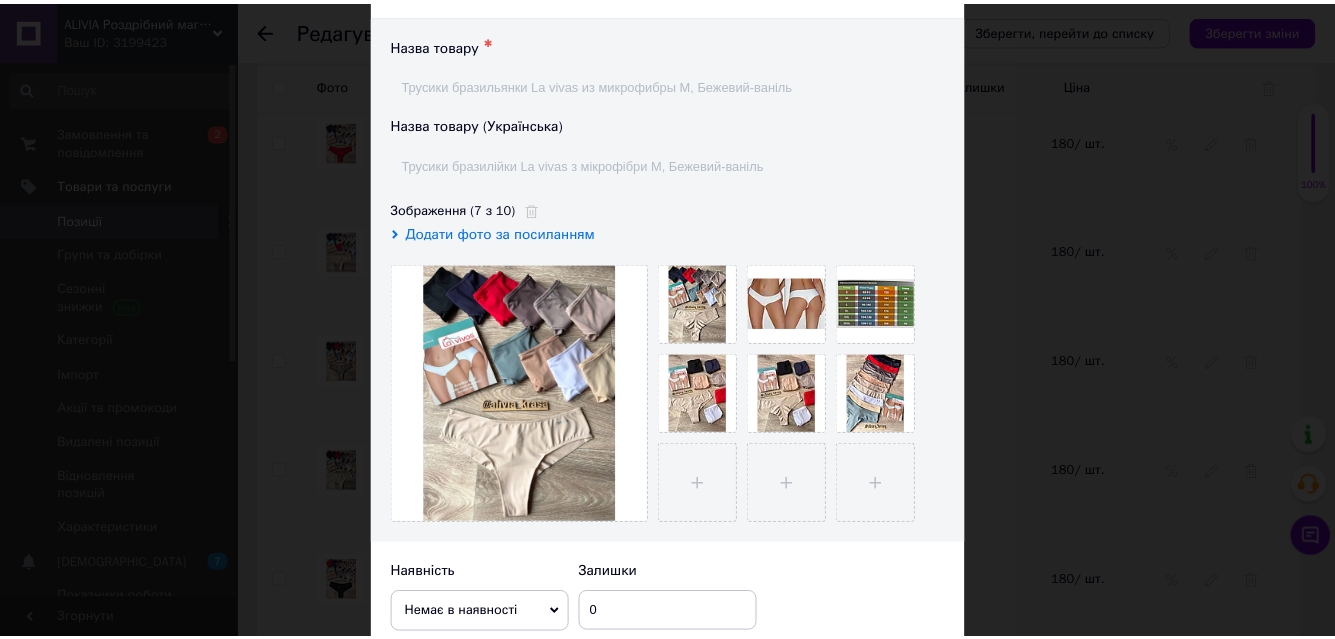 scroll, scrollTop: 600, scrollLeft: 0, axis: vertical 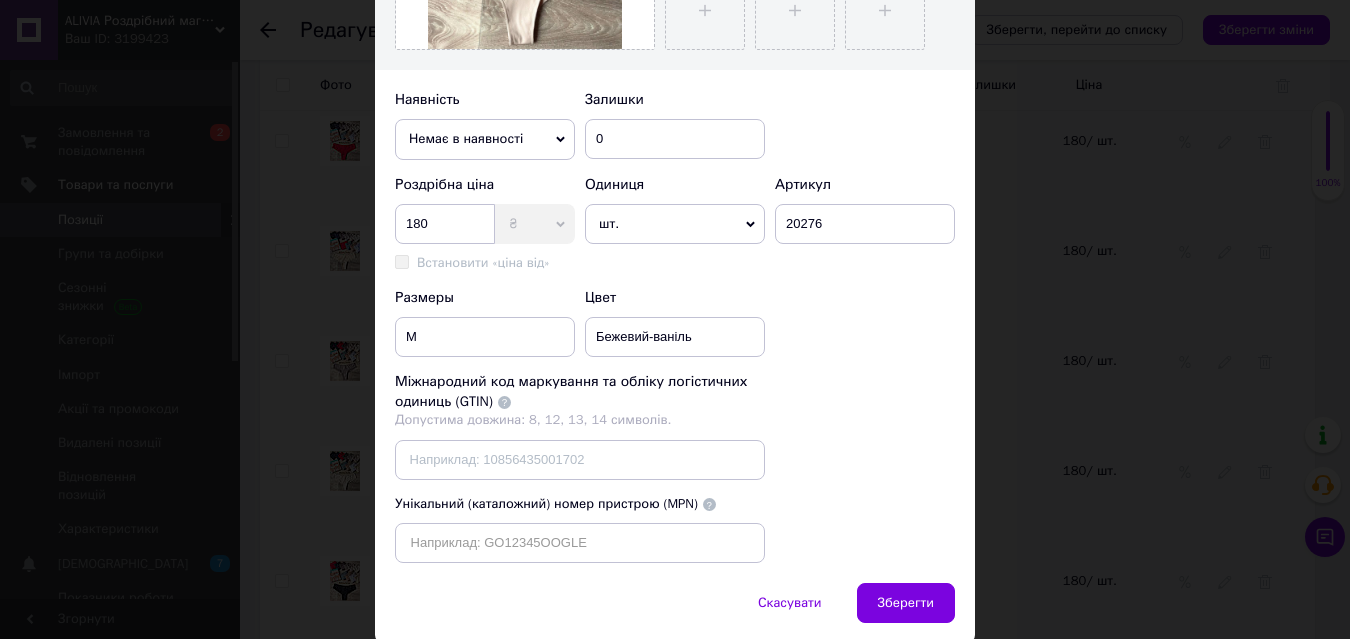 click on "Немає в наявності" at bounding box center (485, 139) 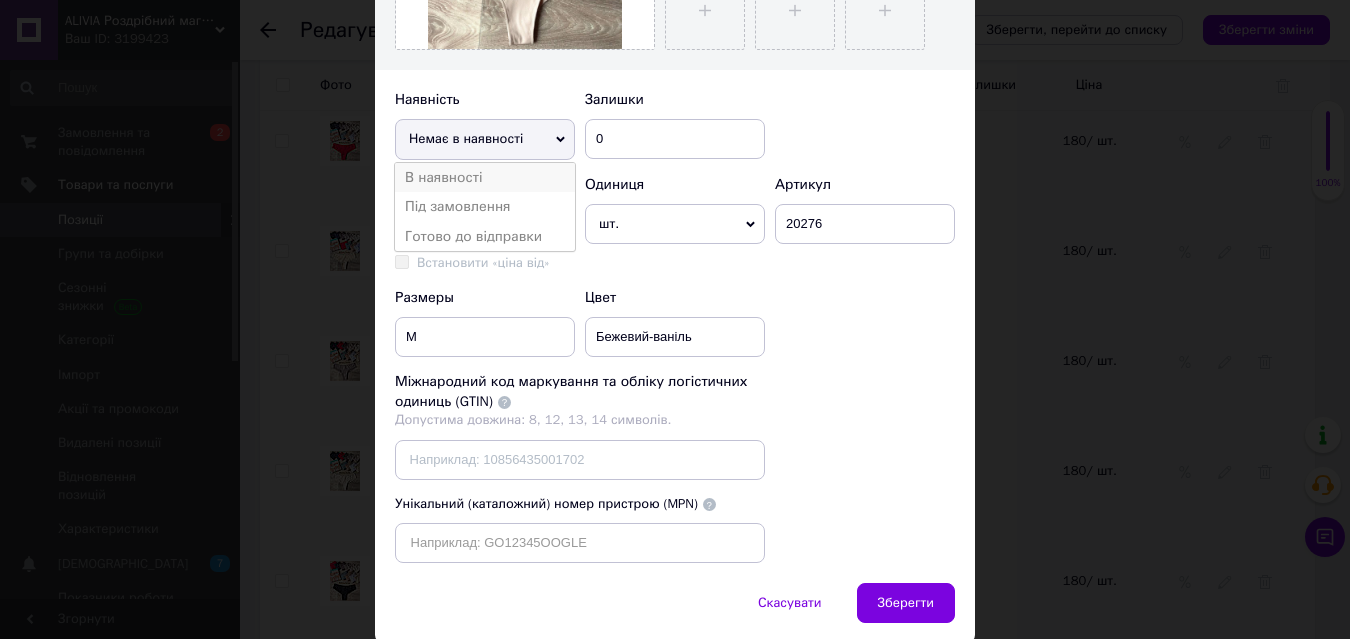 click on "В наявності" at bounding box center (485, 178) 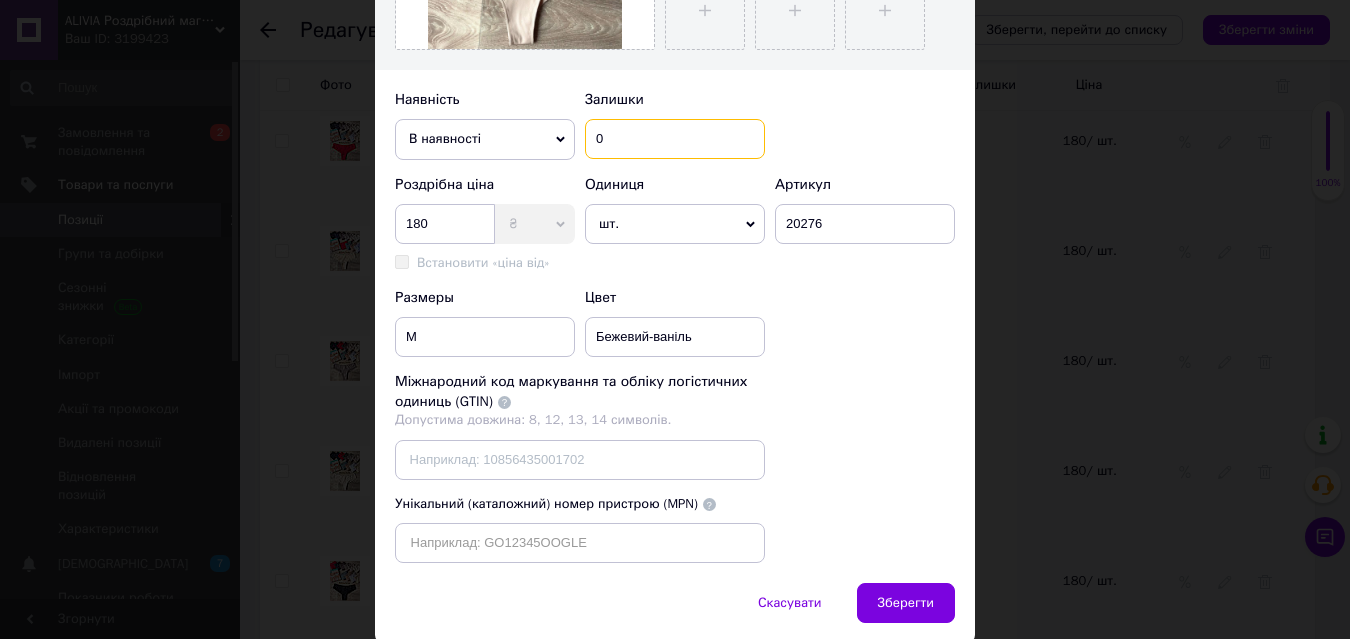 click on "0" at bounding box center [675, 139] 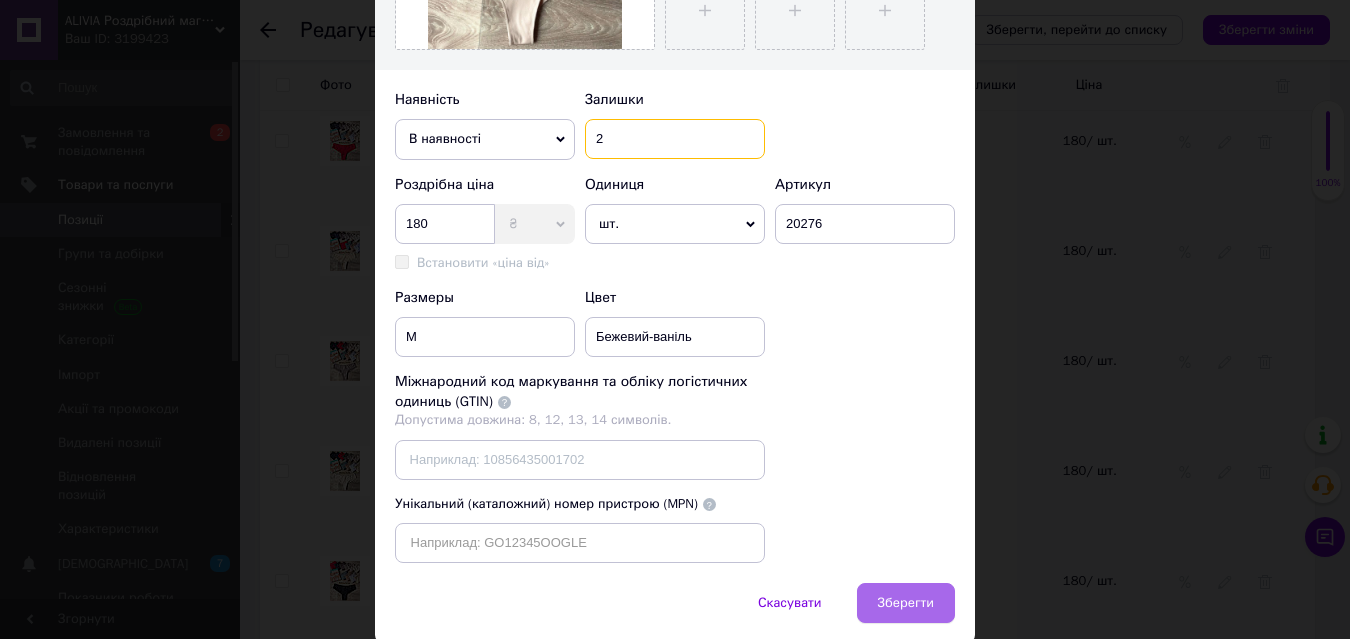type on "2" 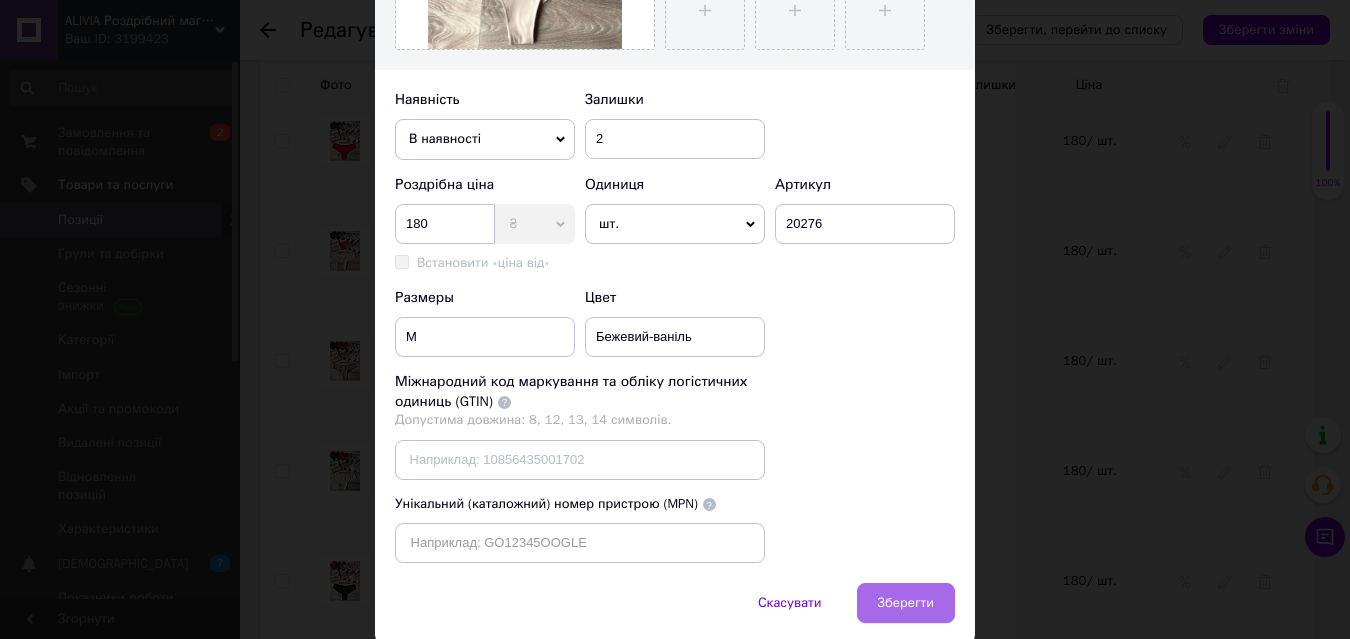 click on "Зберегти" at bounding box center [906, 603] 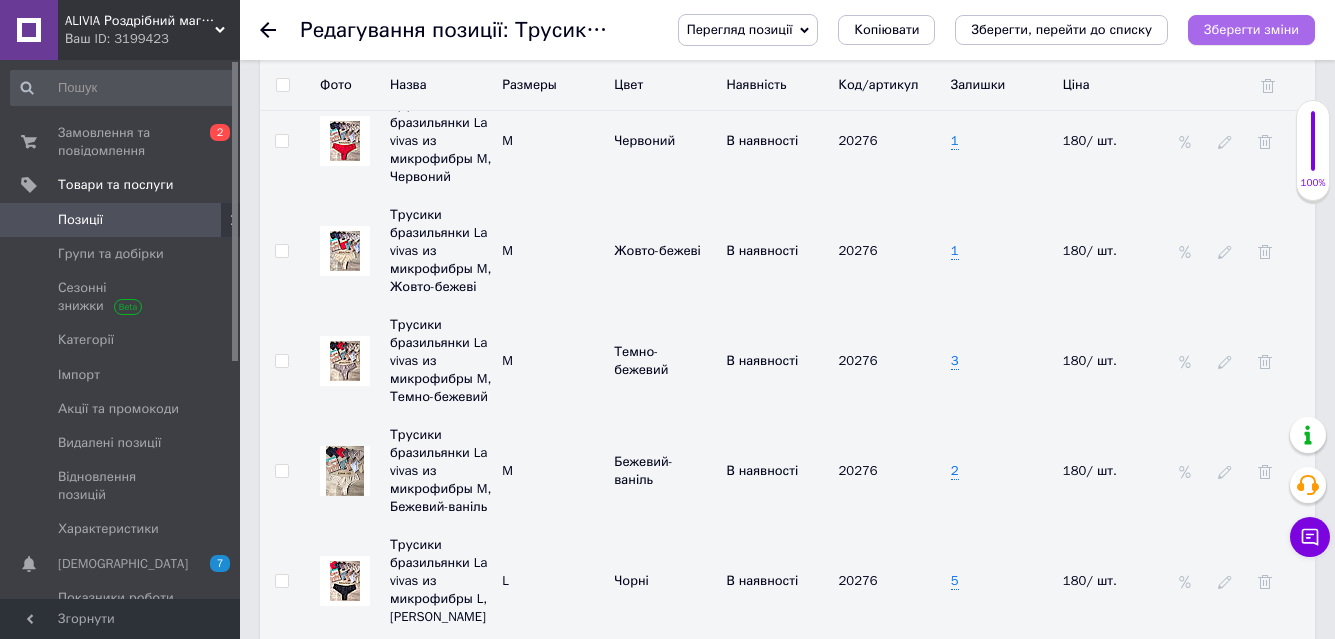 click on "Зберегти зміни" at bounding box center [1251, 29] 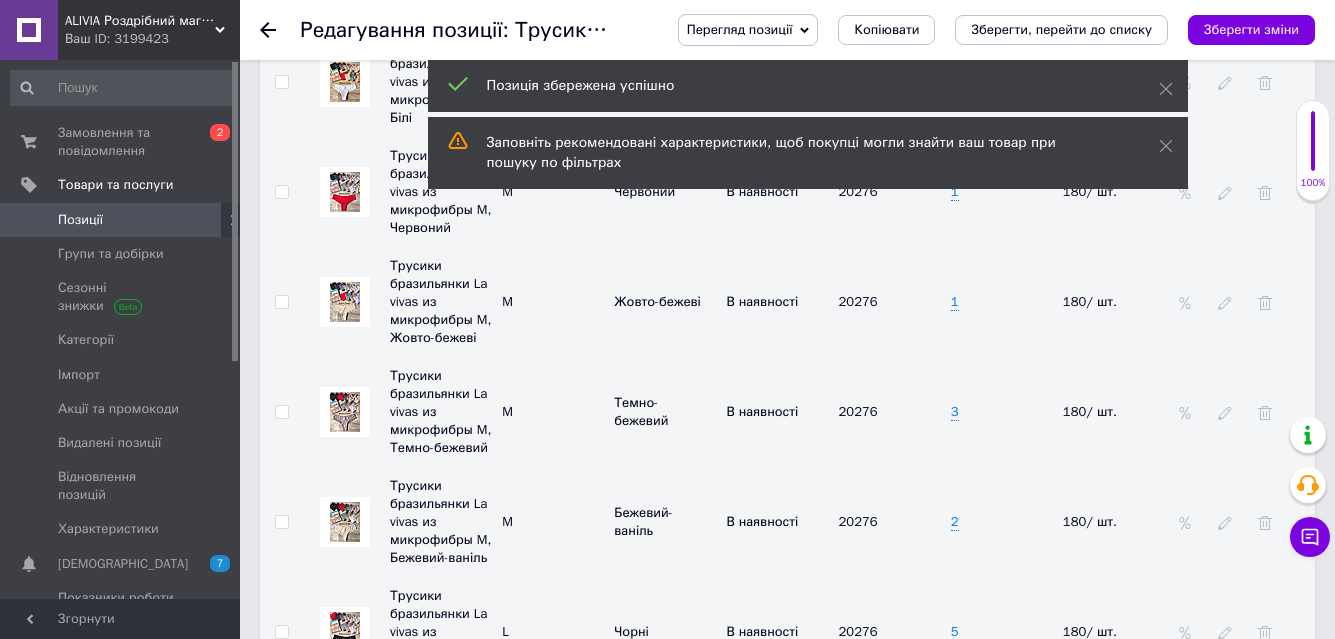 click 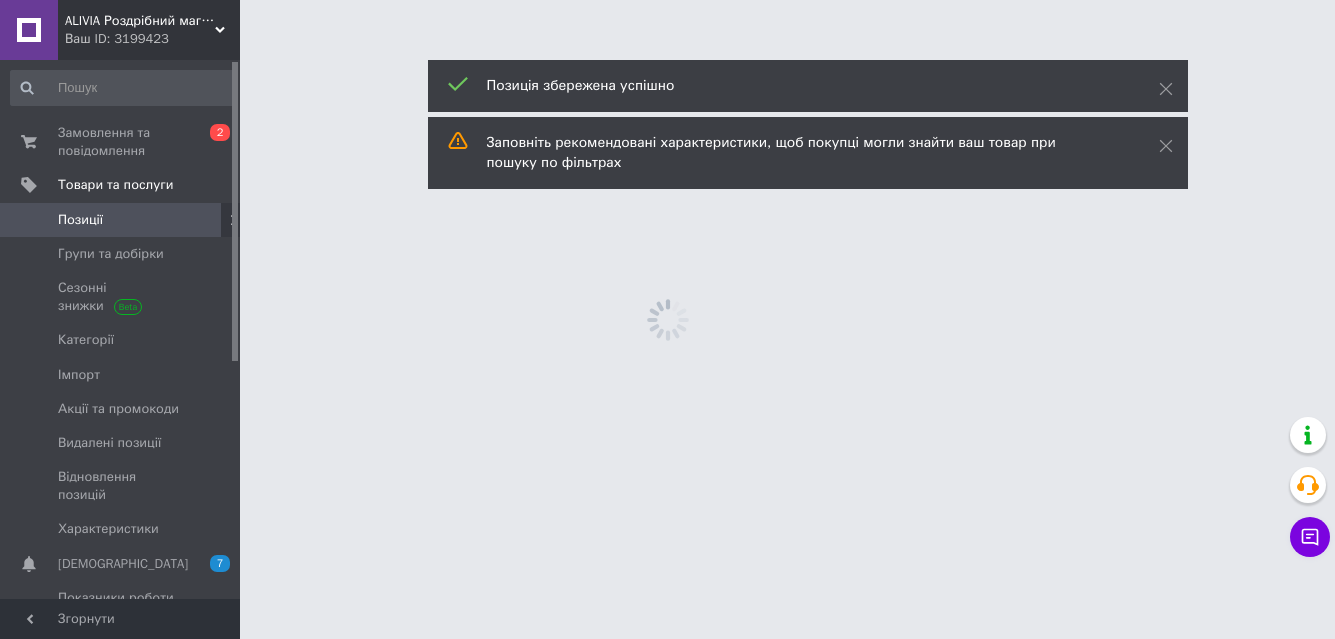 scroll, scrollTop: 0, scrollLeft: 0, axis: both 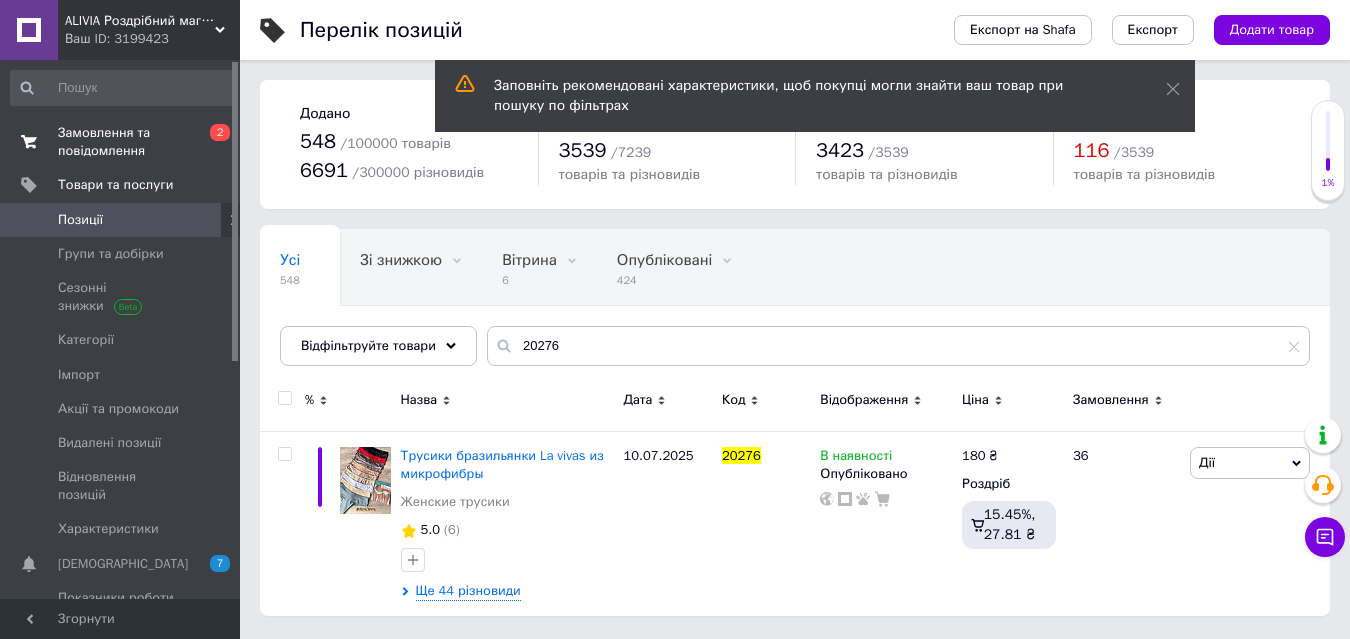 click on "Замовлення та повідомлення" at bounding box center (121, 142) 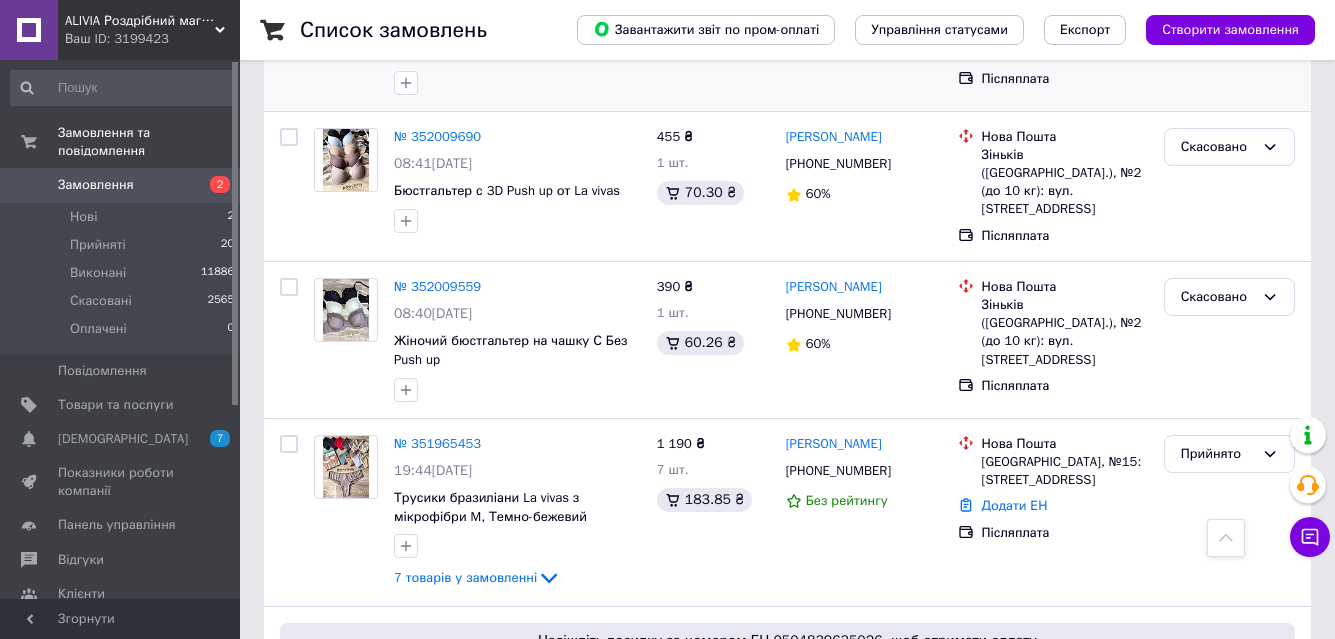 scroll, scrollTop: 600, scrollLeft: 0, axis: vertical 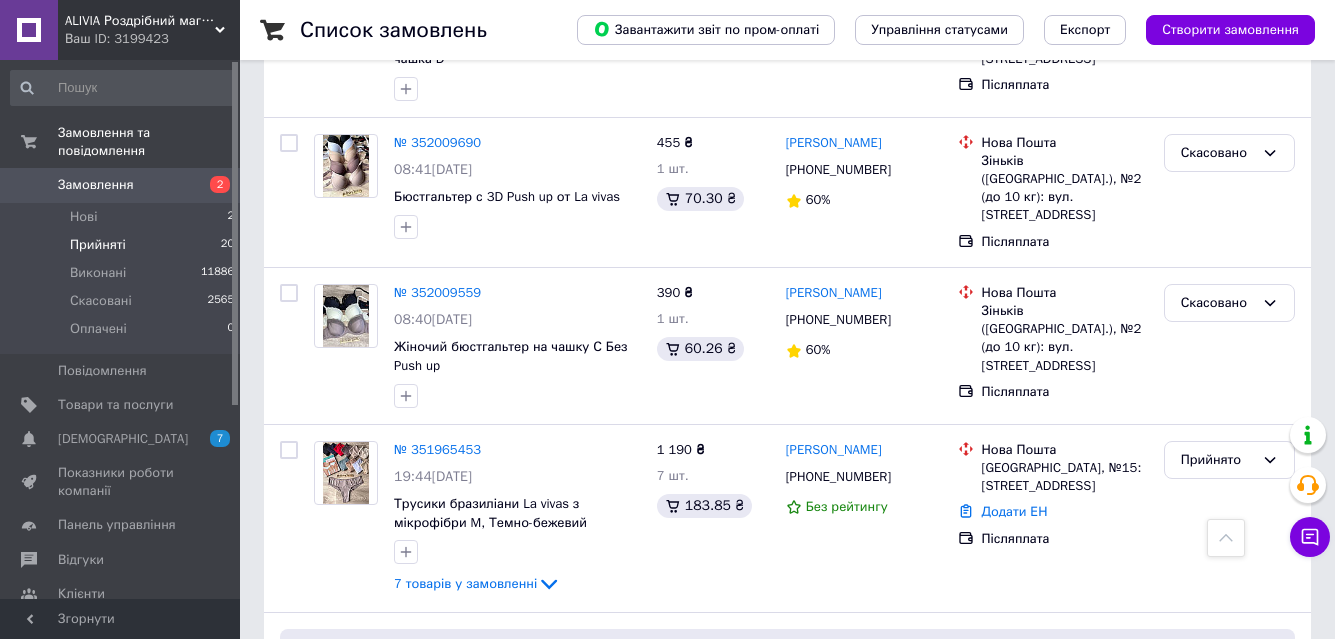 click on "Прийняті 20" at bounding box center (123, 245) 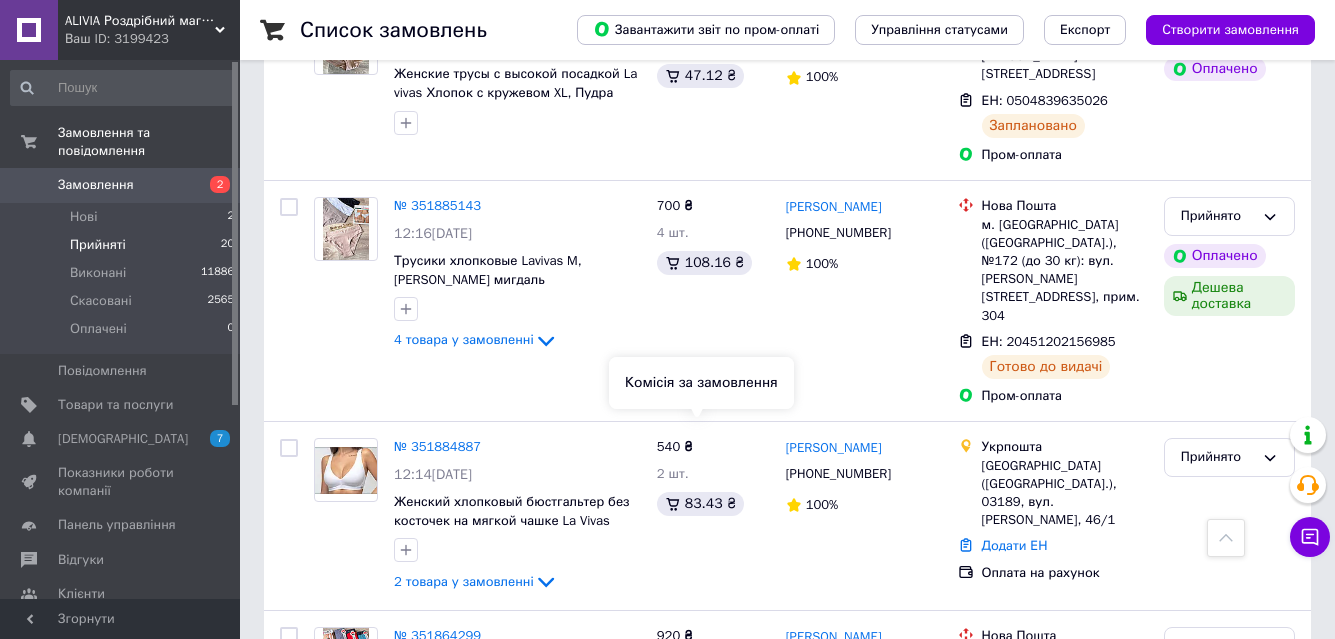 scroll, scrollTop: 600, scrollLeft: 0, axis: vertical 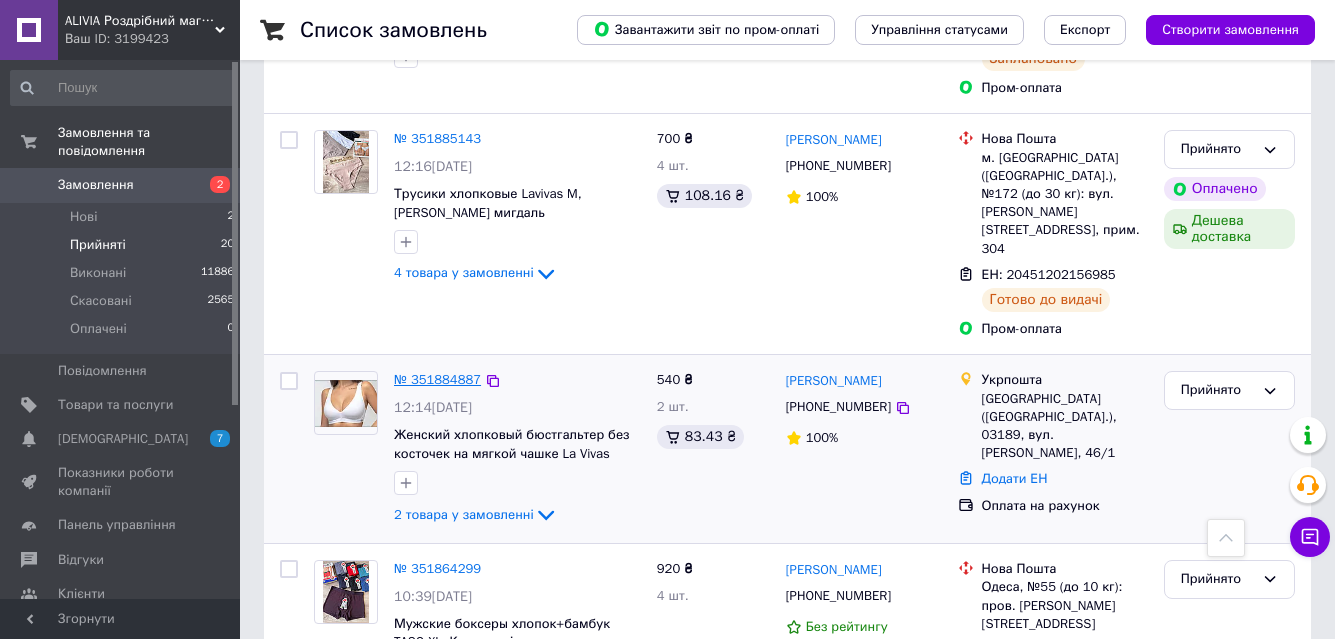 click on "№ 351884887" at bounding box center (437, 379) 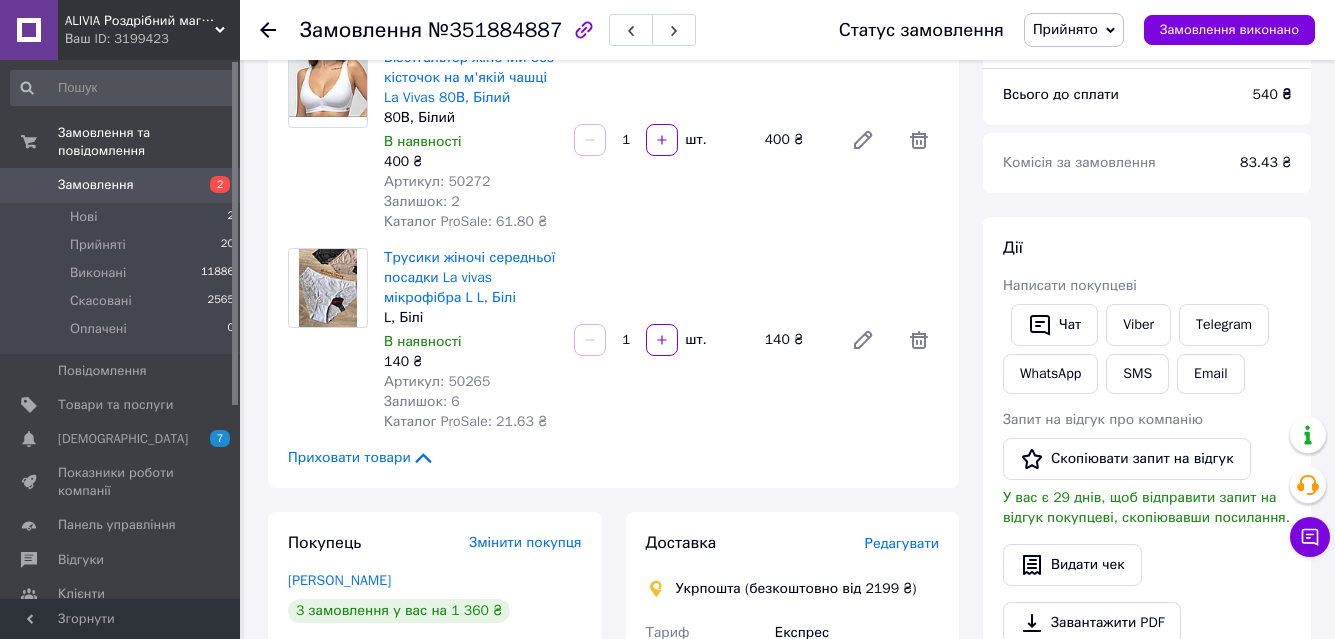 scroll, scrollTop: 200, scrollLeft: 0, axis: vertical 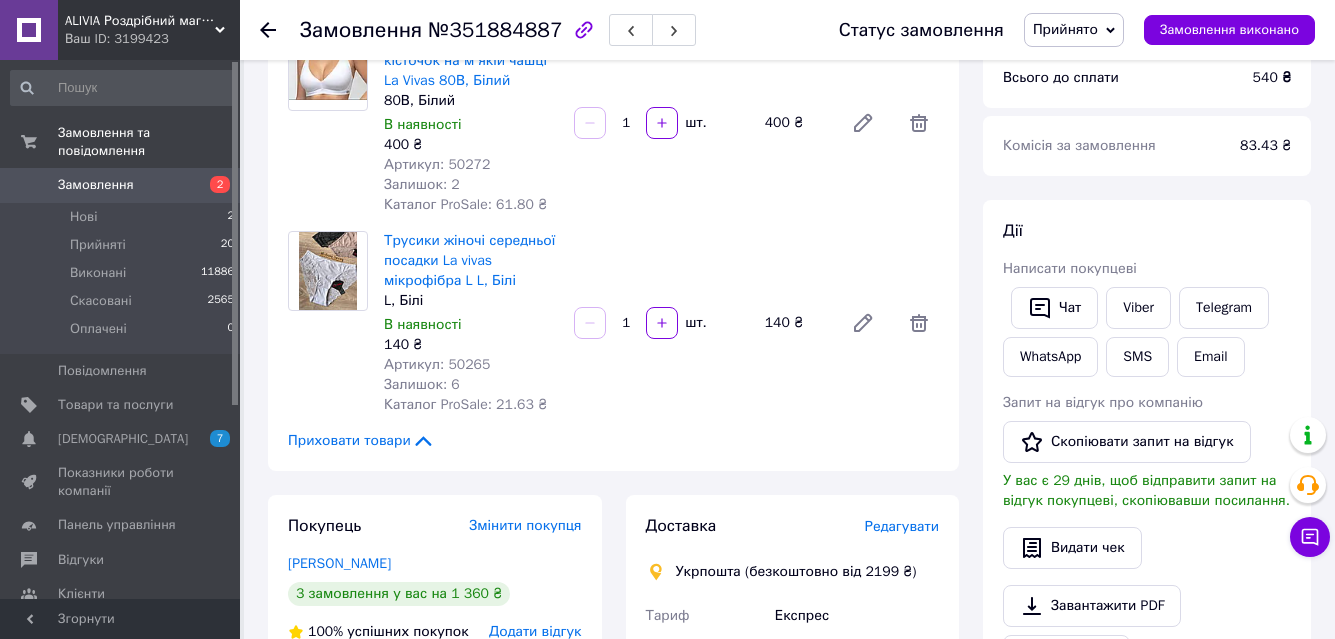 click 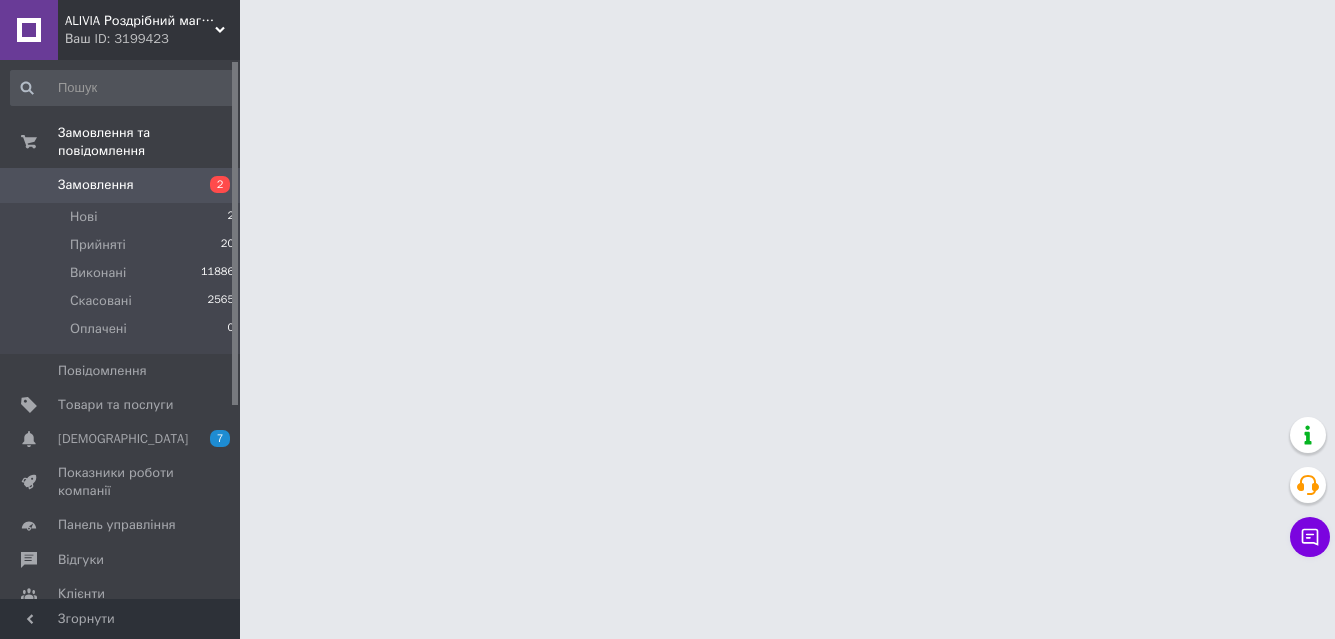 scroll, scrollTop: 0, scrollLeft: 0, axis: both 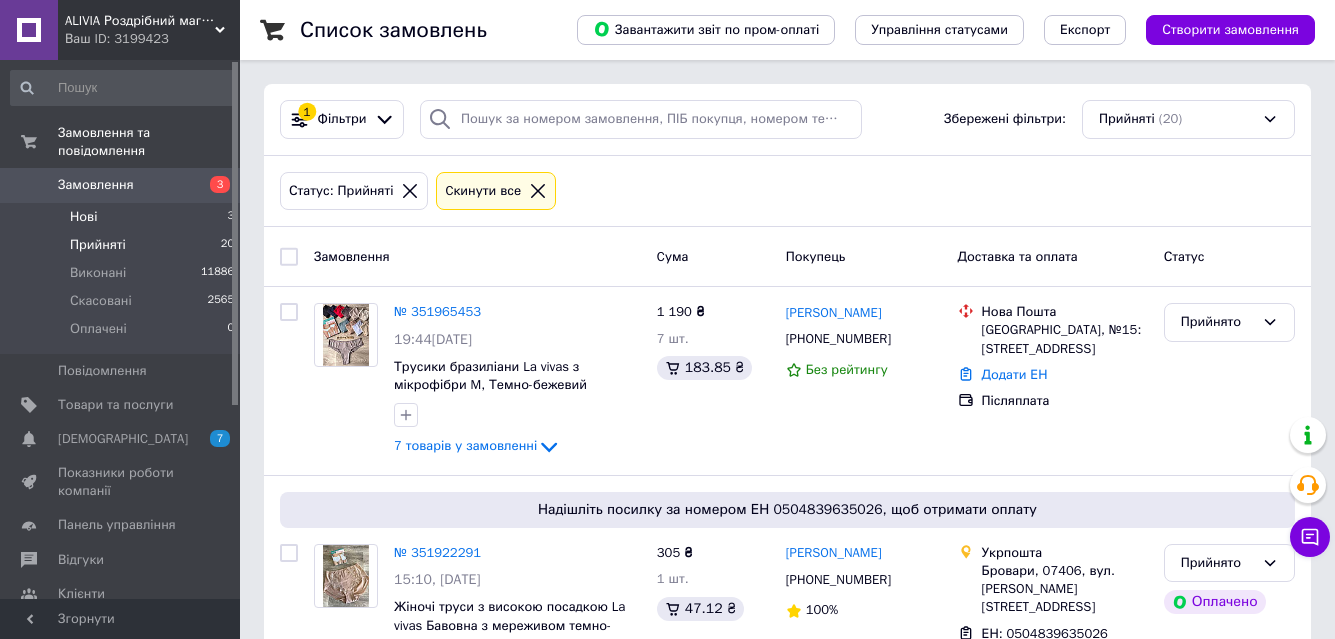 click on "Нові 3" at bounding box center (123, 217) 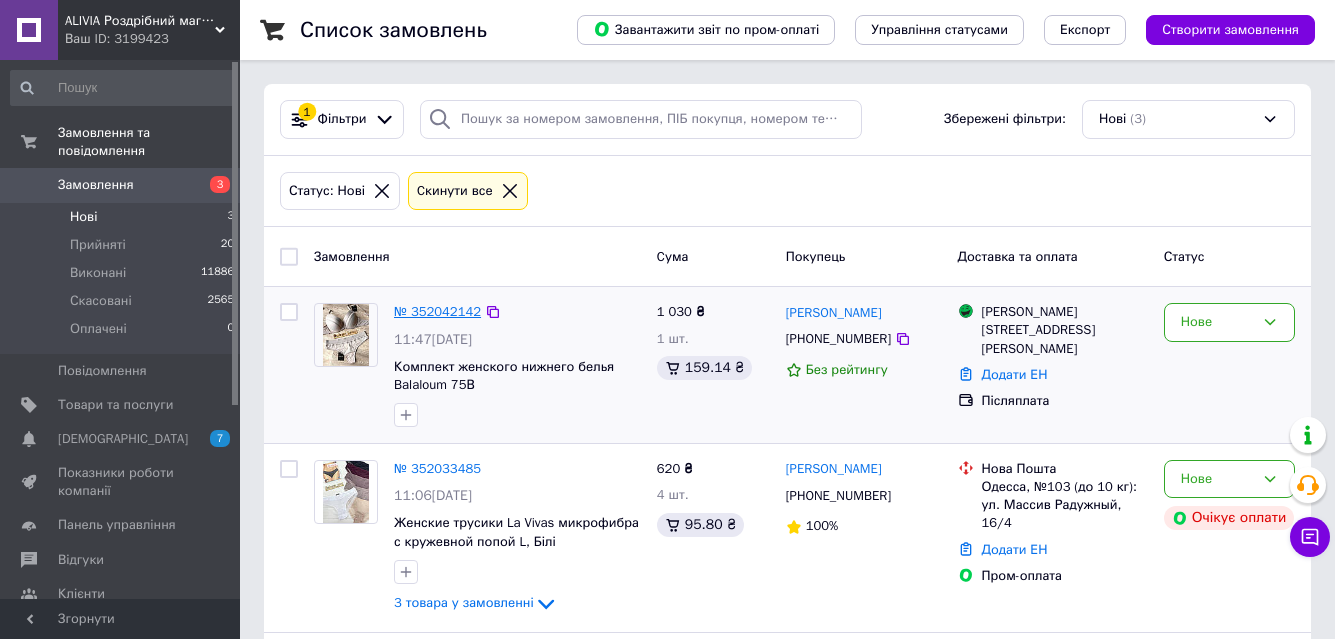 click on "№ 352042142" at bounding box center (437, 311) 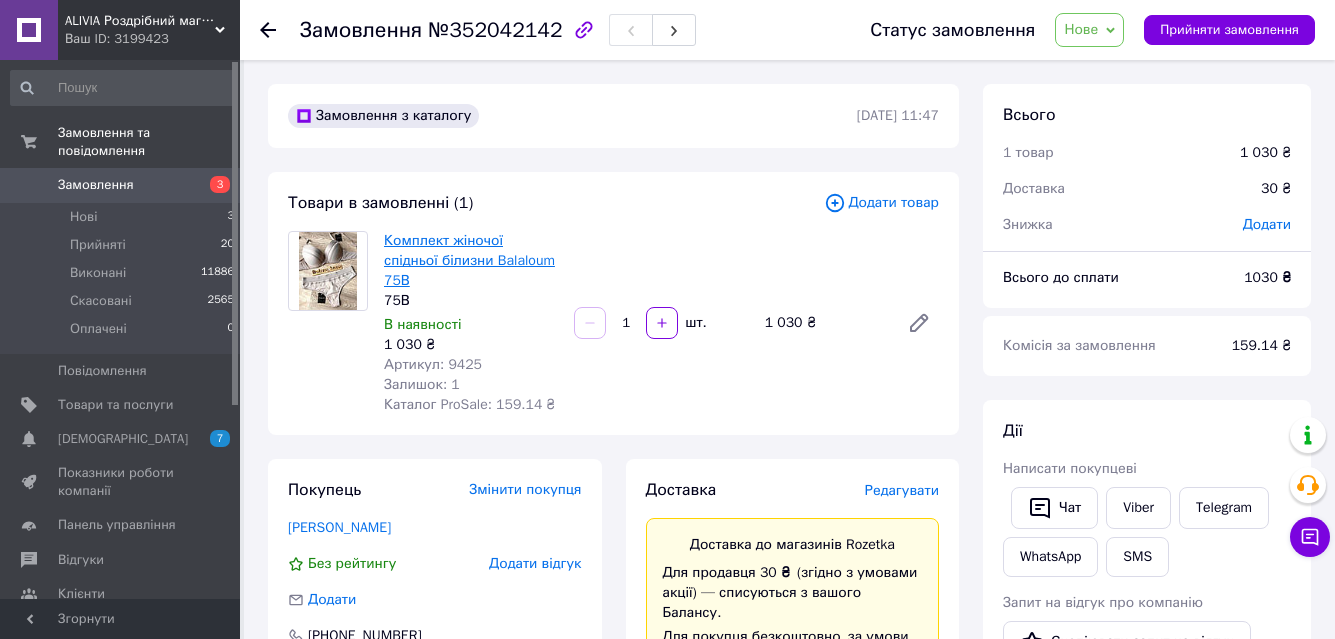 click on "Комплект жіночої спідньої білизни Balaloum 75В" at bounding box center (469, 260) 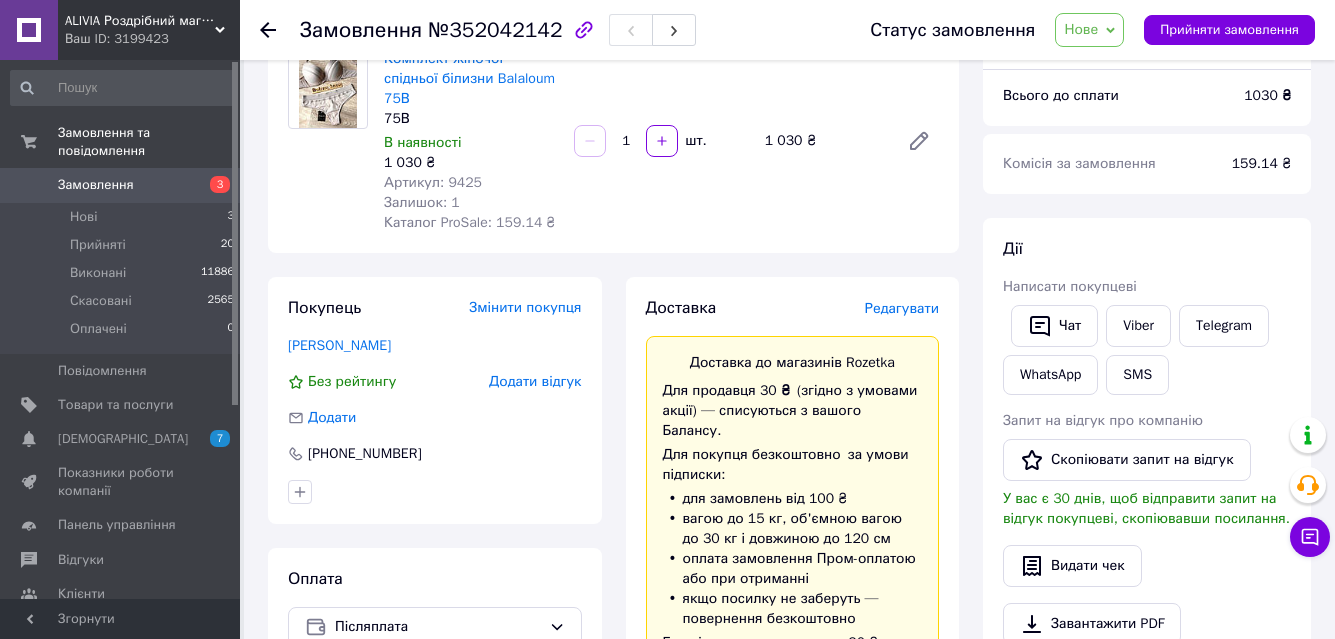 scroll, scrollTop: 0, scrollLeft: 0, axis: both 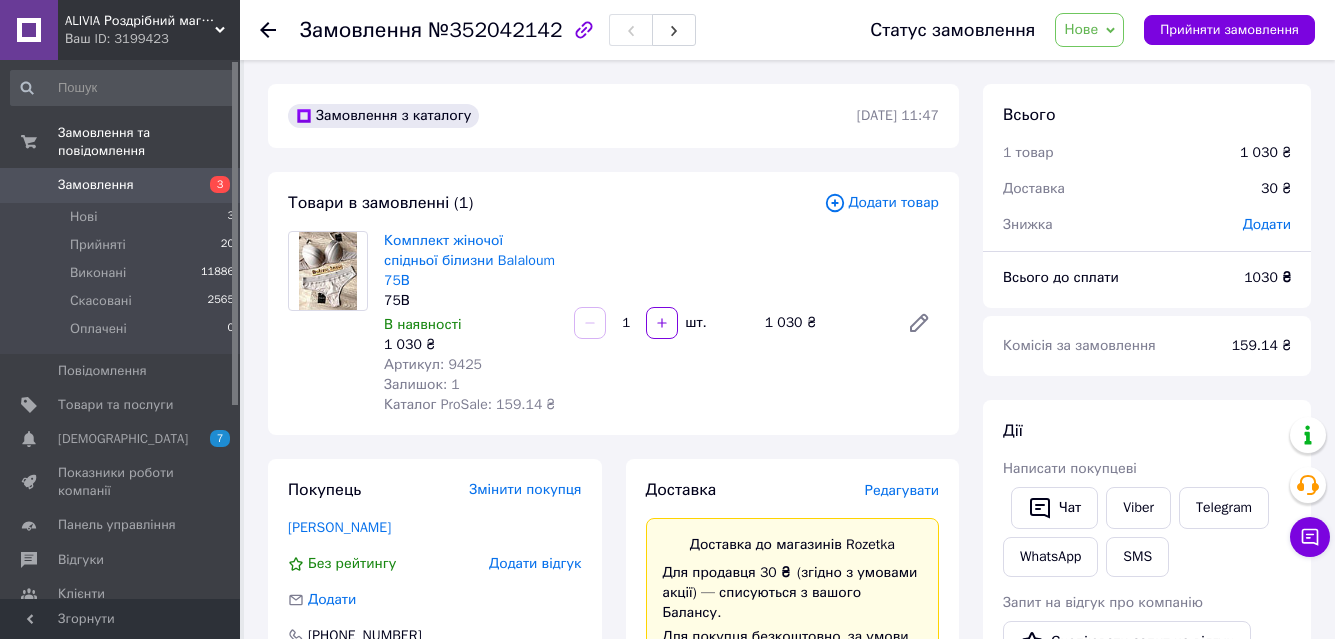 click on "Нове" at bounding box center [1081, 29] 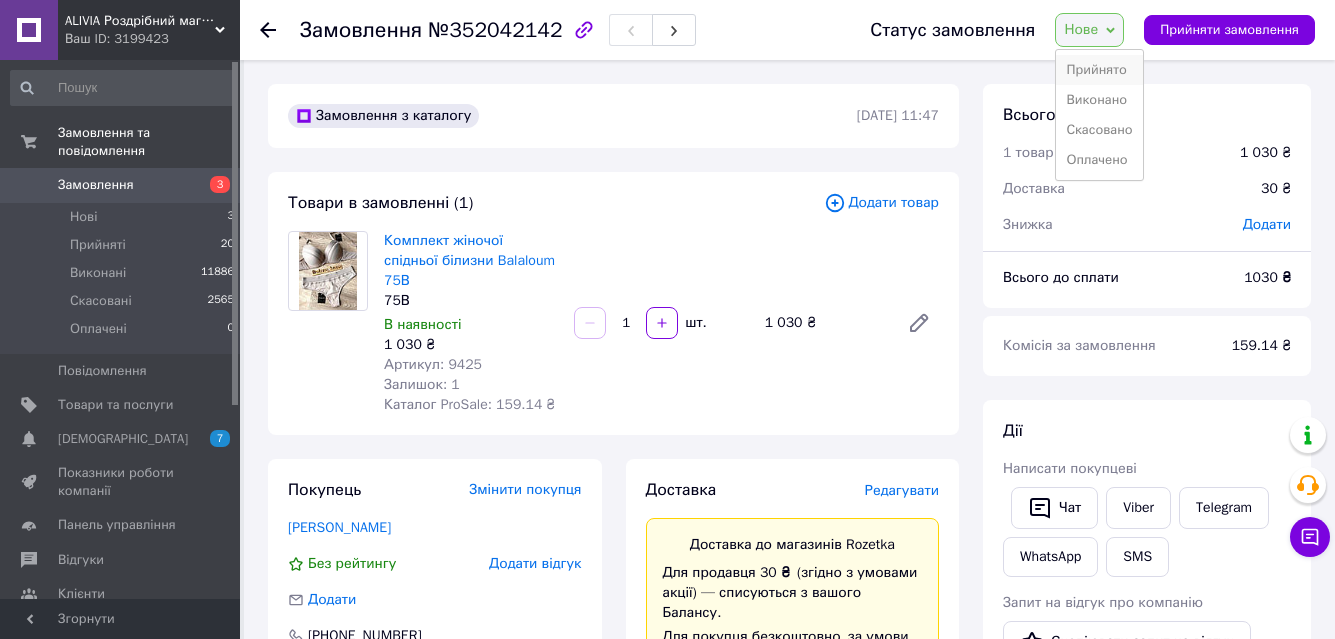click on "Прийнято" at bounding box center (1099, 70) 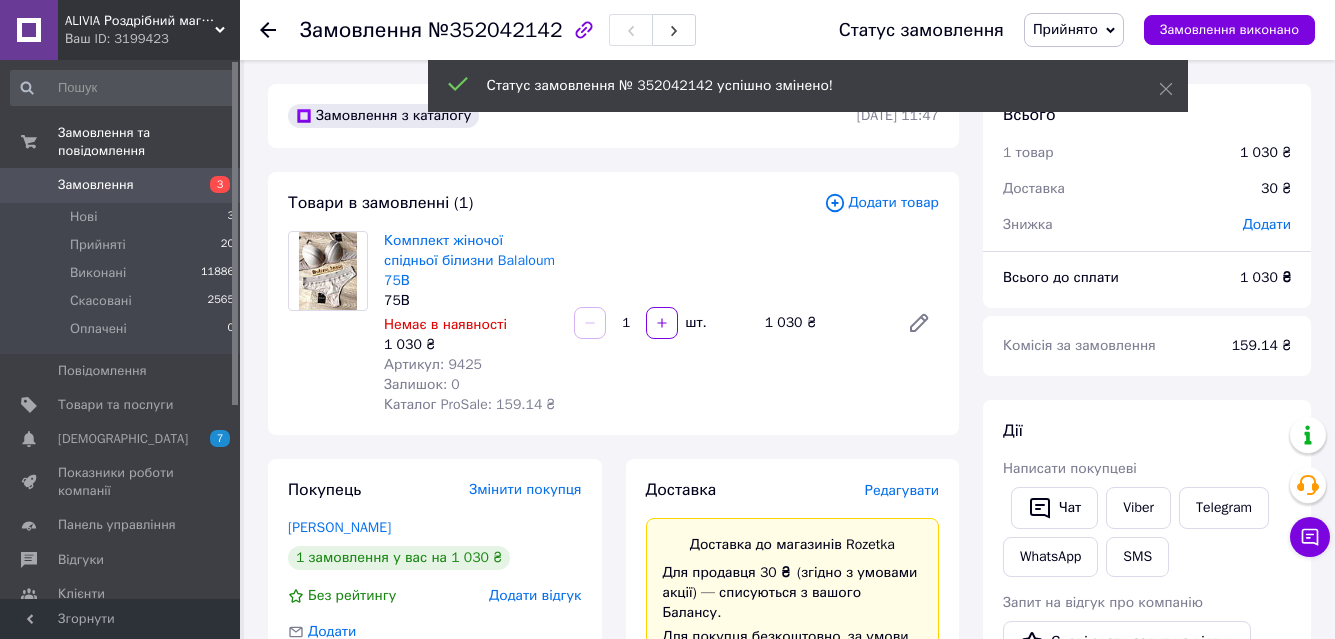 click 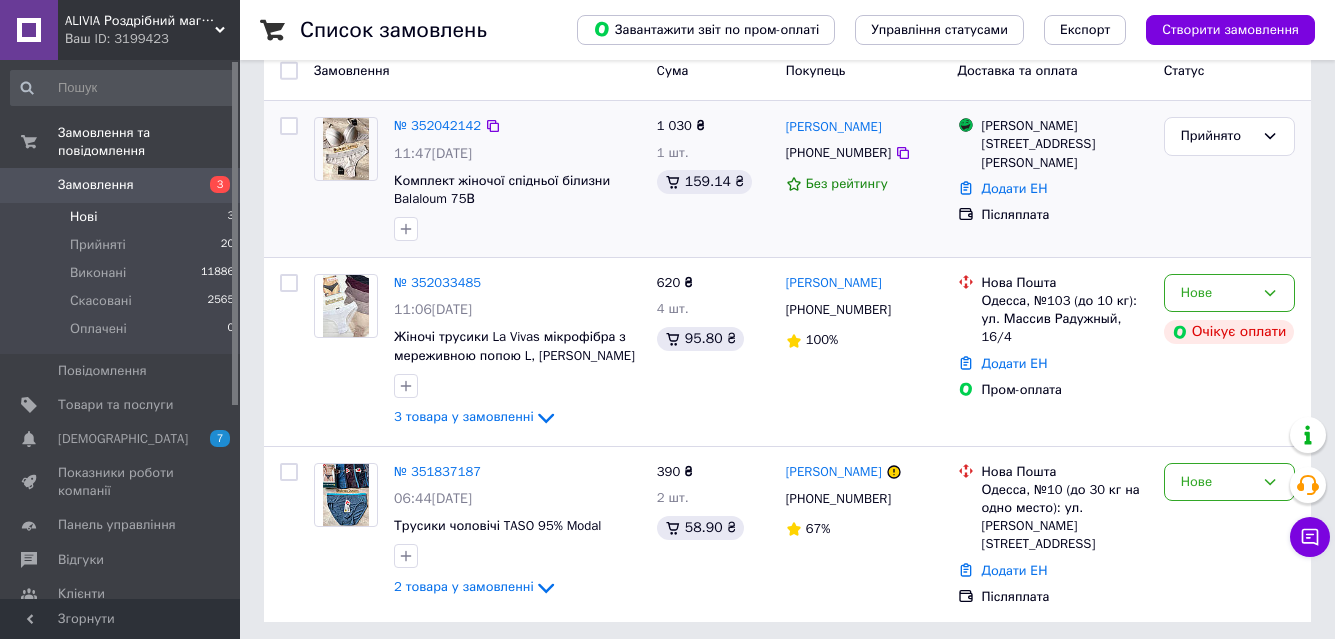 scroll, scrollTop: 187, scrollLeft: 0, axis: vertical 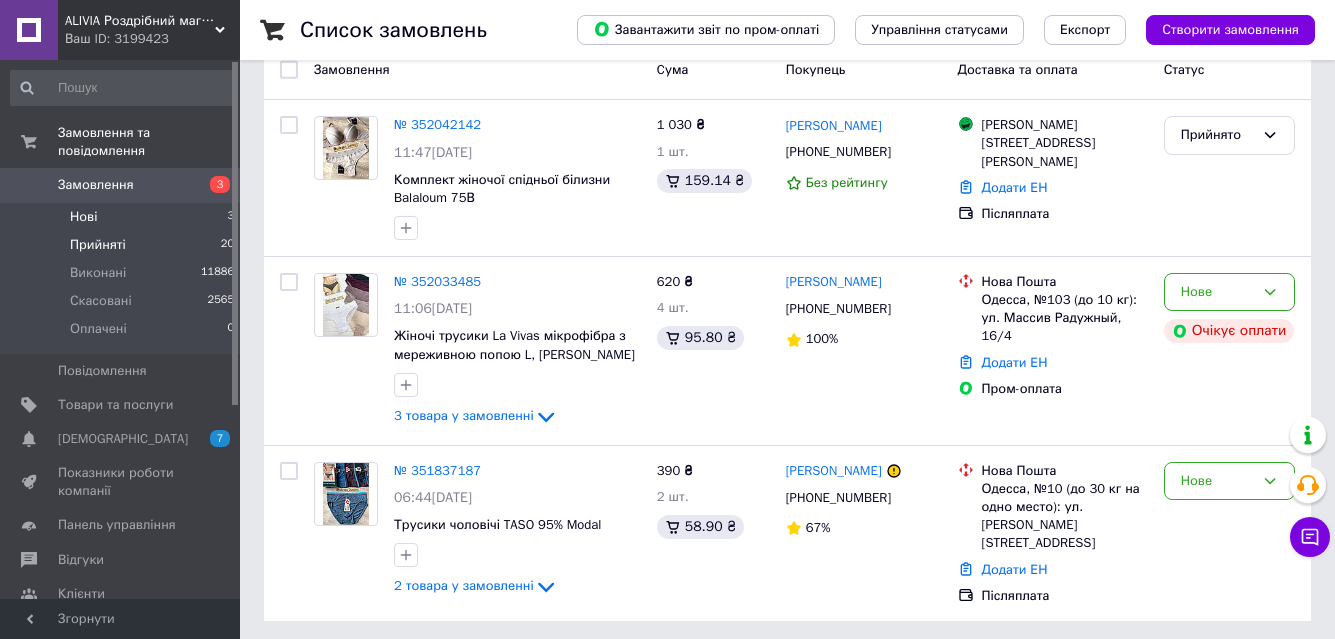 click on "Прийняті 20" at bounding box center [123, 245] 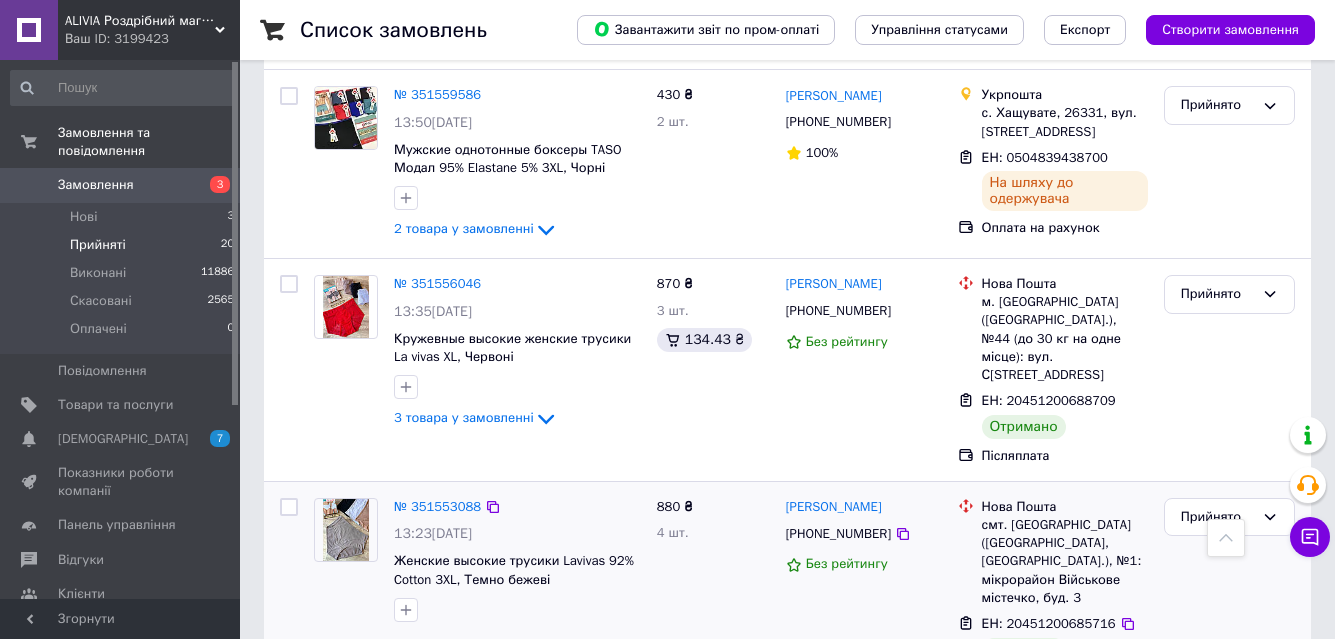 scroll, scrollTop: 3200, scrollLeft: 0, axis: vertical 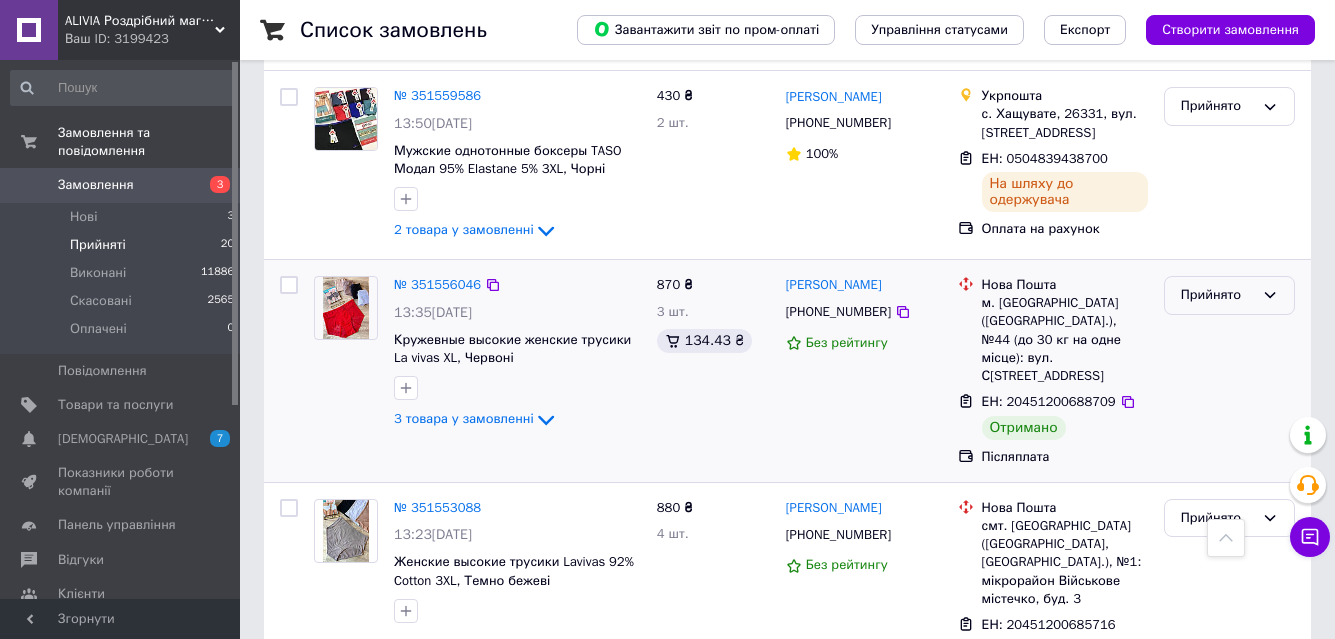 click on "Прийнято" at bounding box center (1217, 295) 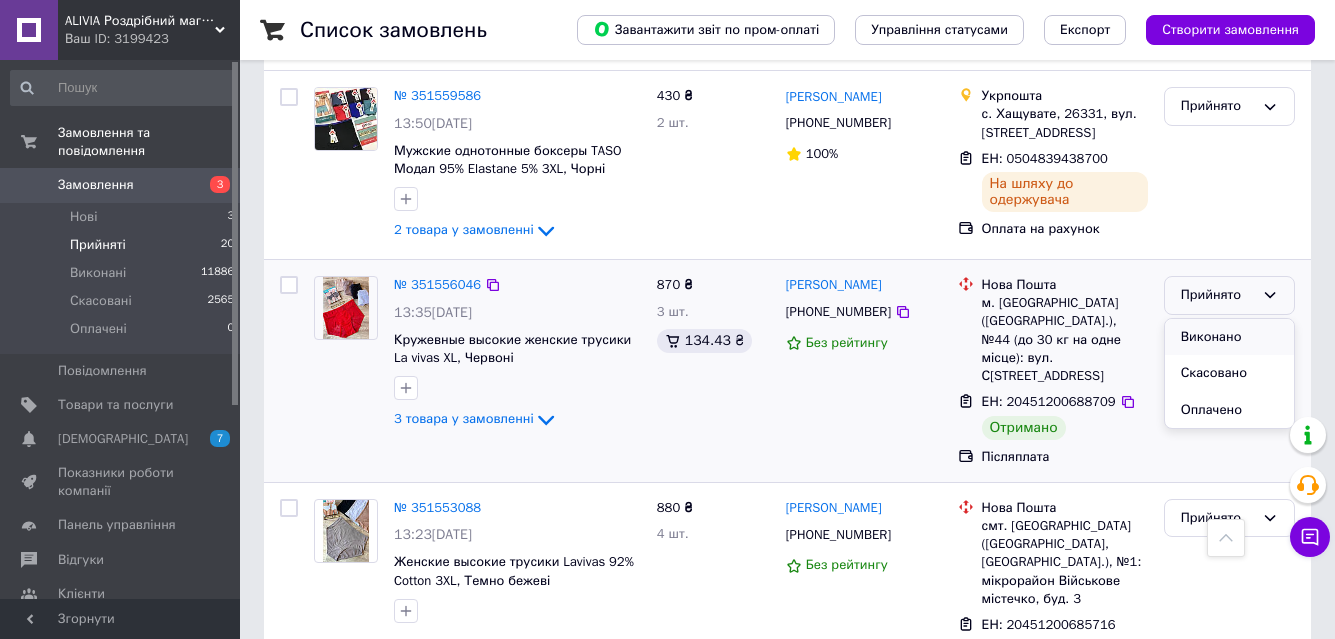 click on "Виконано" at bounding box center (1229, 337) 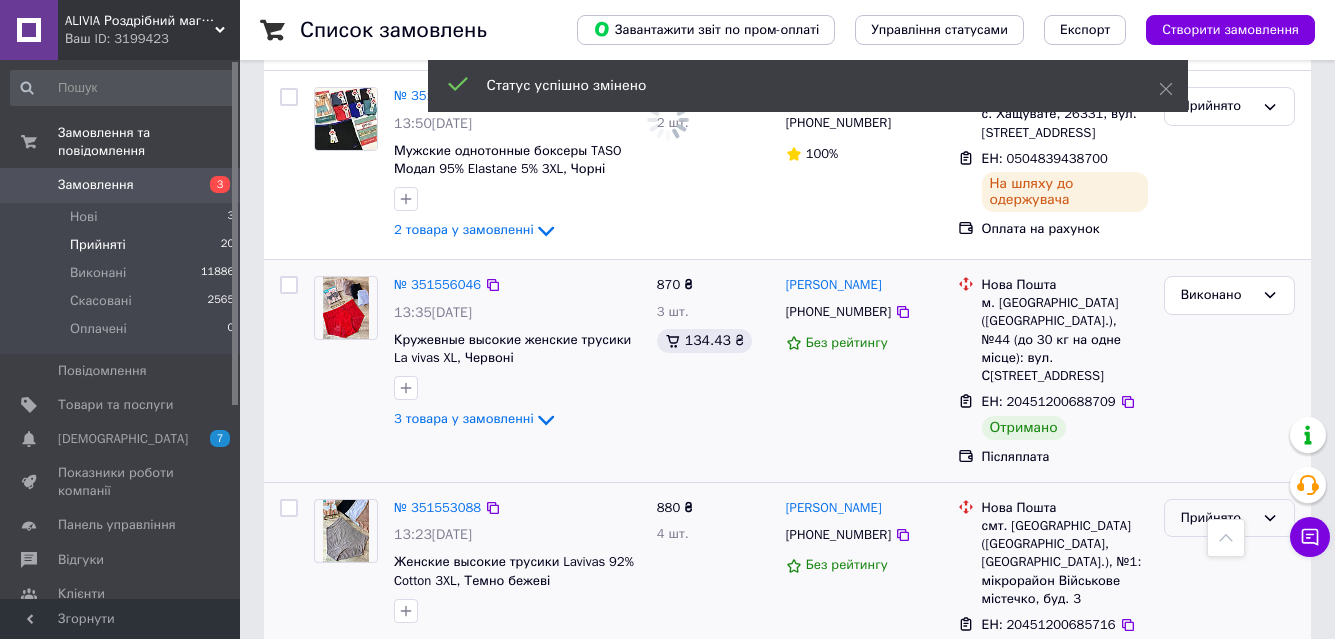 click on "Прийнято" at bounding box center [1217, 518] 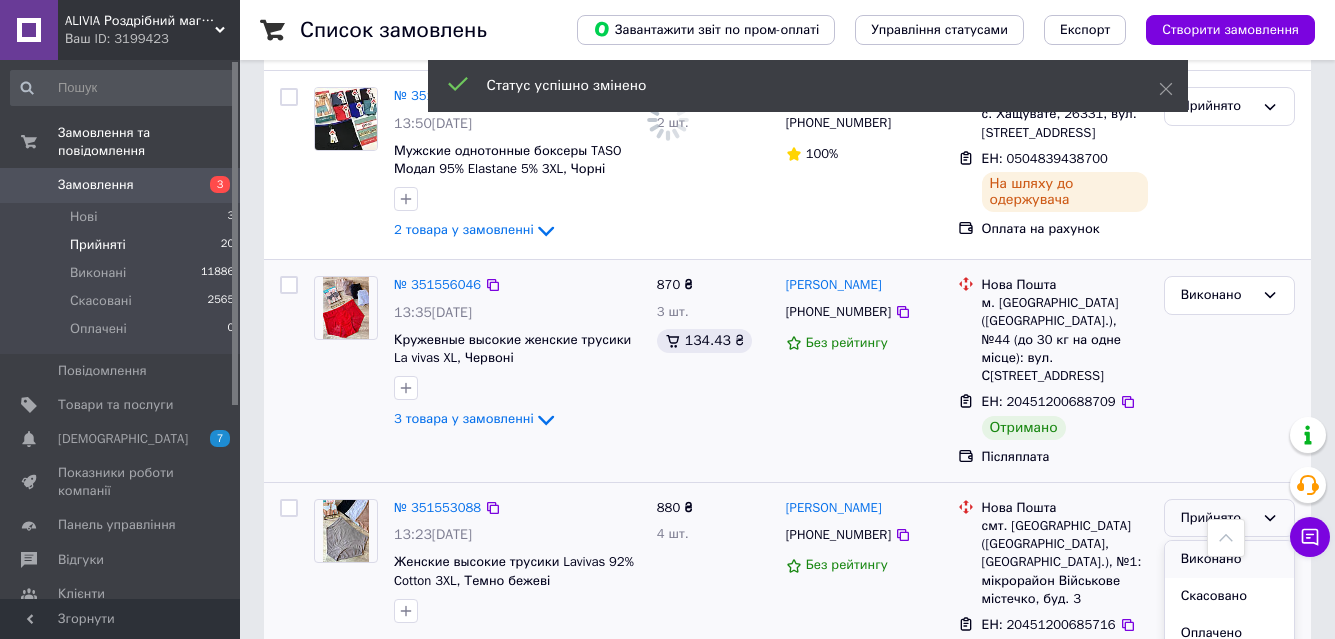 click on "Виконано" at bounding box center (1229, 559) 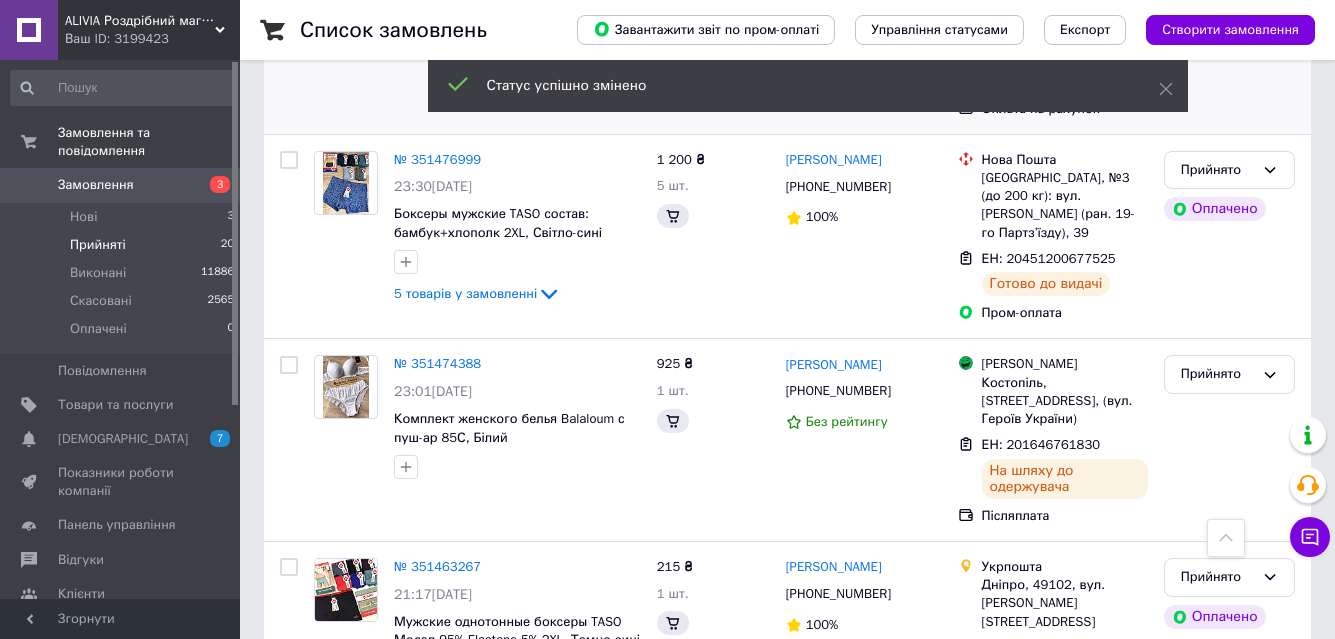 scroll, scrollTop: 3667, scrollLeft: 0, axis: vertical 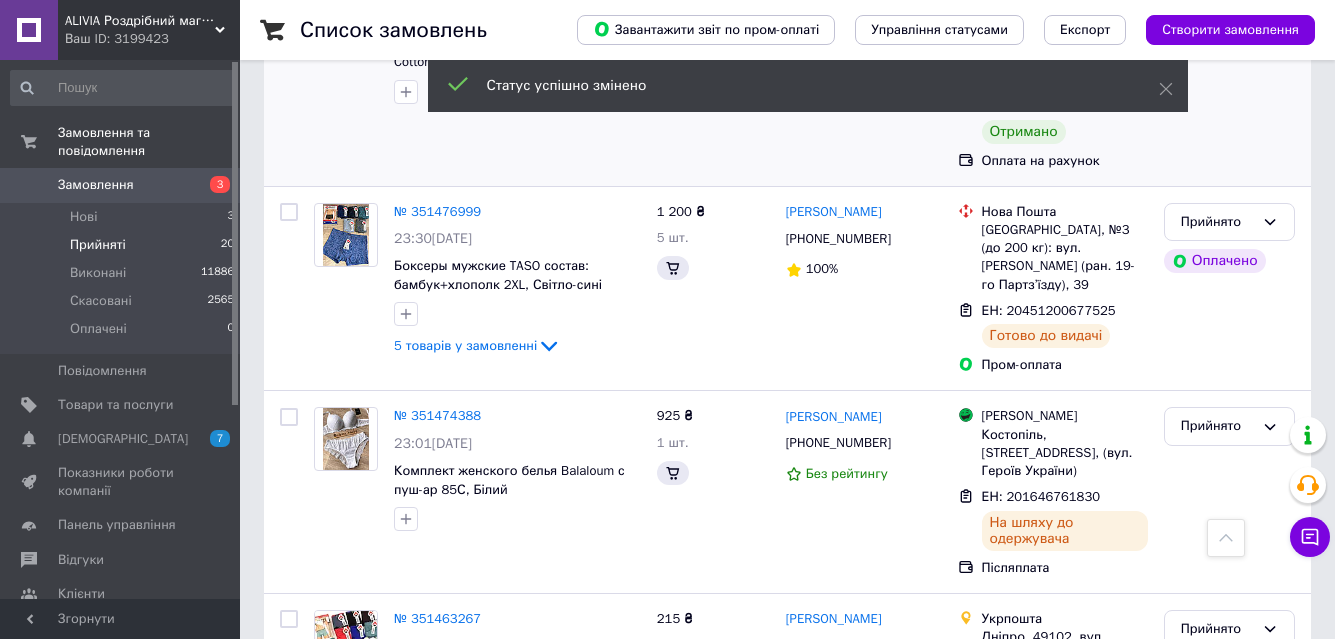 click on "2" at bounding box center [327, 825] 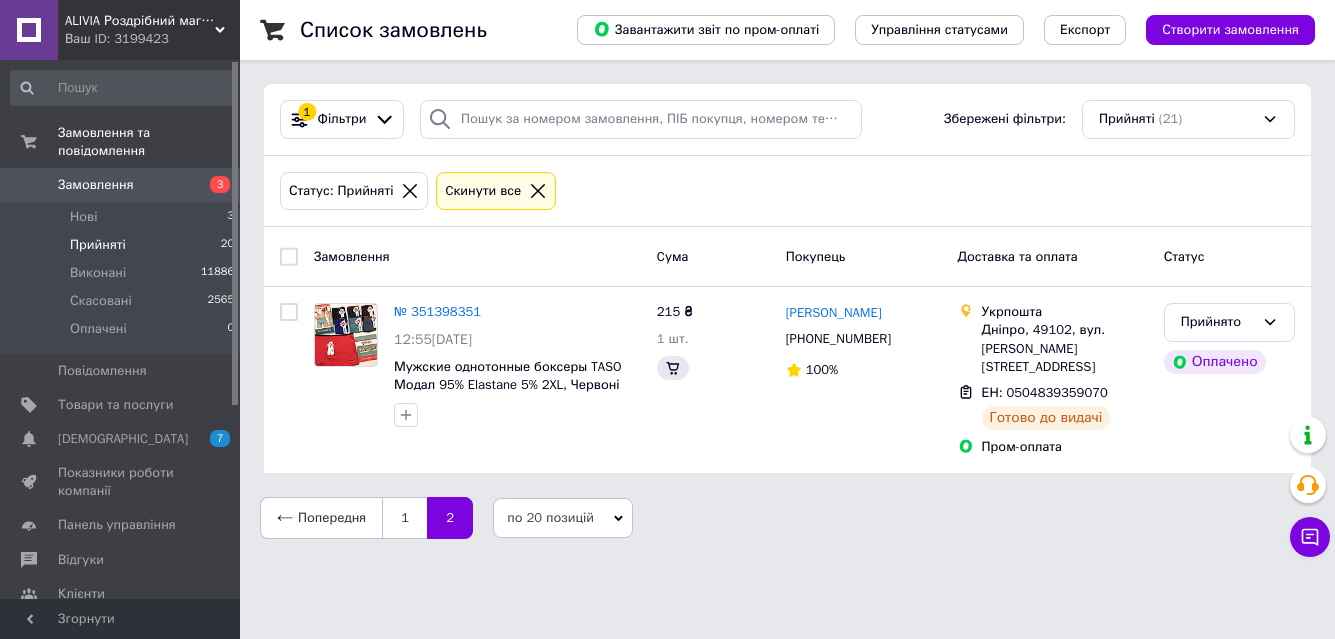 scroll, scrollTop: 0, scrollLeft: 0, axis: both 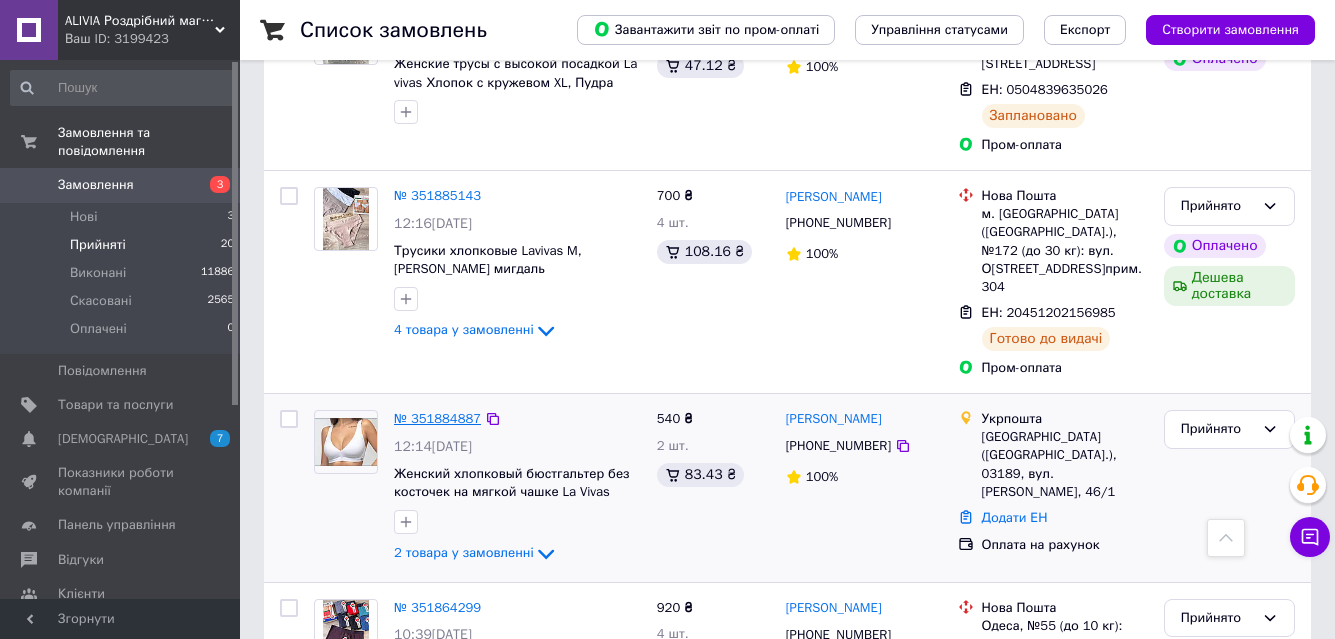 click on "№ 351884887" at bounding box center [437, 418] 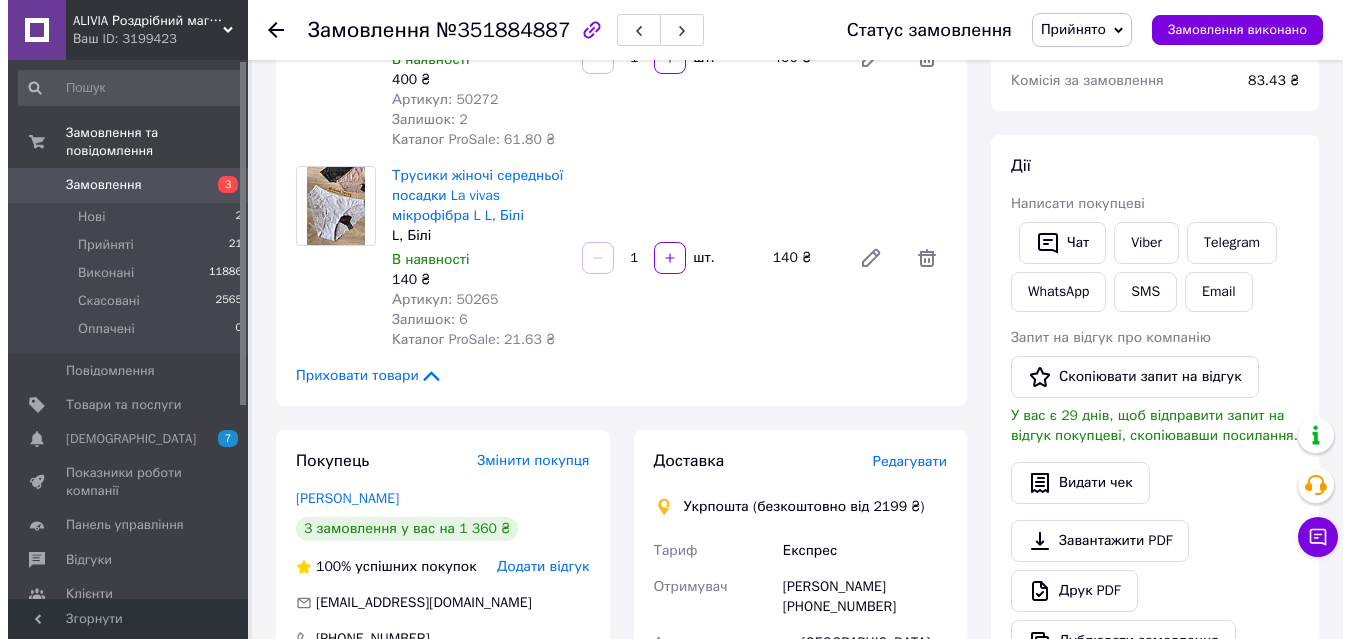 scroll, scrollTop: 300, scrollLeft: 0, axis: vertical 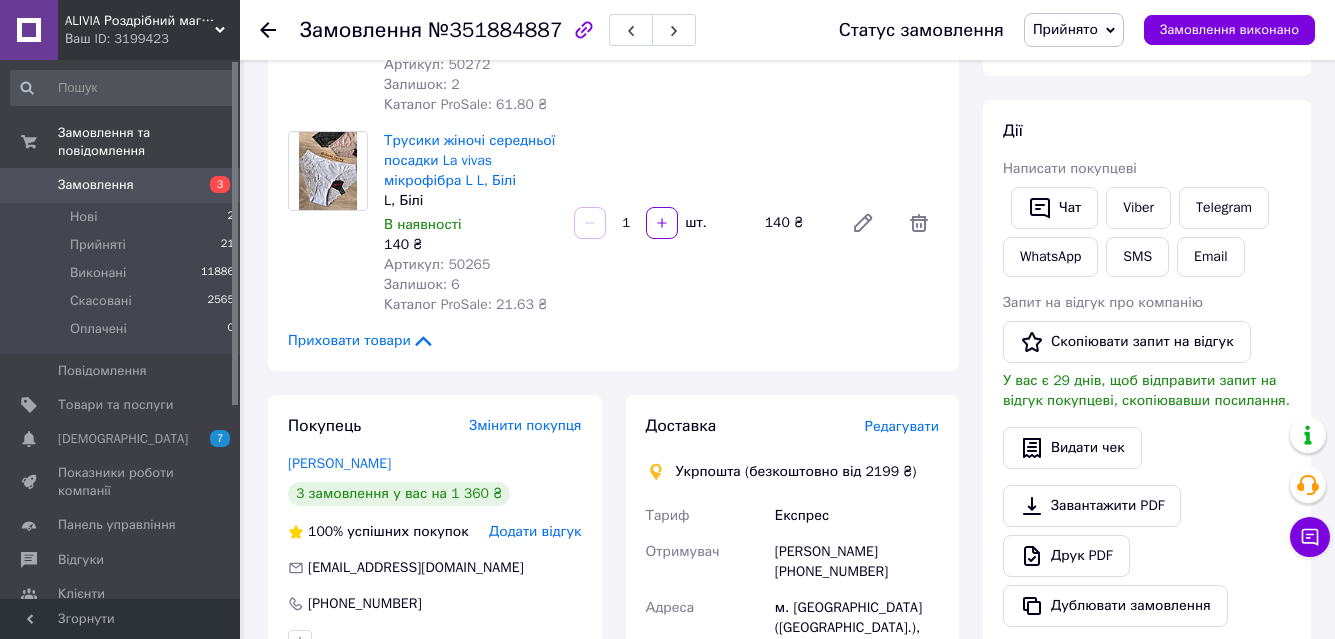 click on "Редагувати" at bounding box center (902, 426) 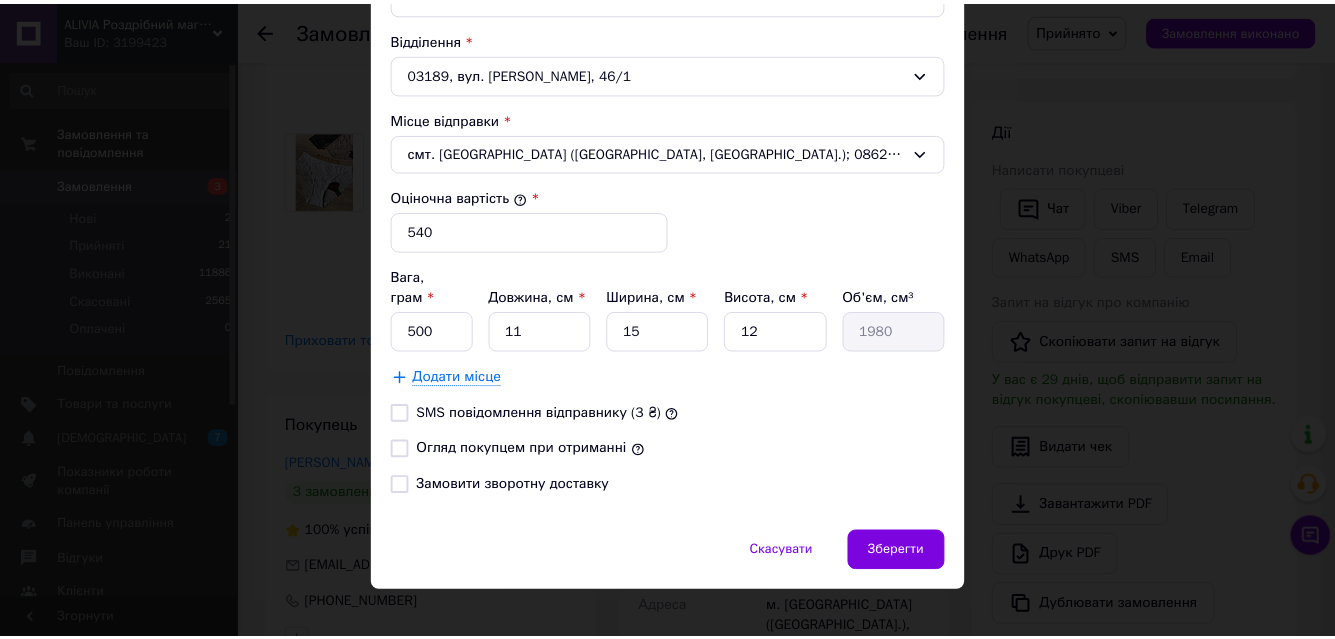 scroll, scrollTop: 684, scrollLeft: 0, axis: vertical 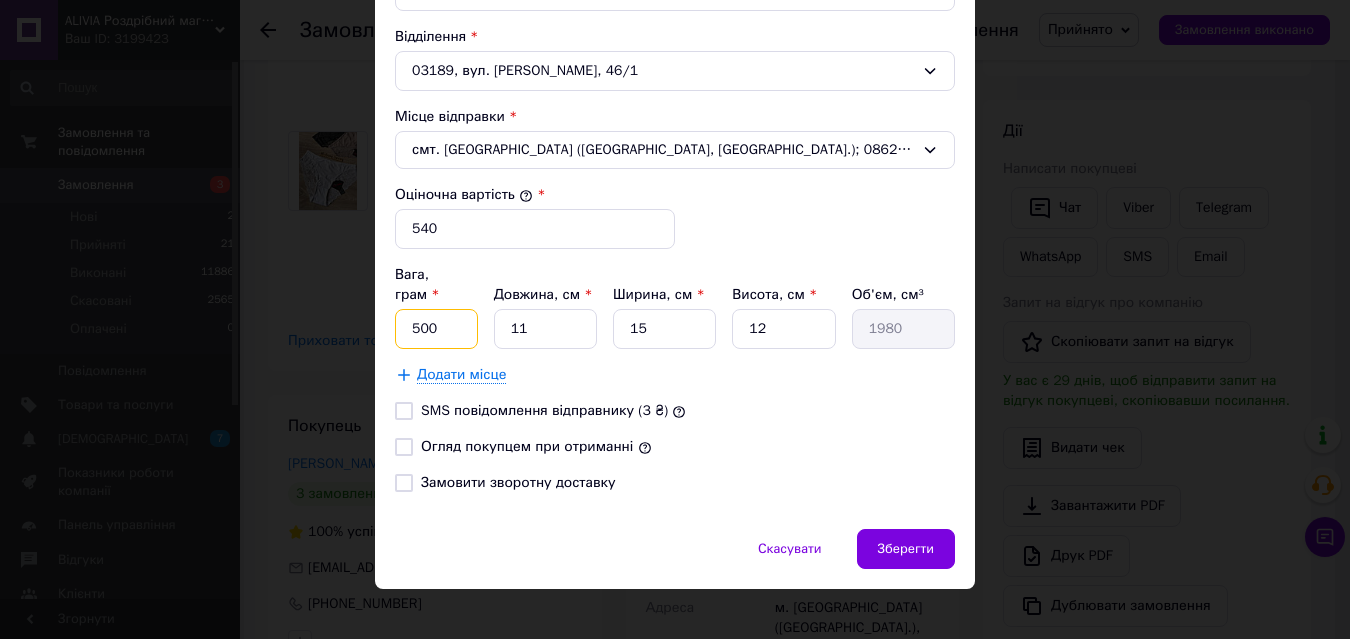 click on "500" at bounding box center [436, 329] 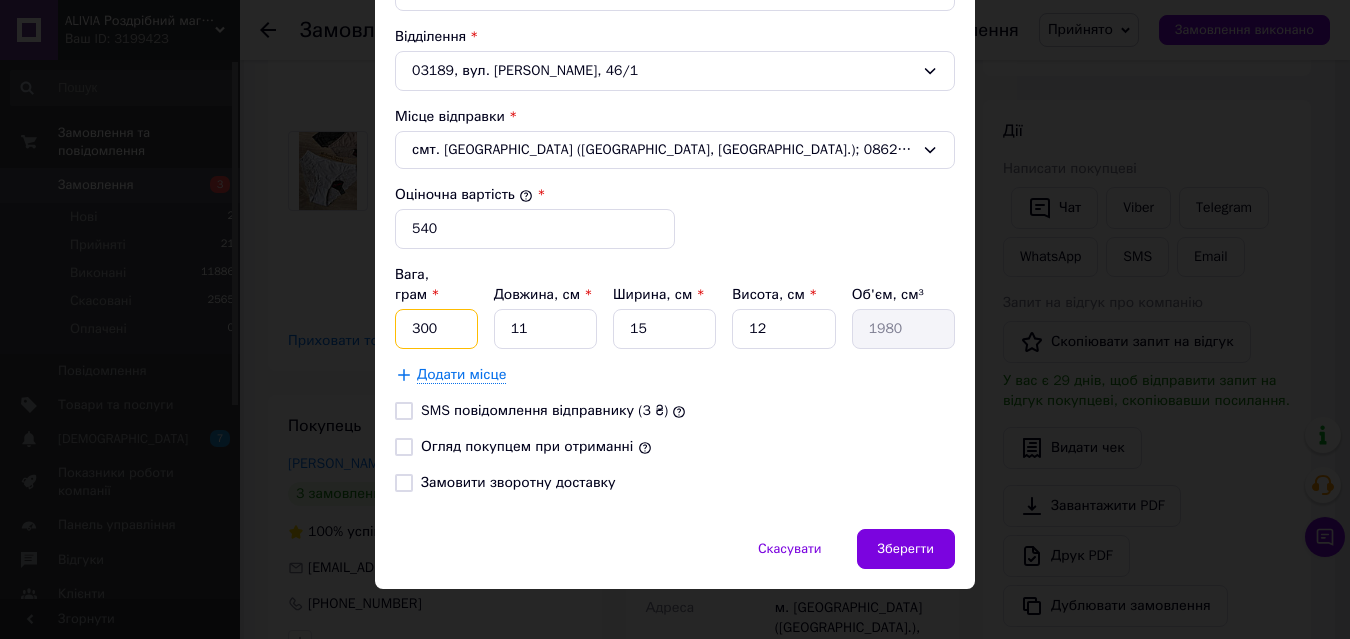 type on "300" 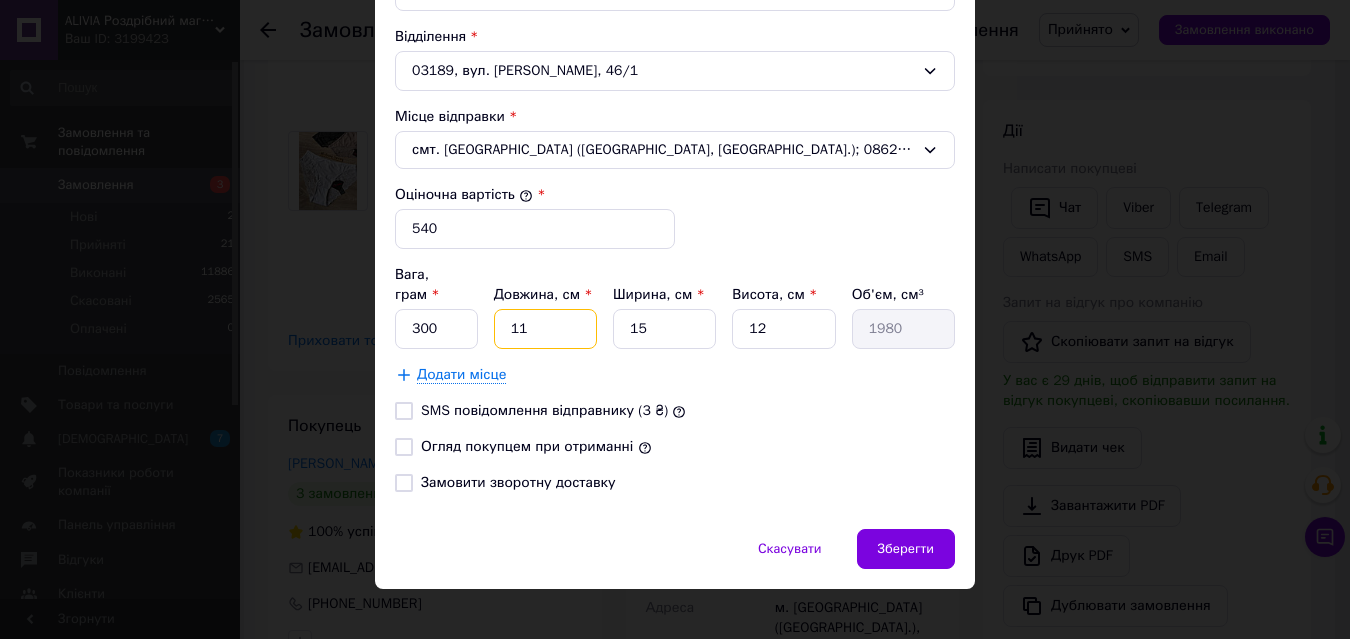 click on "11" at bounding box center (545, 329) 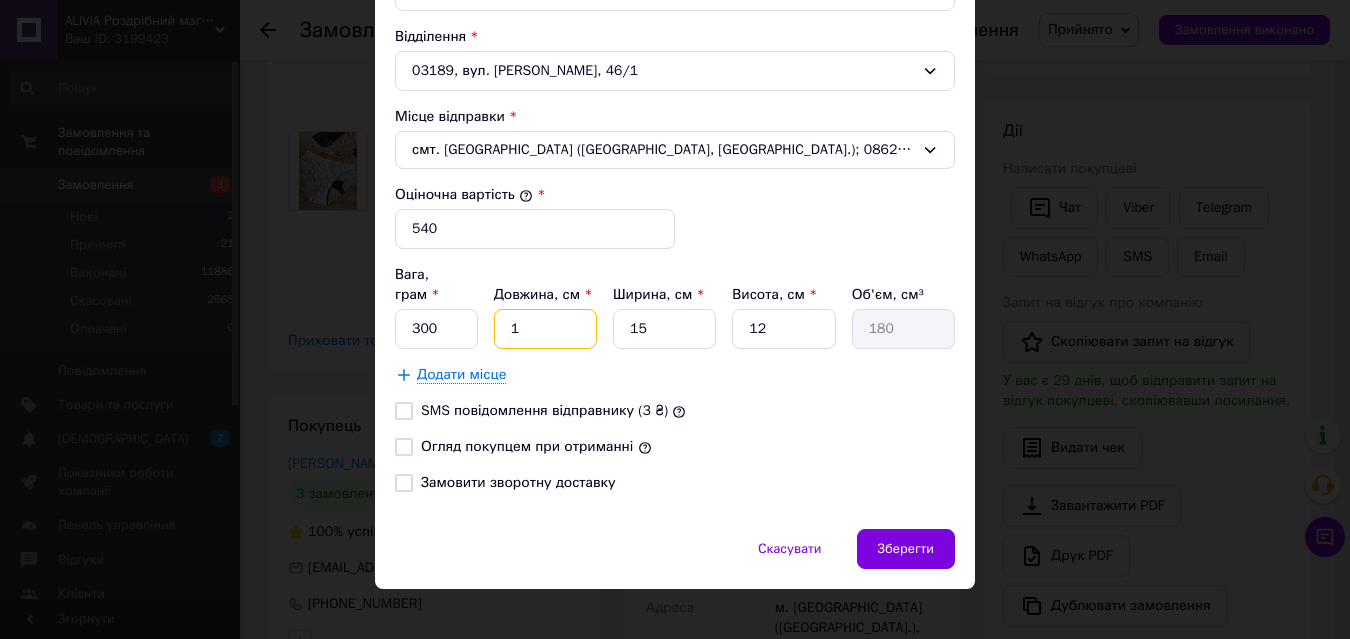 type on "17" 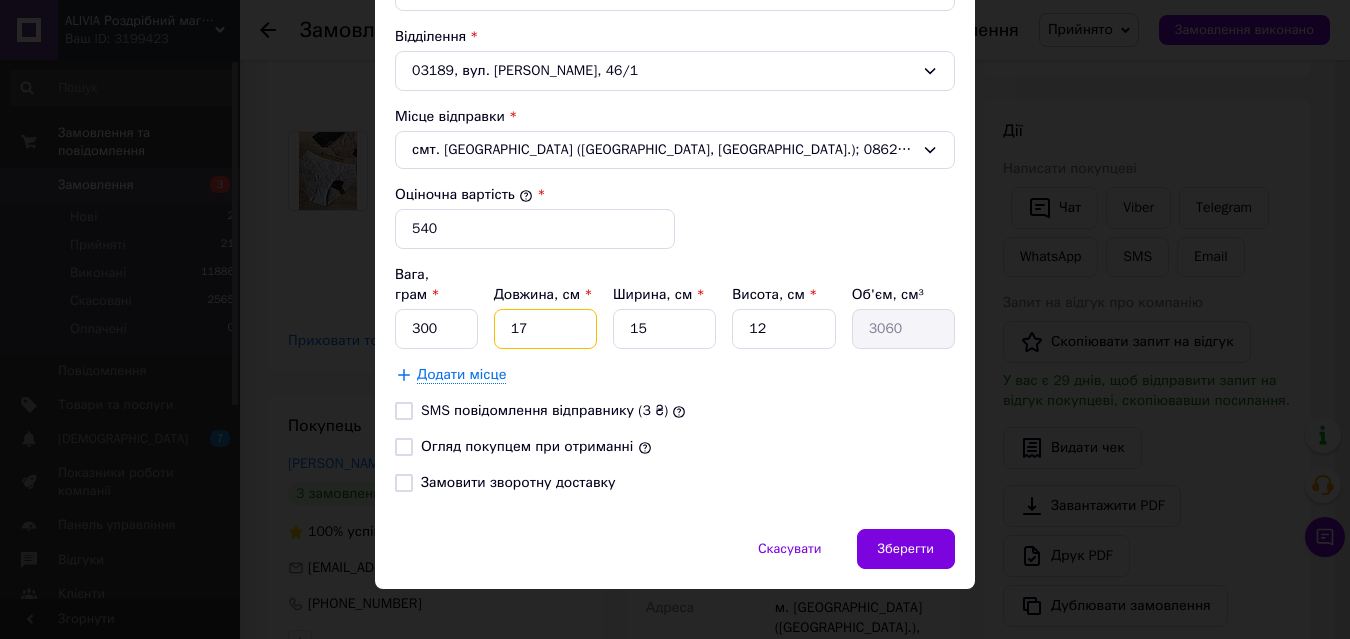 type on "17" 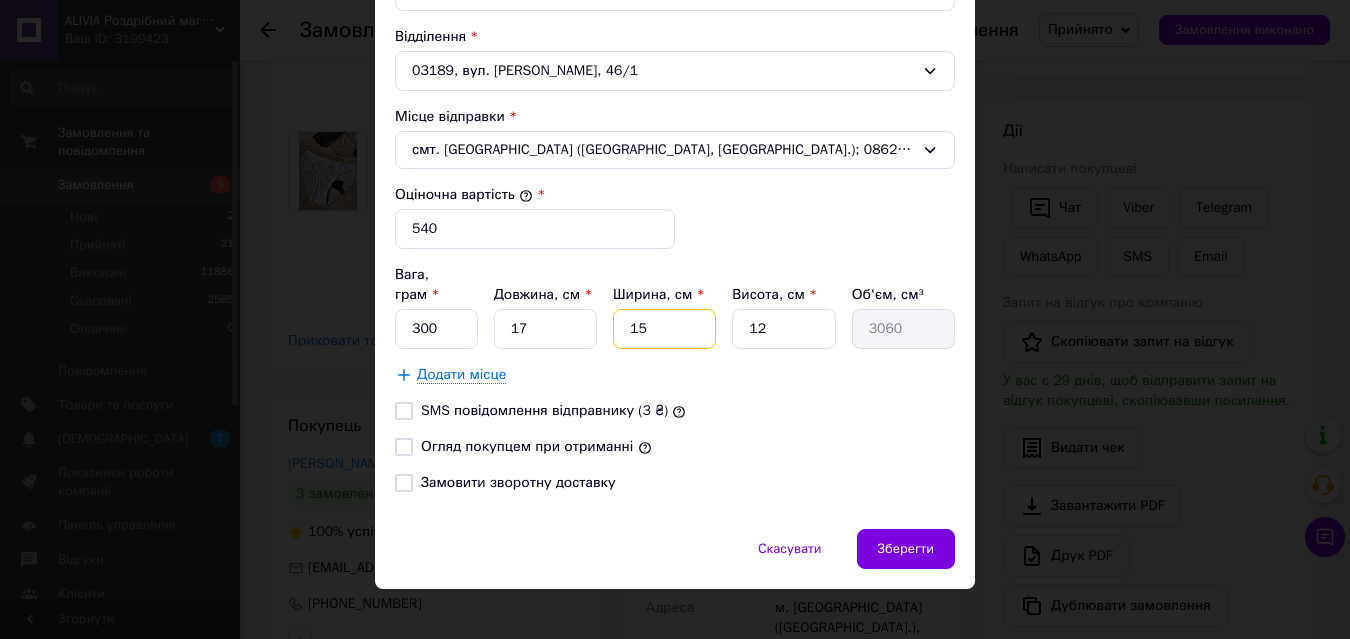 click on "15" at bounding box center [664, 329] 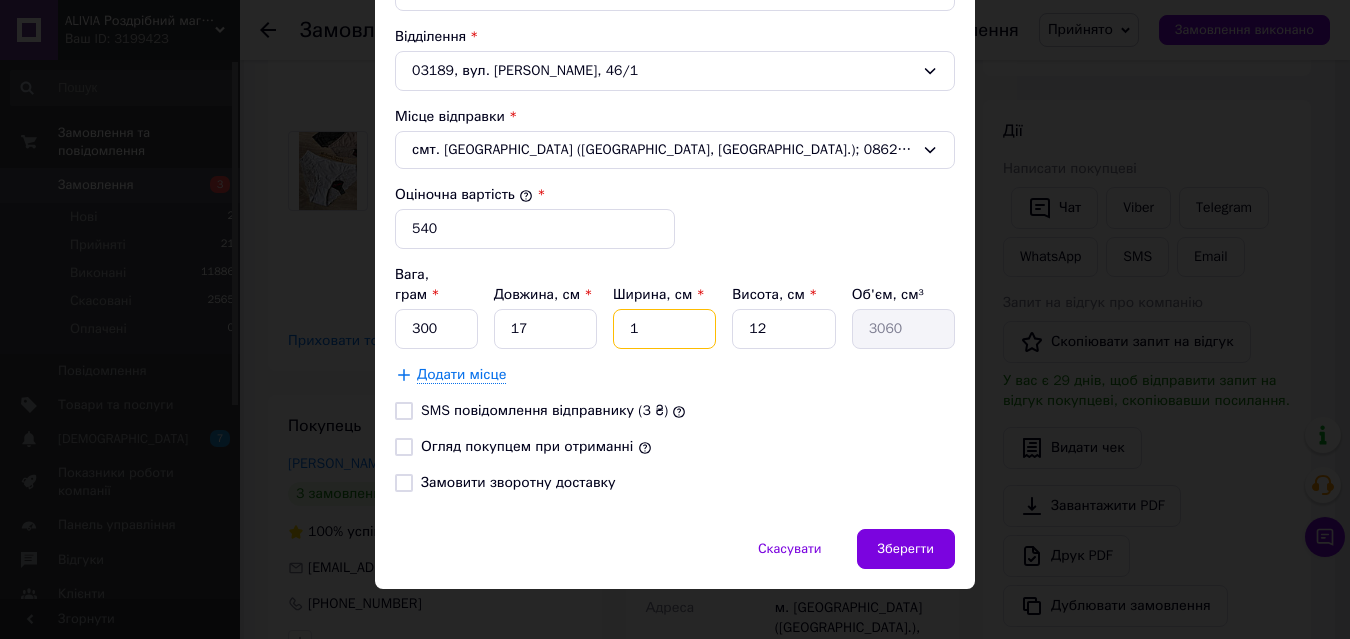 type on "204" 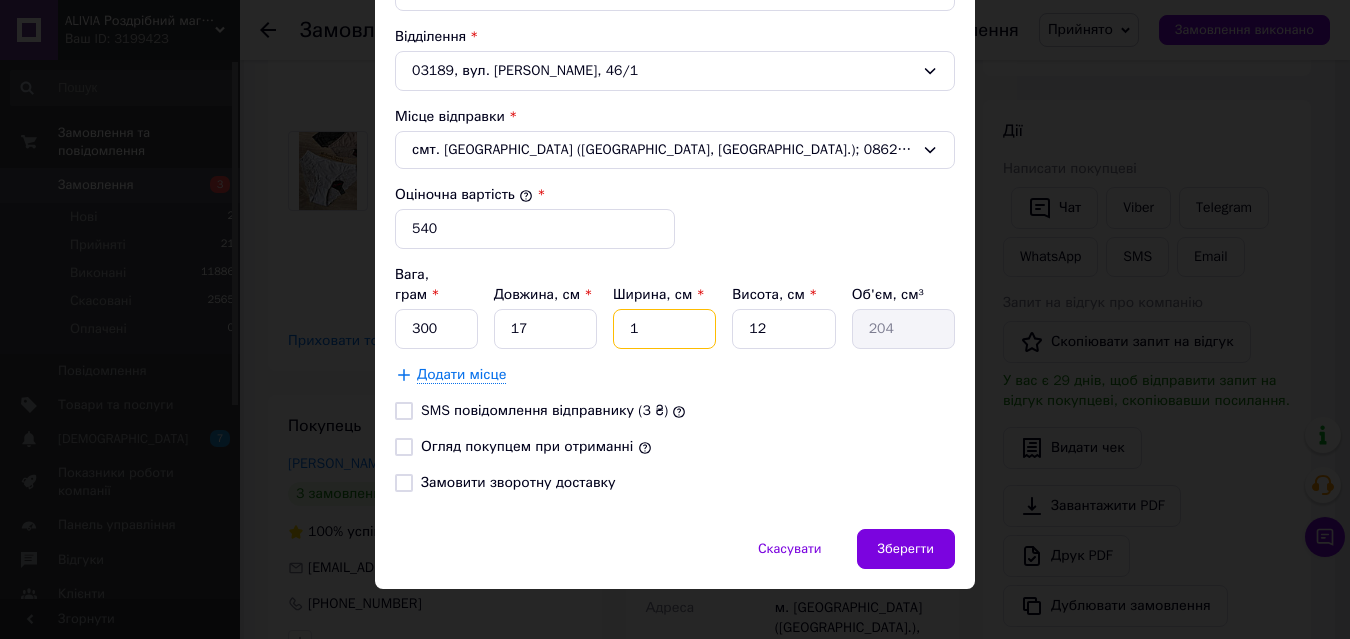 type on "12" 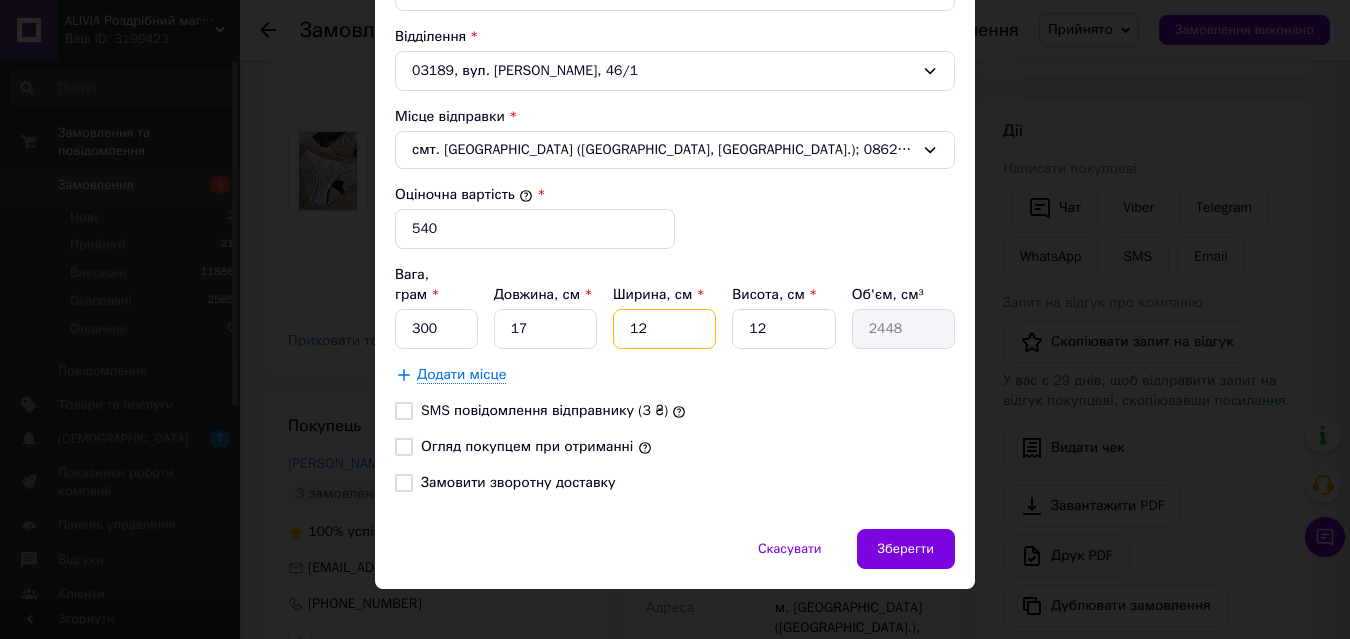 type on "12" 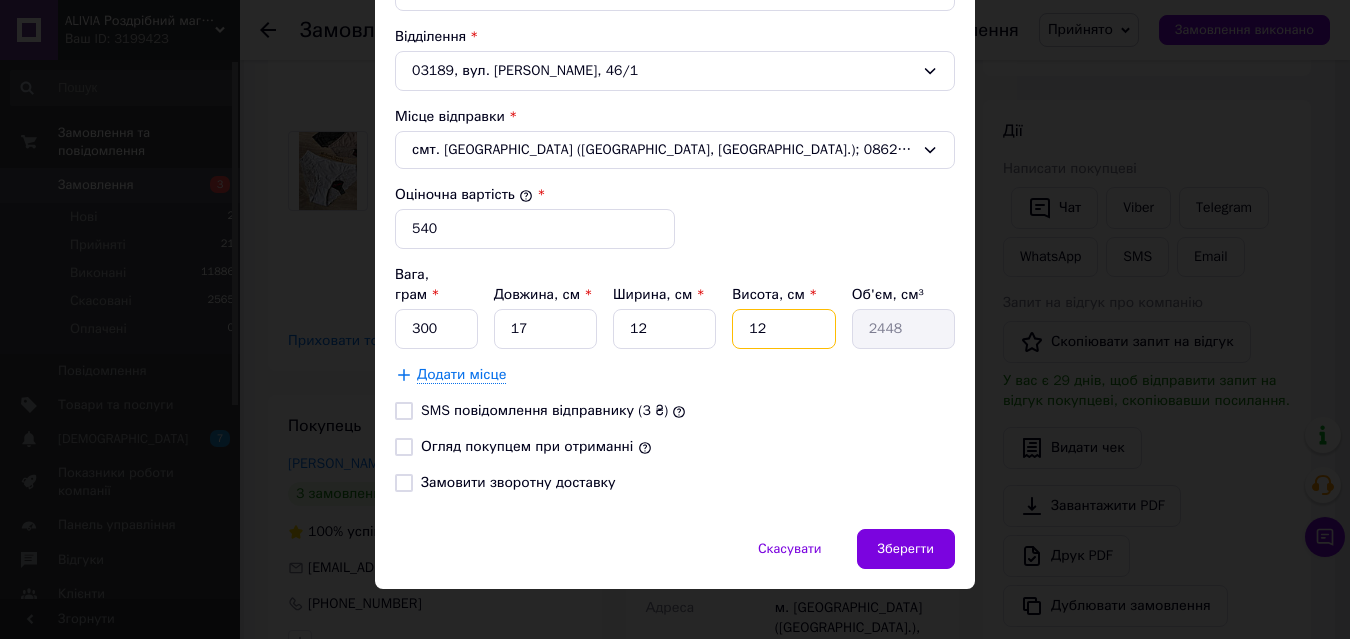 click on "12" at bounding box center (783, 329) 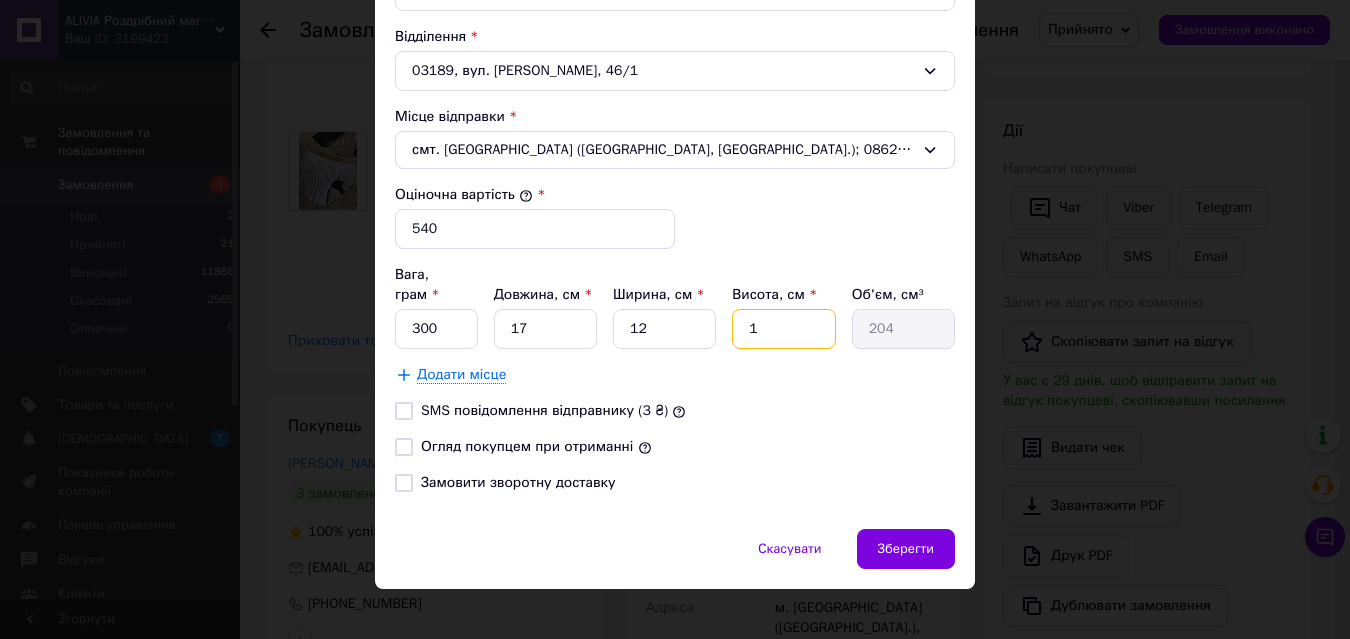 type 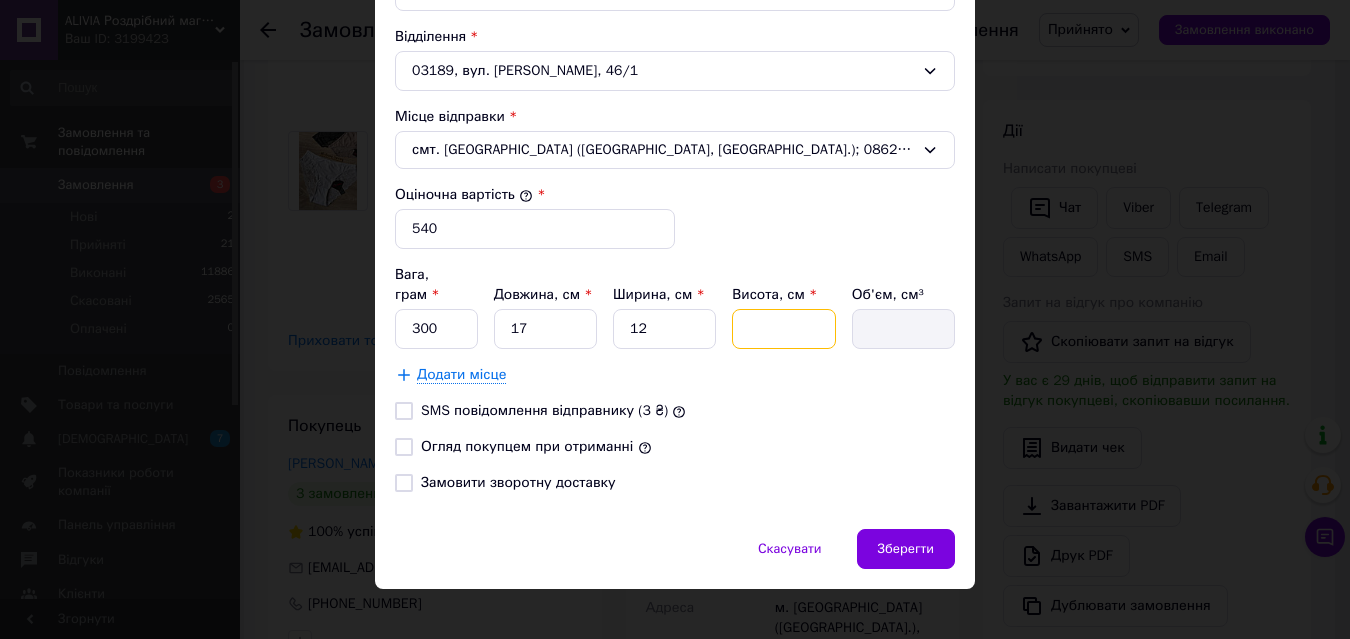 type on "9" 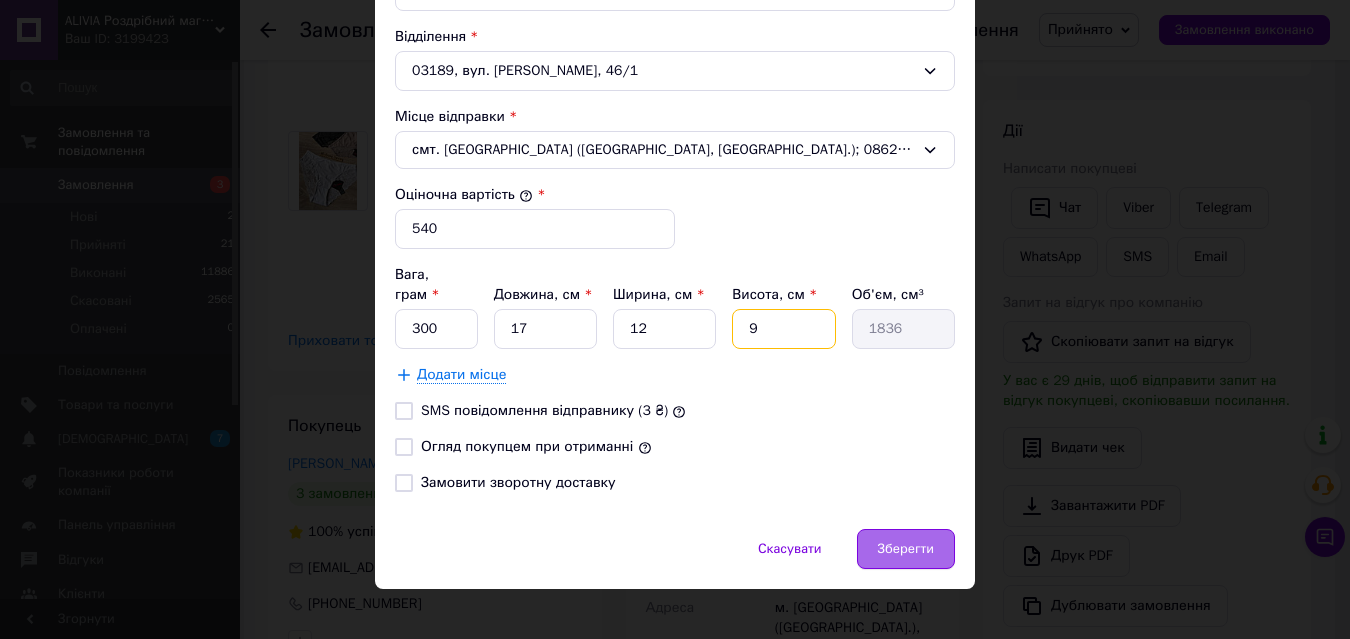 type on "9" 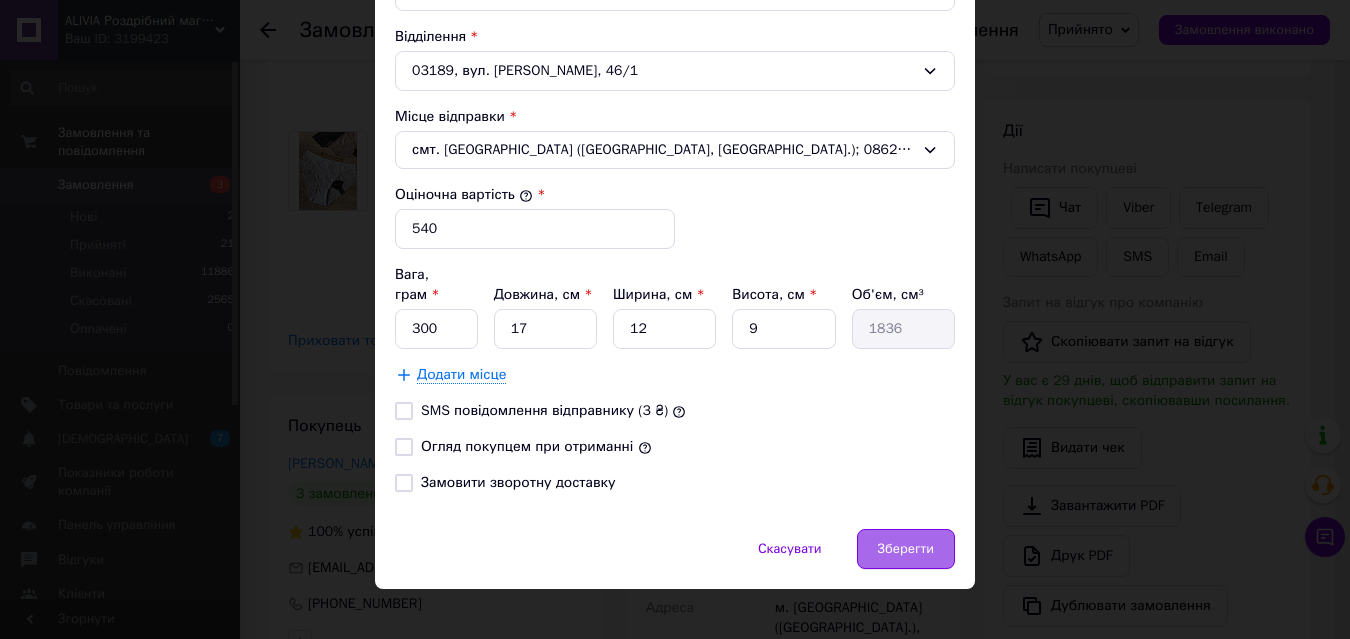 click on "Зберегти" at bounding box center (906, 549) 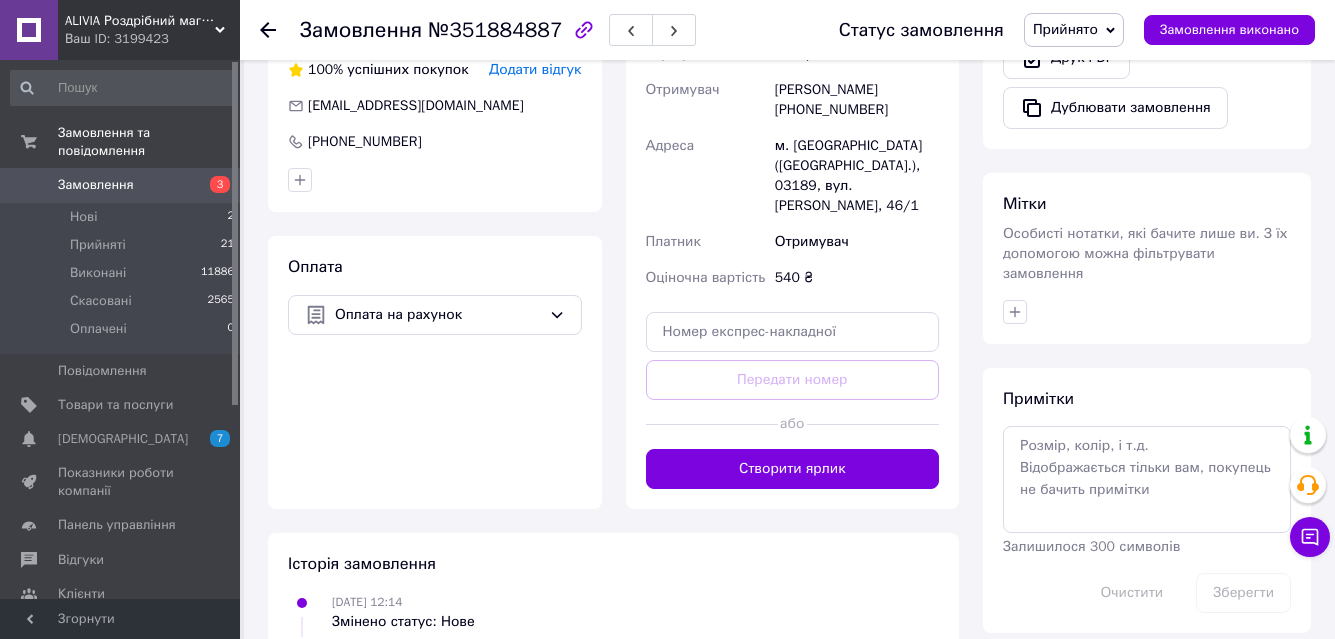 scroll, scrollTop: 800, scrollLeft: 0, axis: vertical 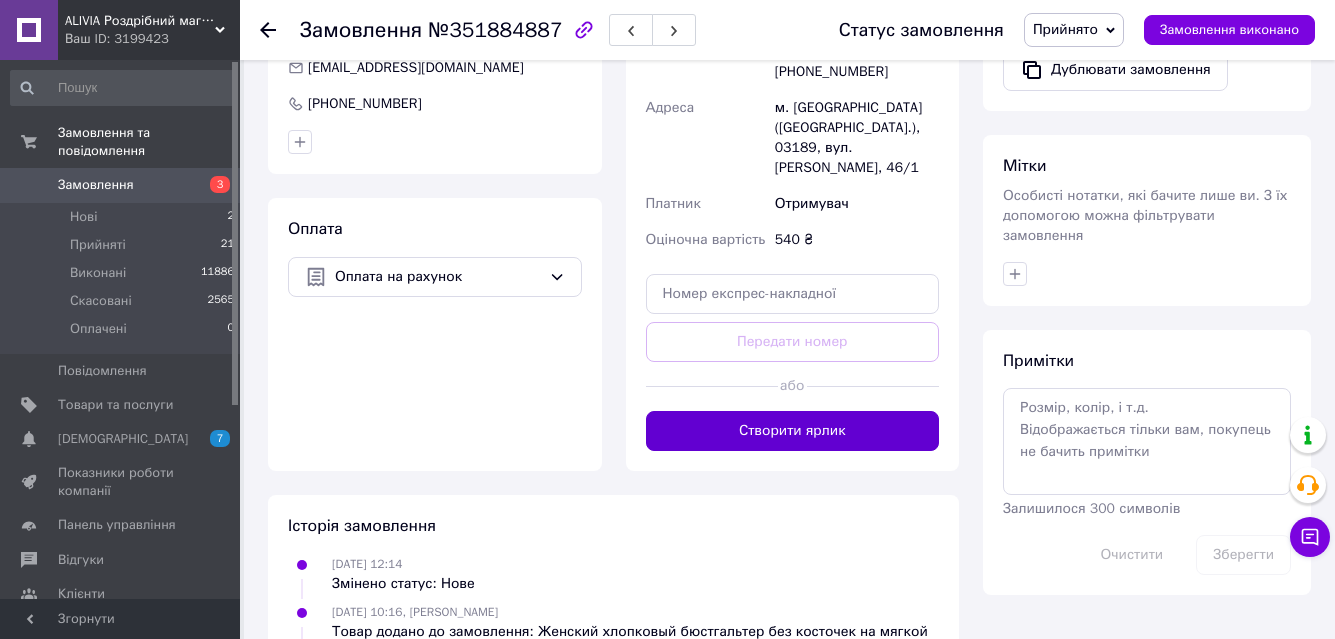 click on "Створити ярлик" at bounding box center [793, 431] 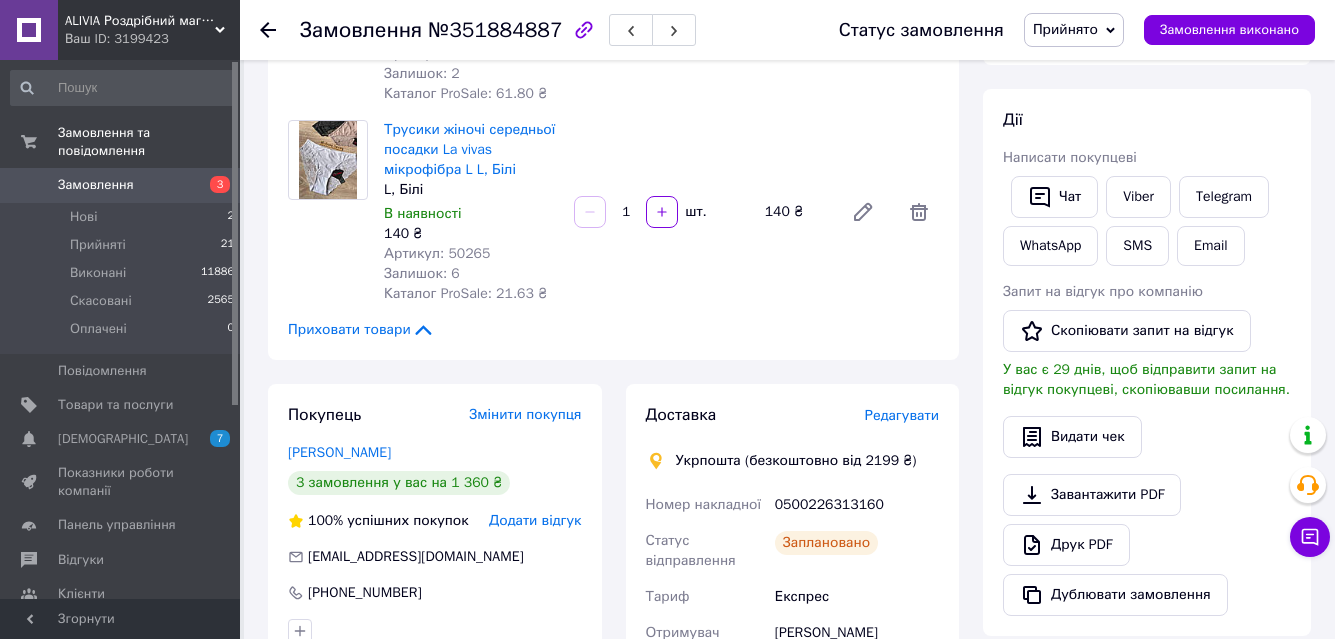 scroll, scrollTop: 300, scrollLeft: 0, axis: vertical 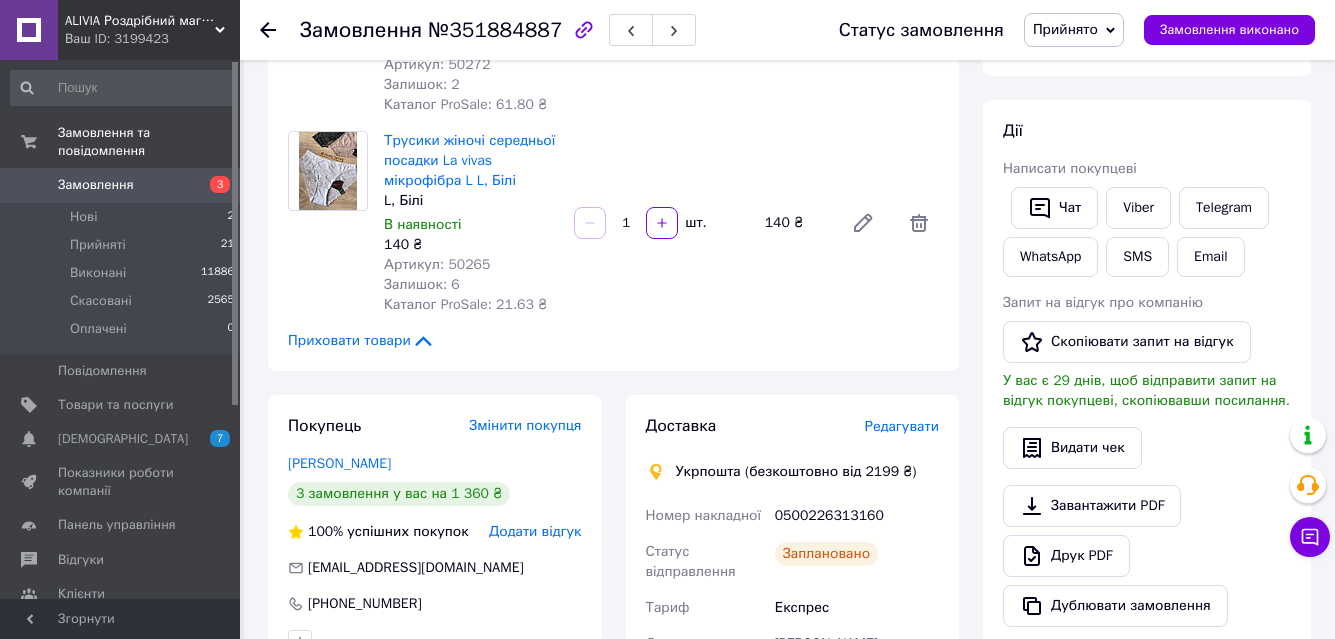 click 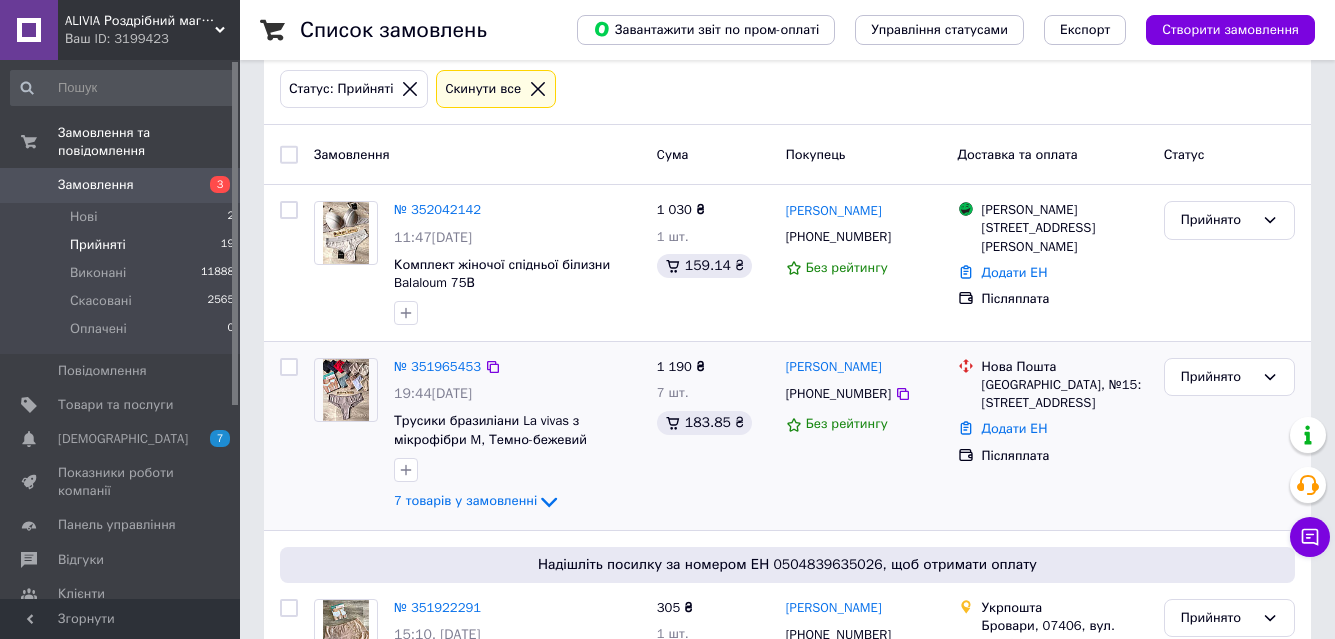 scroll, scrollTop: 100, scrollLeft: 0, axis: vertical 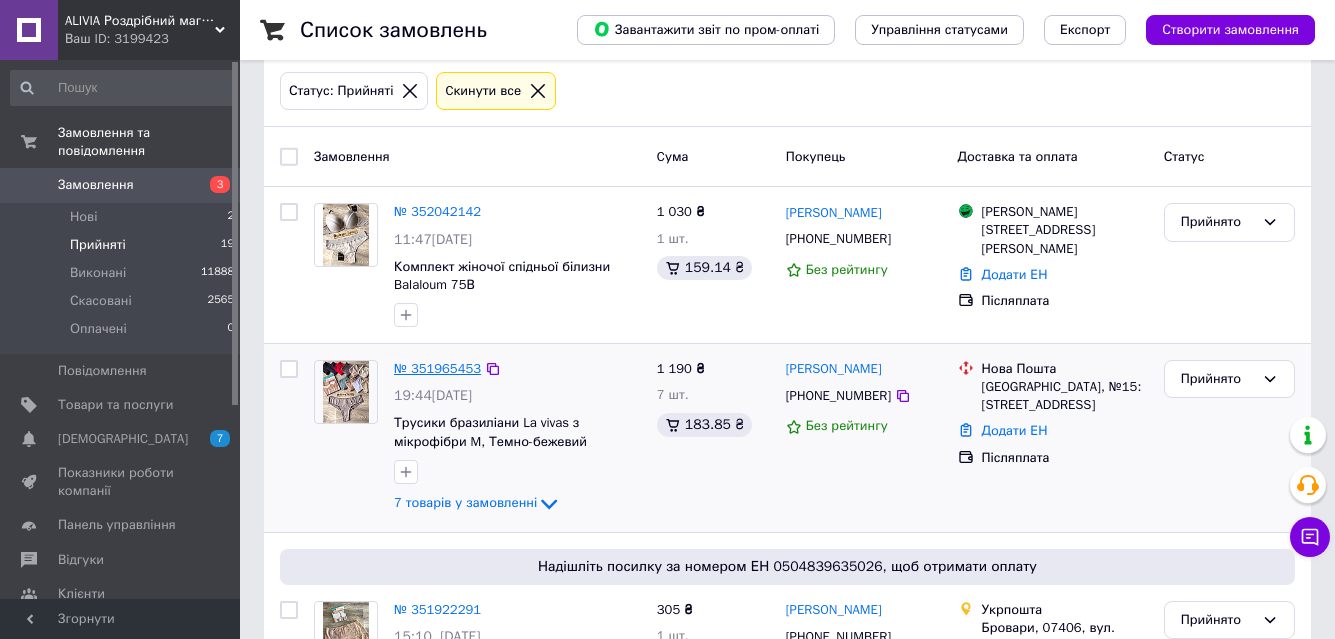 click on "№ 351965453" at bounding box center (437, 368) 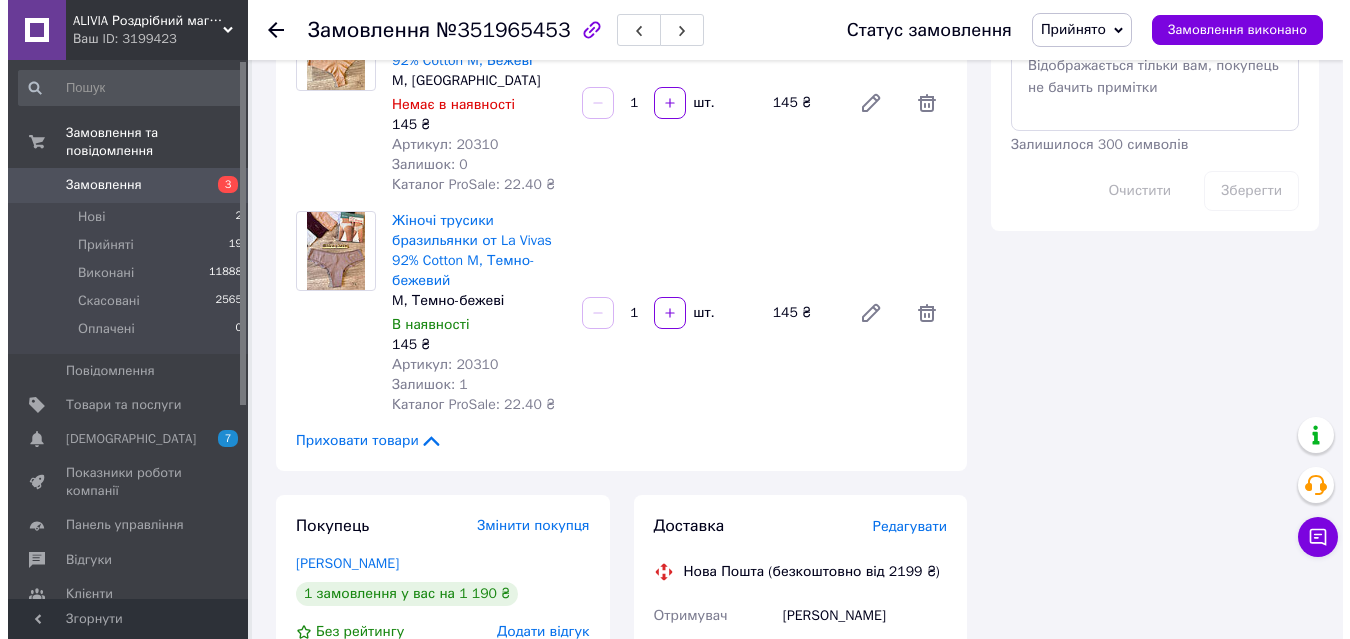 scroll, scrollTop: 1400, scrollLeft: 0, axis: vertical 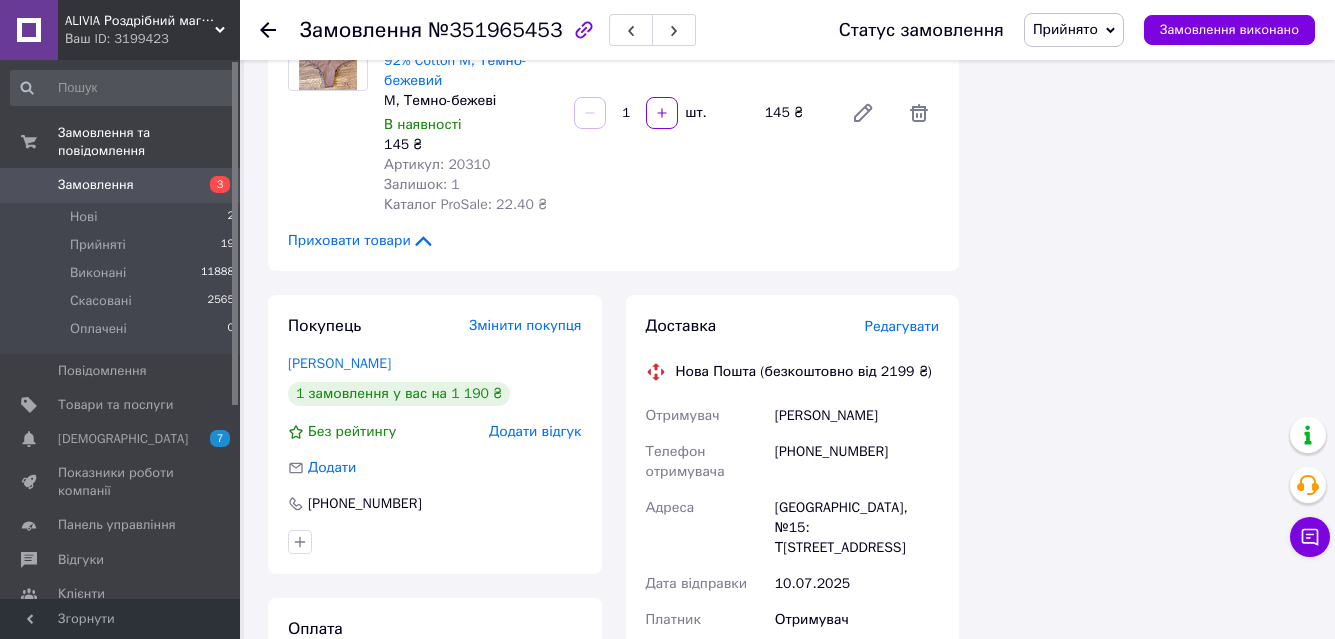 click on "Редагувати" at bounding box center [902, 326] 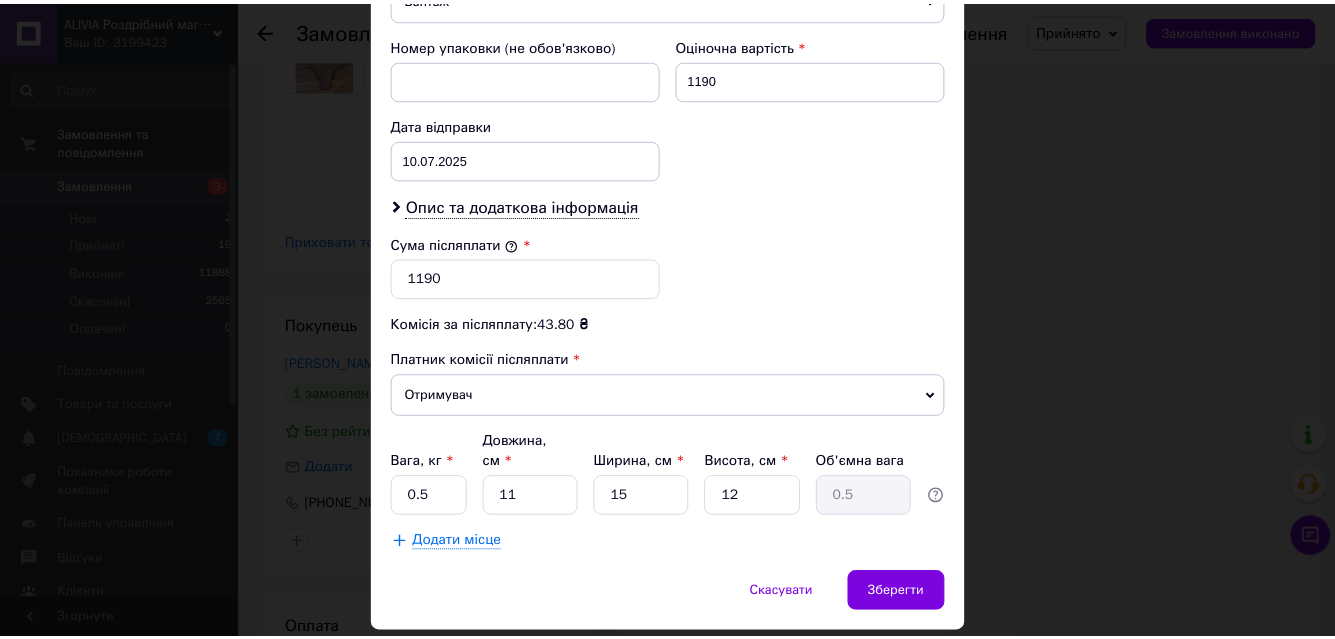 scroll, scrollTop: 887, scrollLeft: 0, axis: vertical 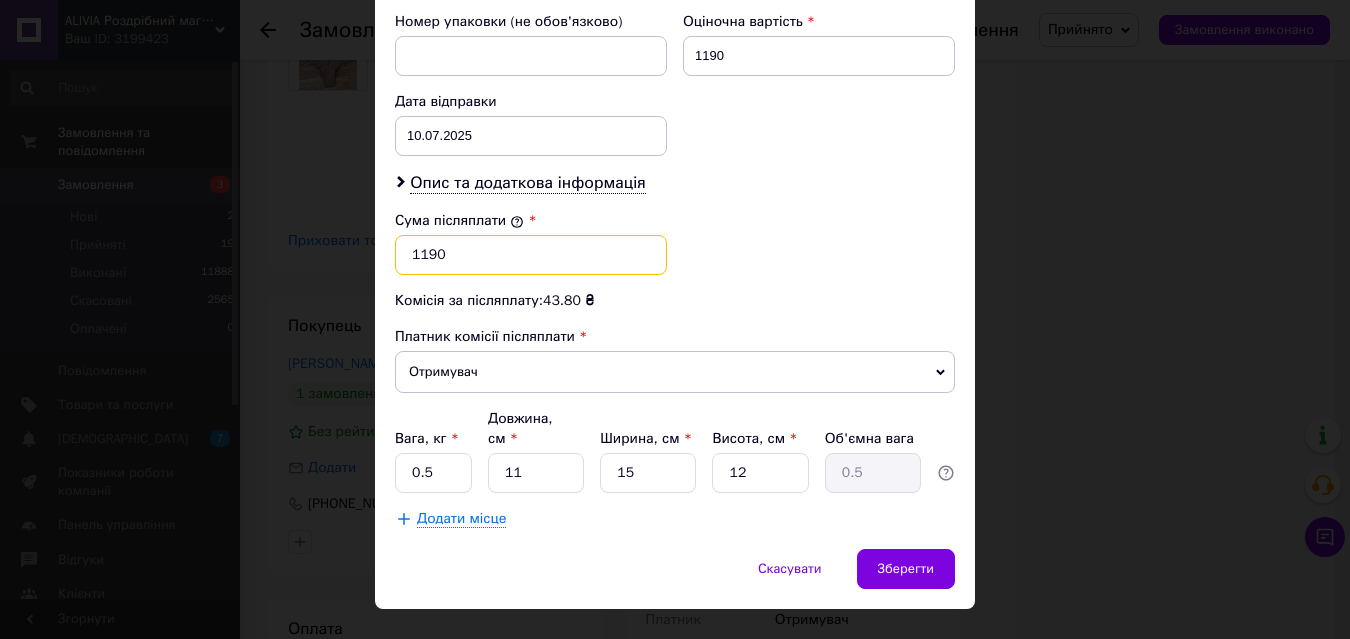click on "1190" at bounding box center (531, 255) 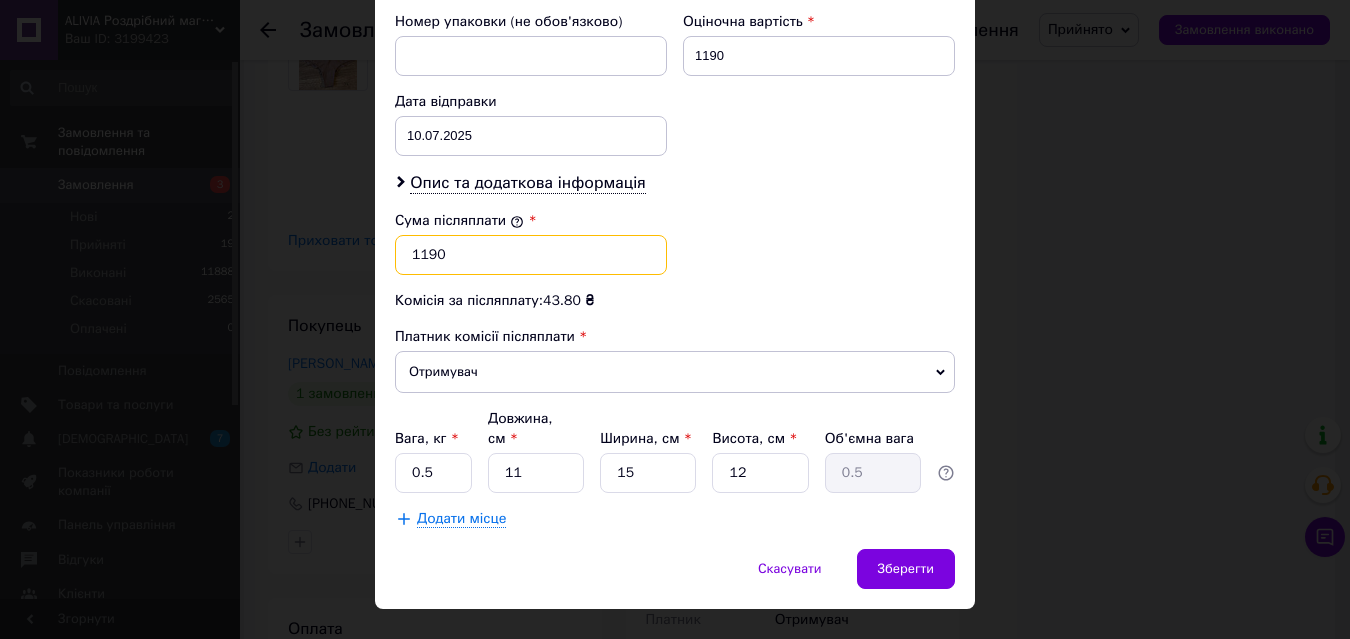 click on "1190" at bounding box center [531, 255] 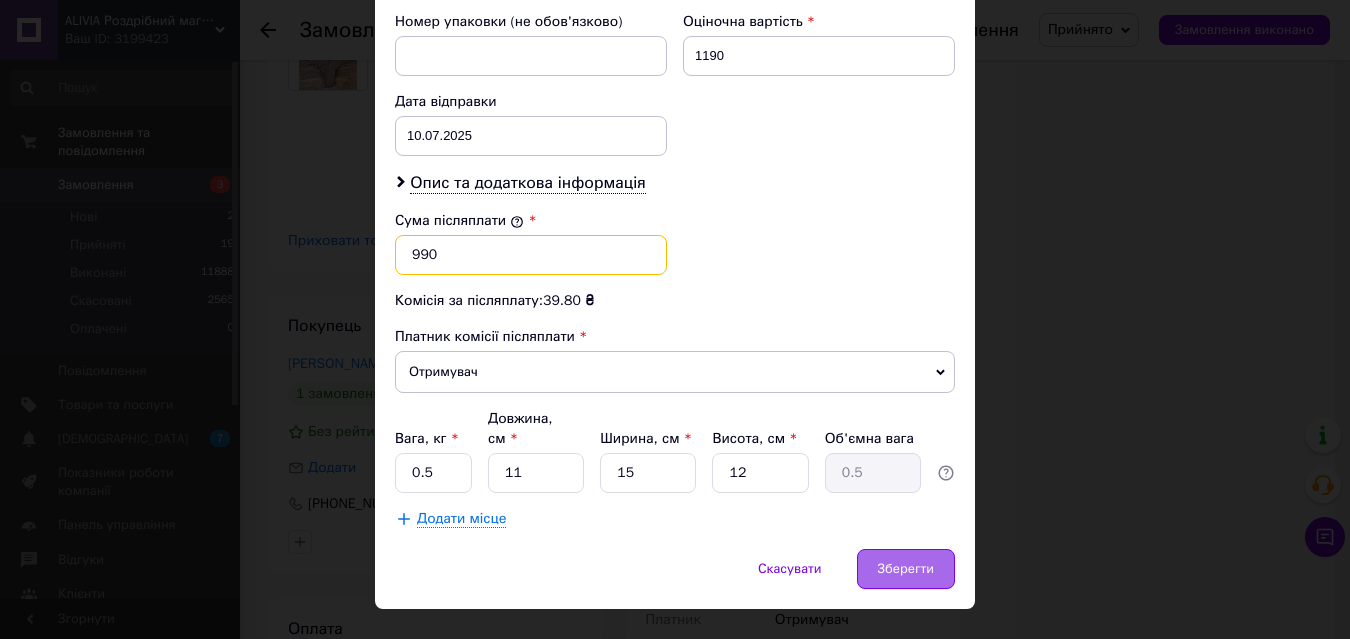 type on "990" 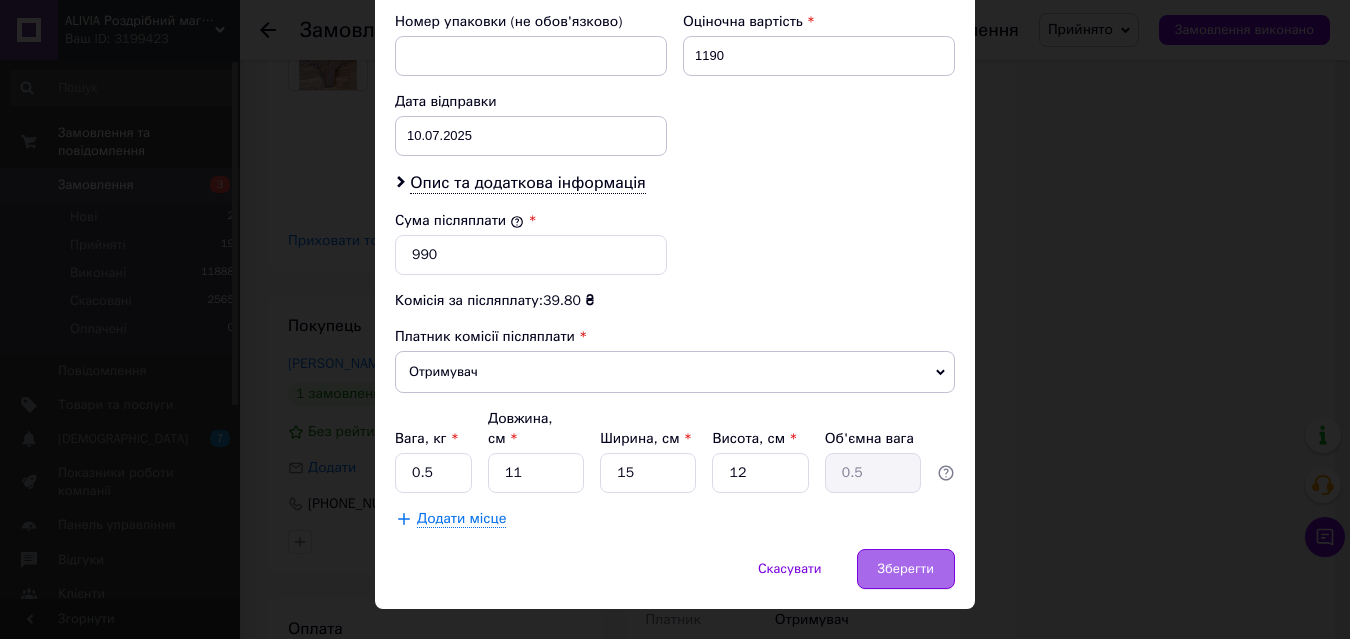 click on "Зберегти" at bounding box center [906, 569] 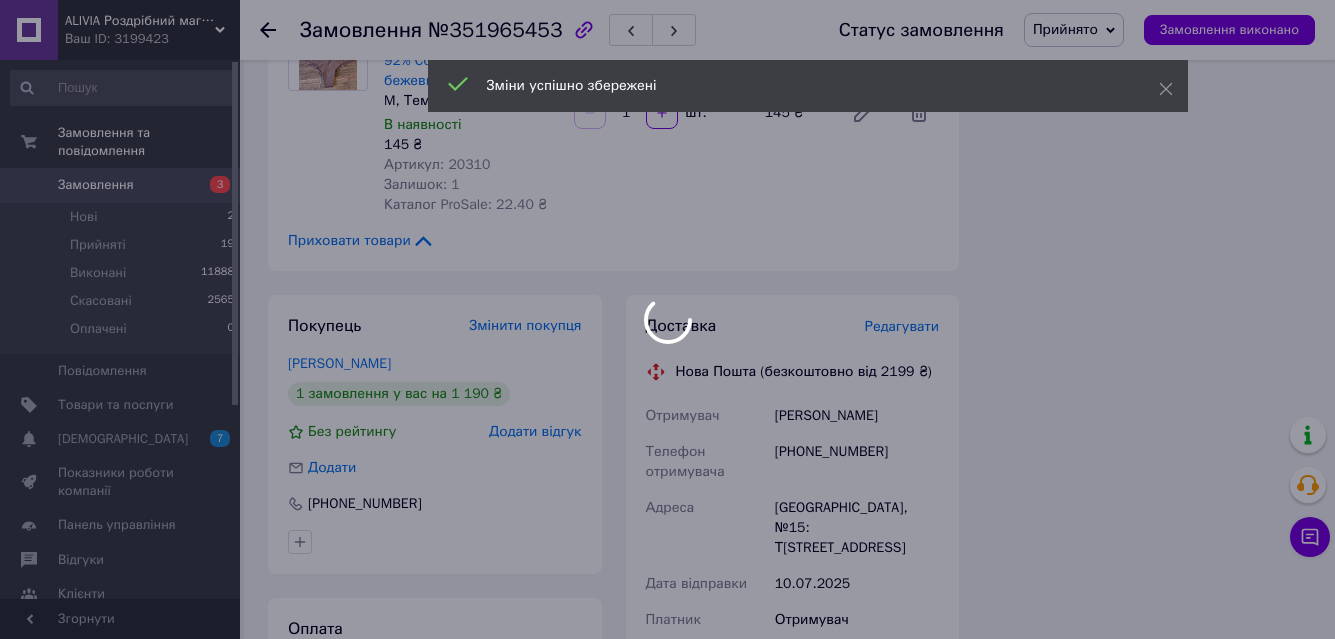 scroll, scrollTop: 12, scrollLeft: 0, axis: vertical 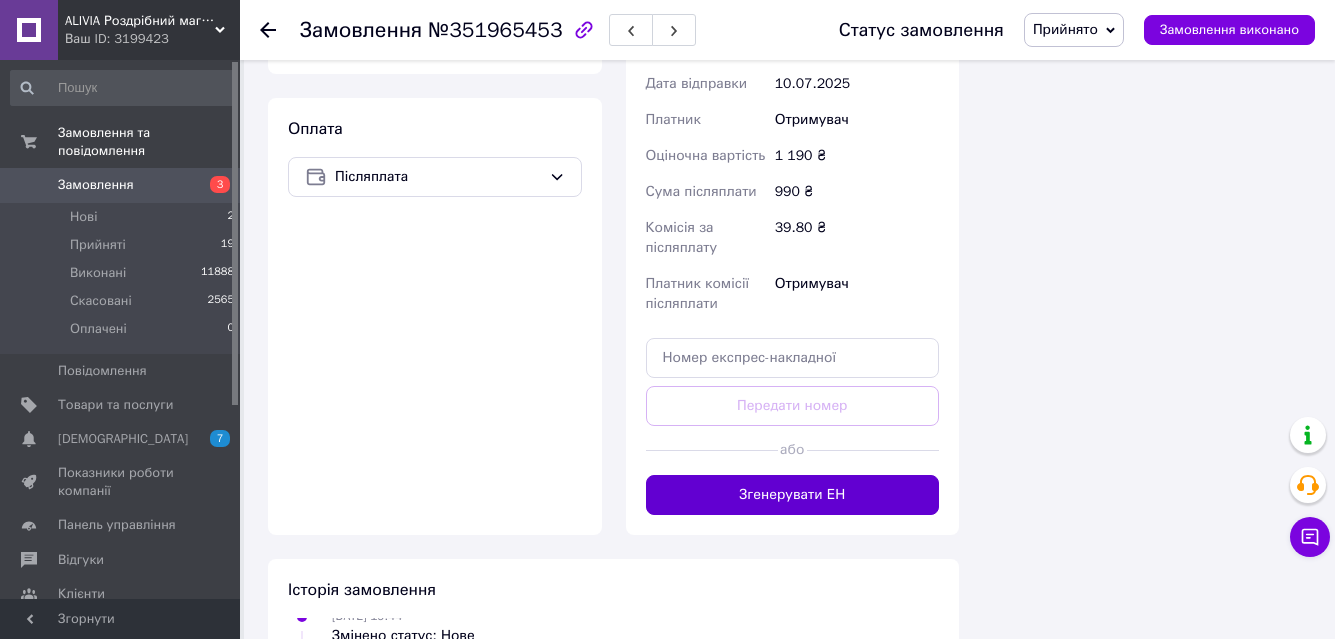 click on "Згенерувати ЕН" at bounding box center (793, 495) 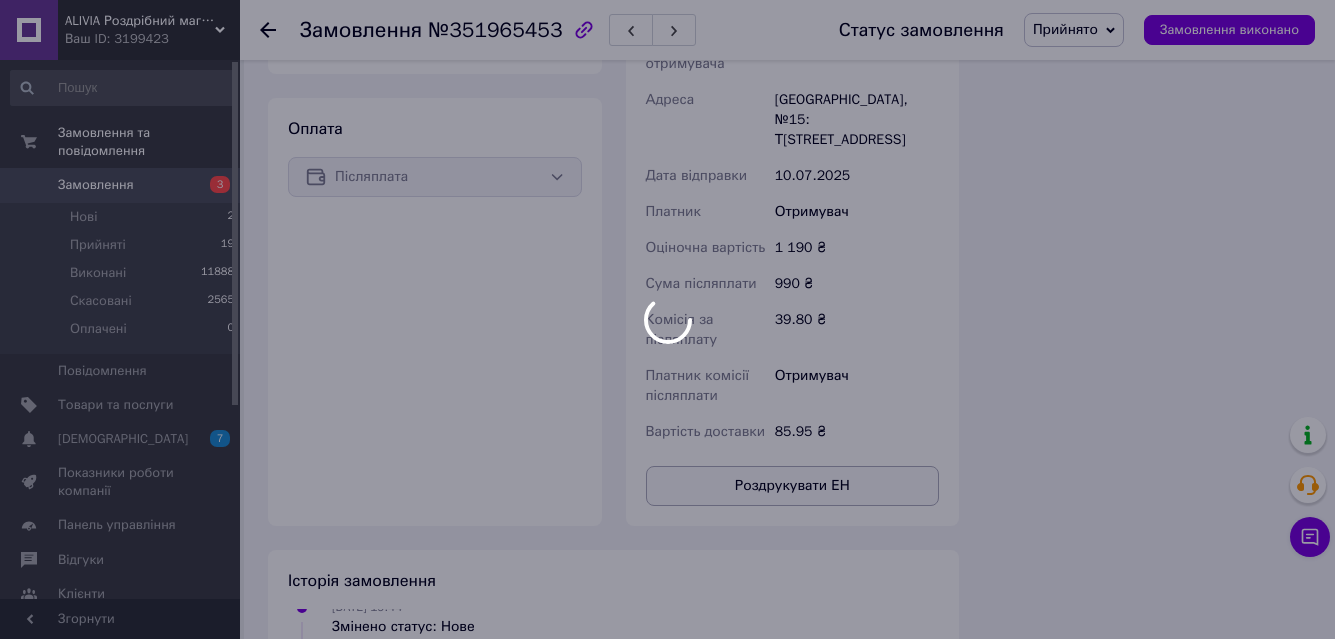 scroll, scrollTop: 60, scrollLeft: 0, axis: vertical 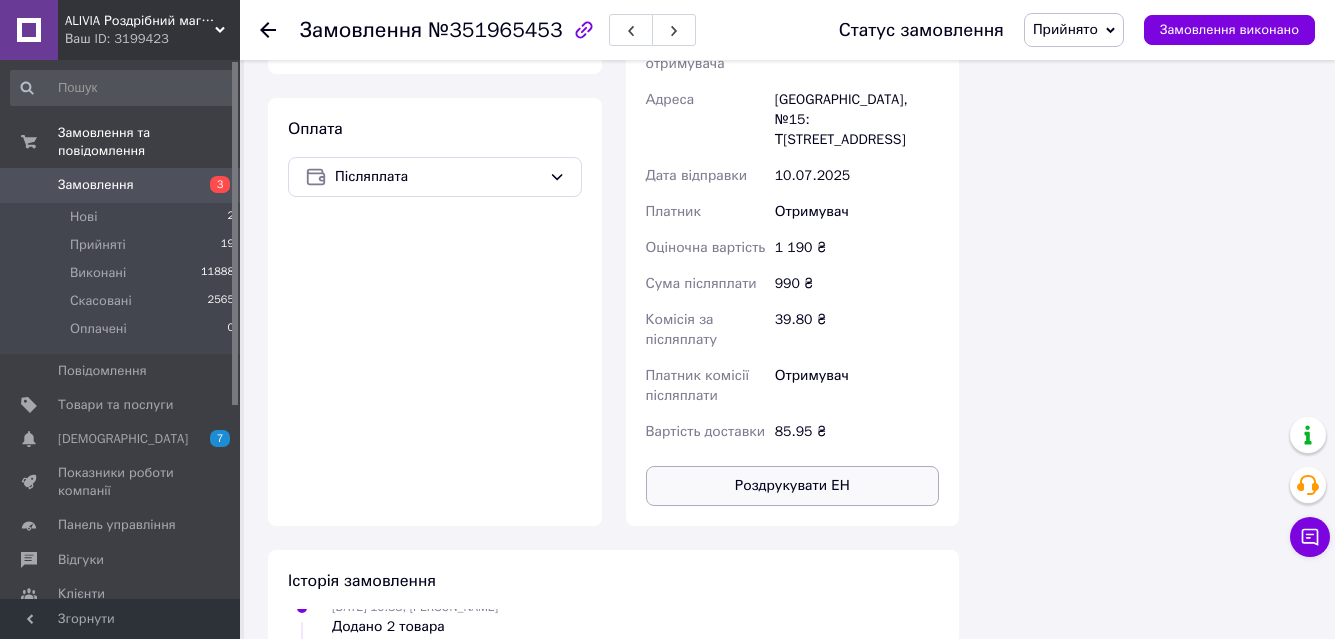click on "Роздрукувати ЕН" at bounding box center (793, 486) 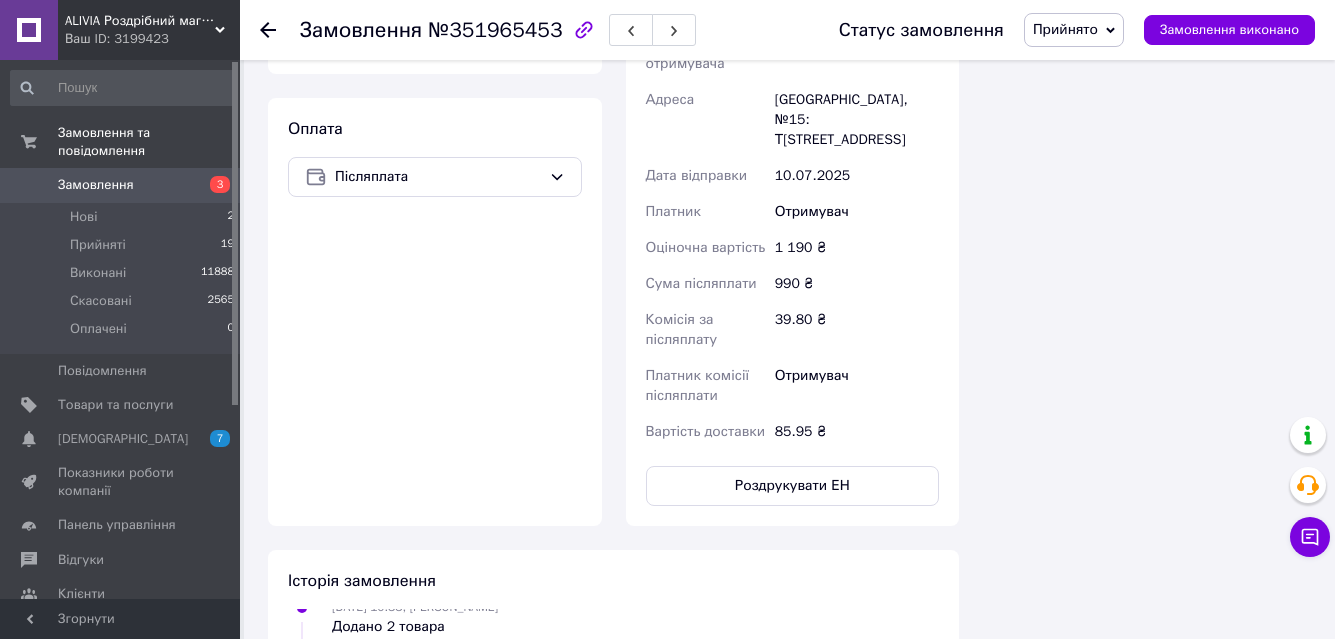 click 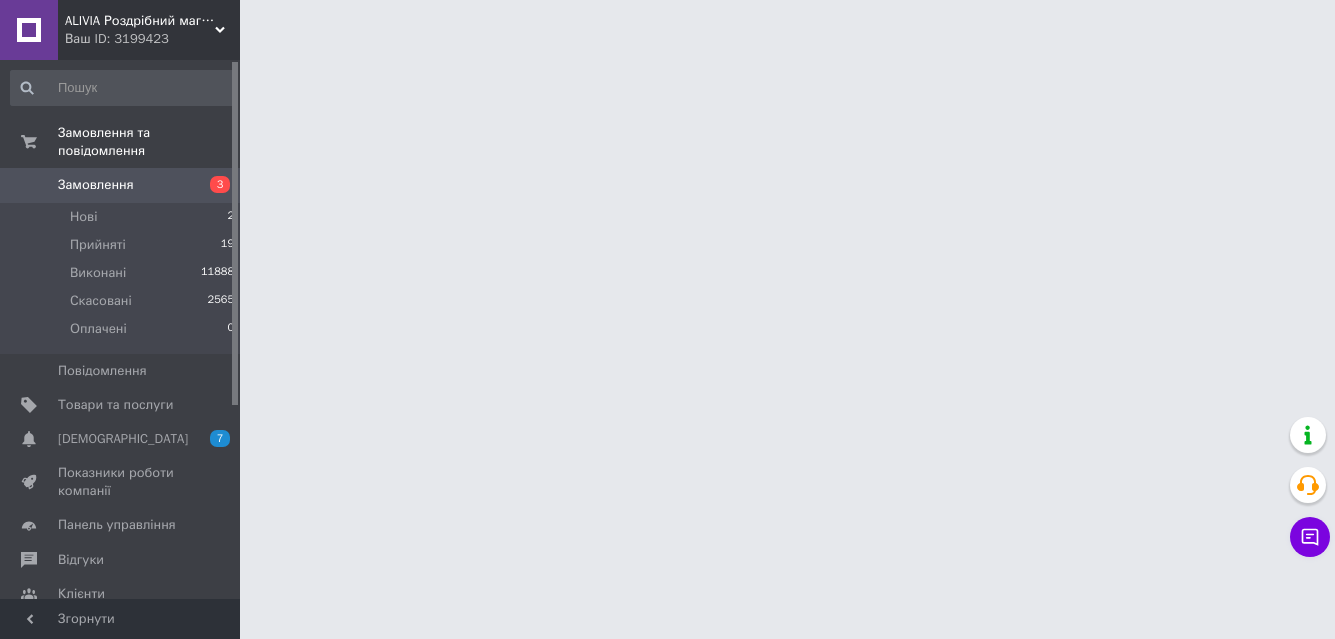 scroll, scrollTop: 0, scrollLeft: 0, axis: both 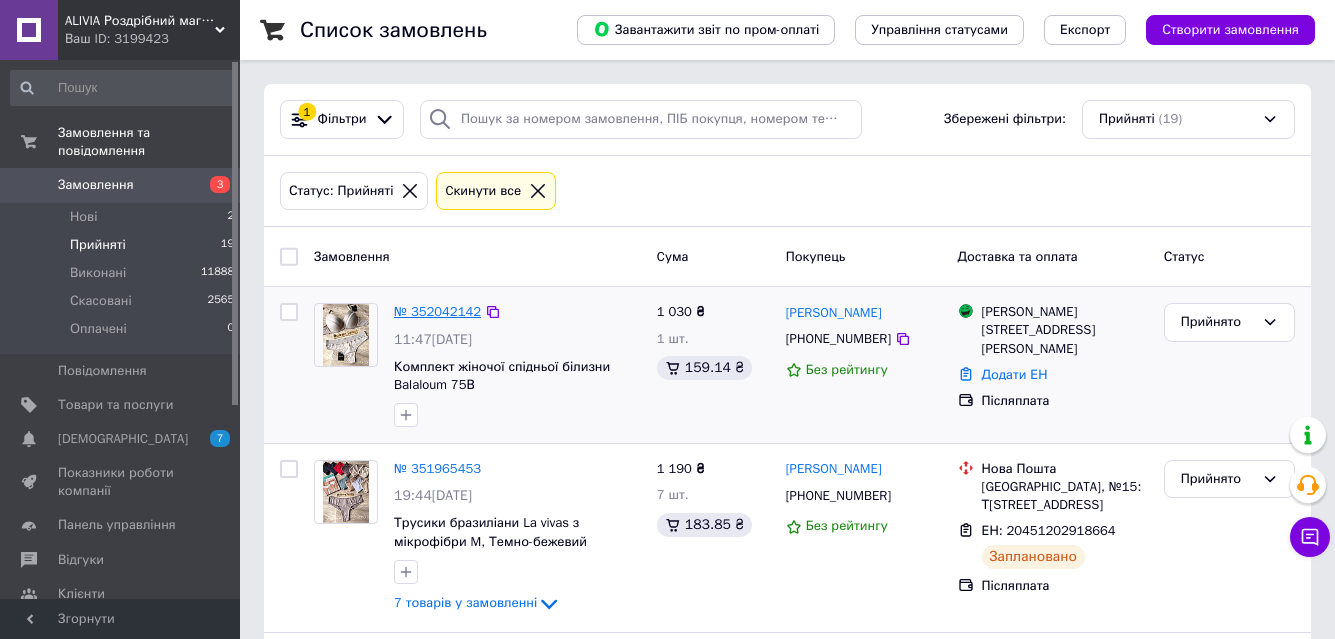 click on "№ 352042142" at bounding box center [437, 311] 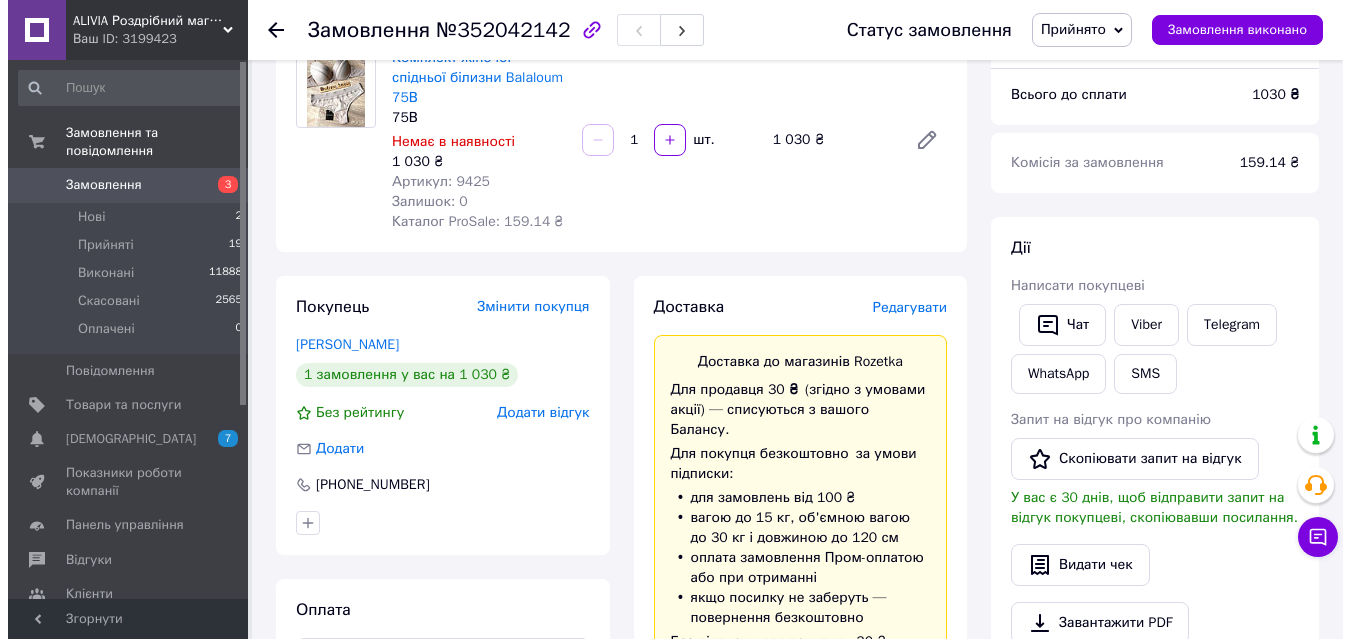 scroll, scrollTop: 200, scrollLeft: 0, axis: vertical 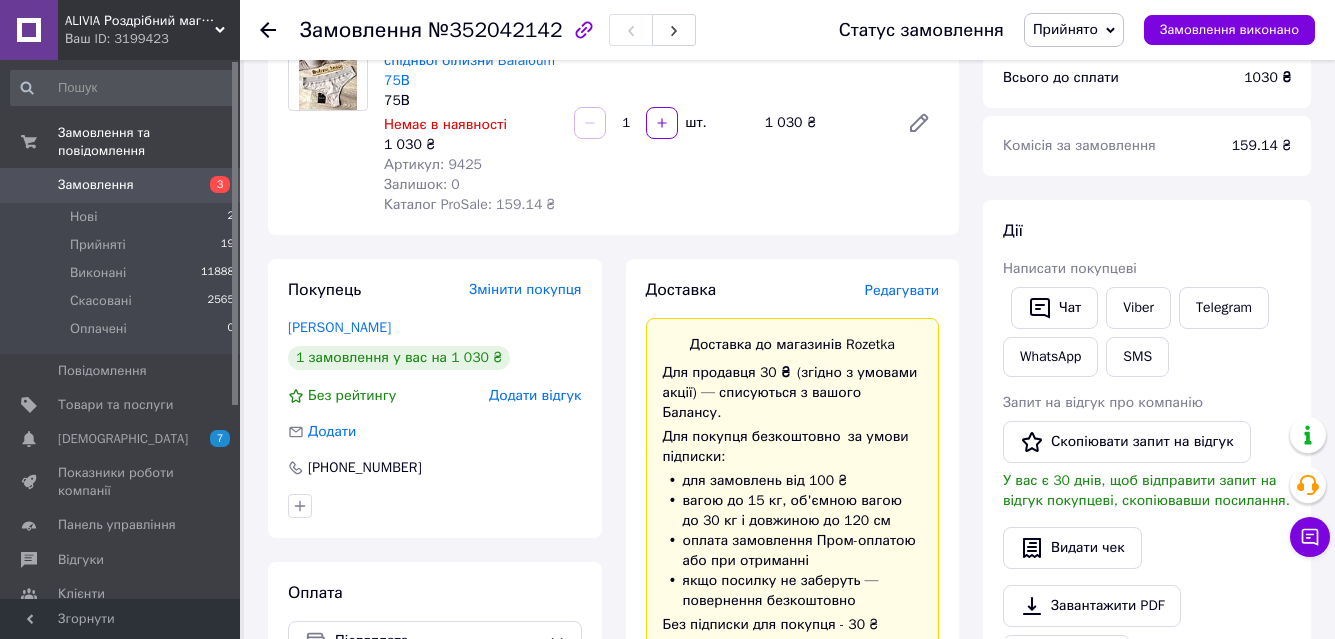 click on "Редагувати" at bounding box center (902, 290) 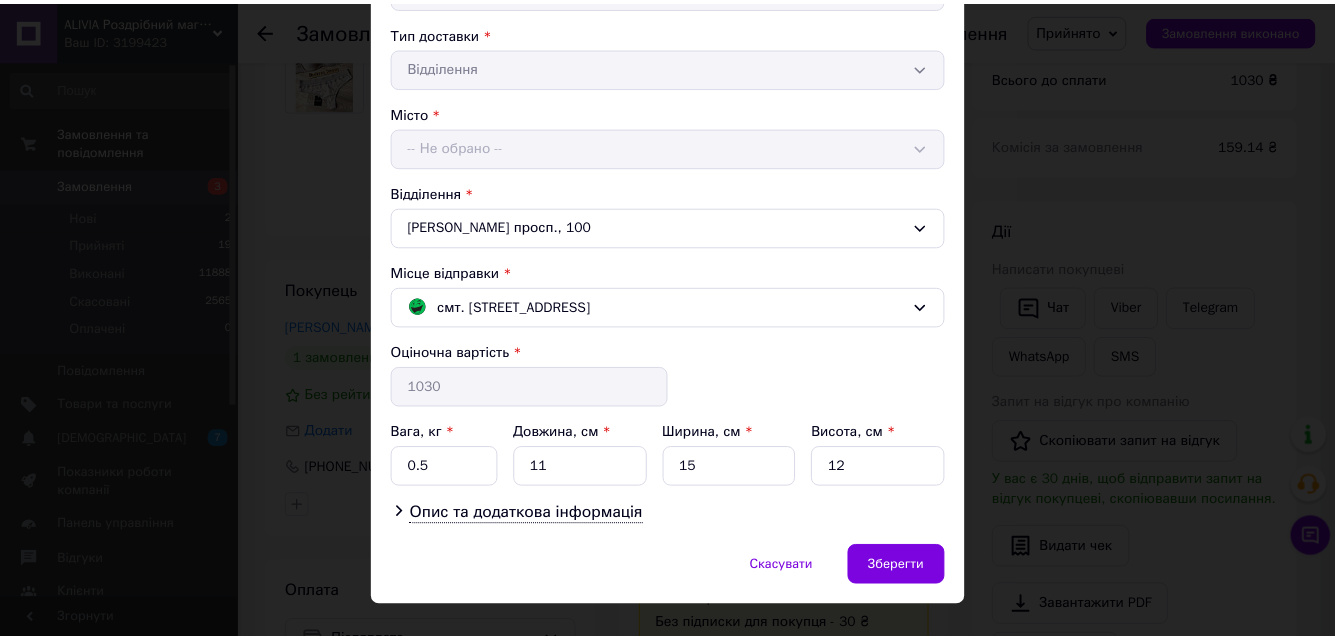 scroll, scrollTop: 485, scrollLeft: 0, axis: vertical 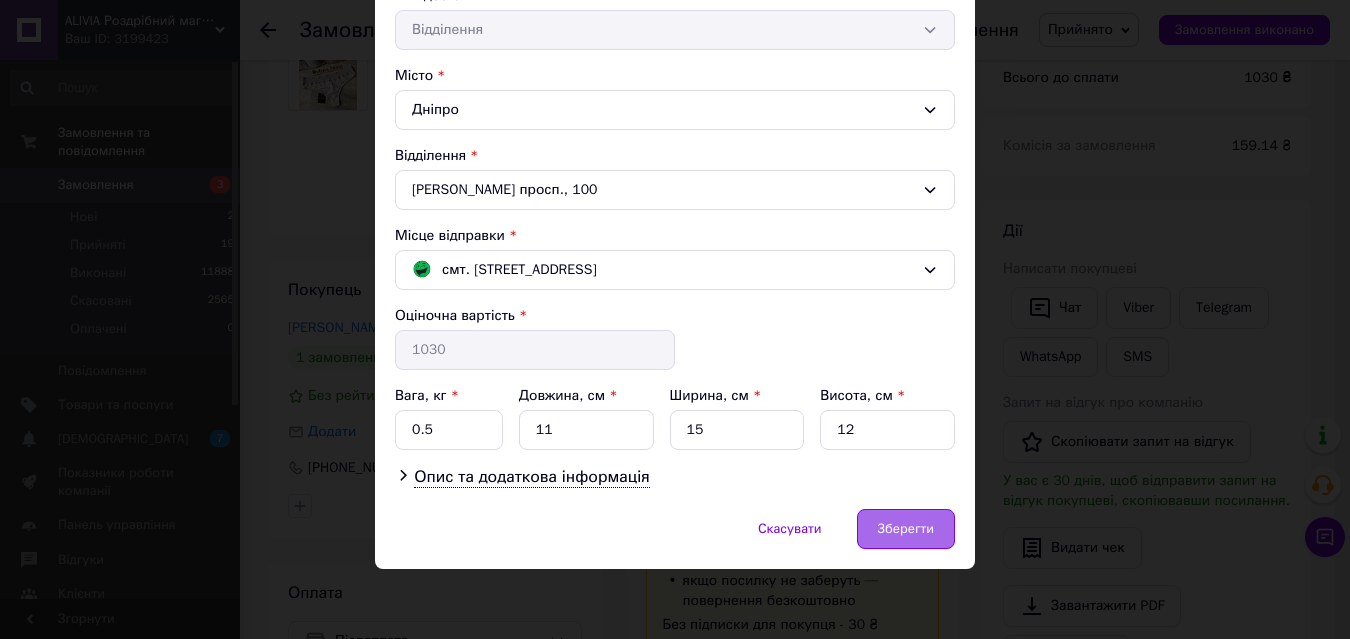 click on "Зберегти" at bounding box center [906, 529] 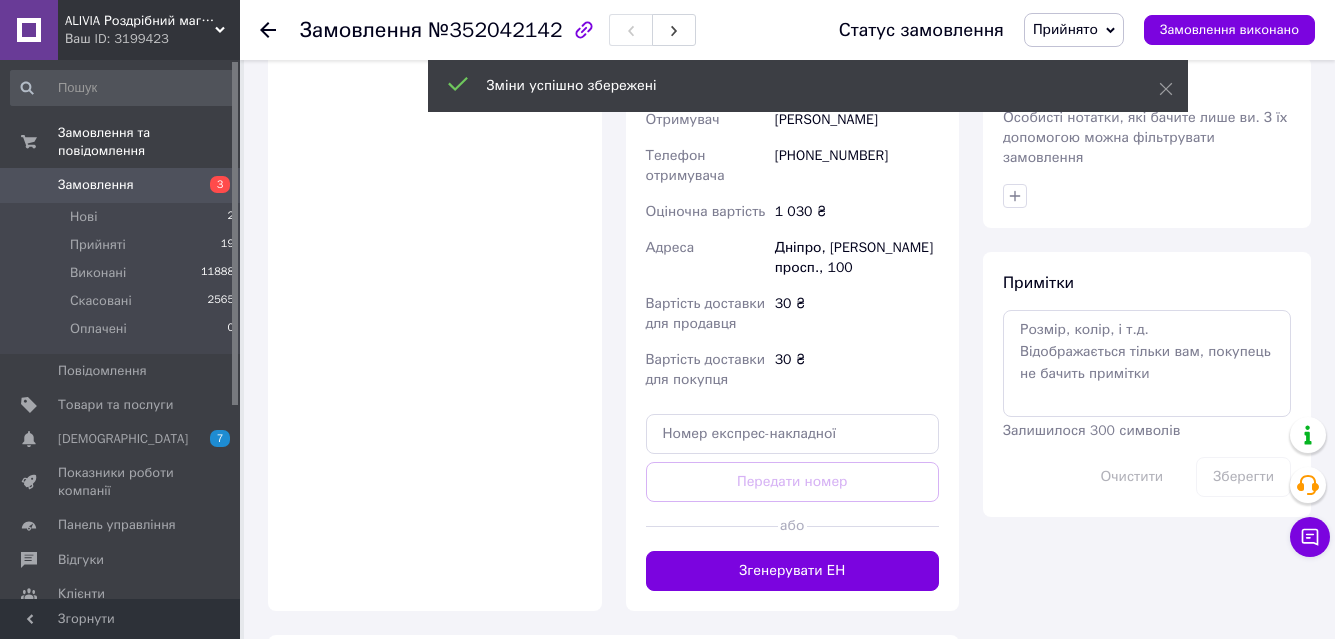 scroll, scrollTop: 1000, scrollLeft: 0, axis: vertical 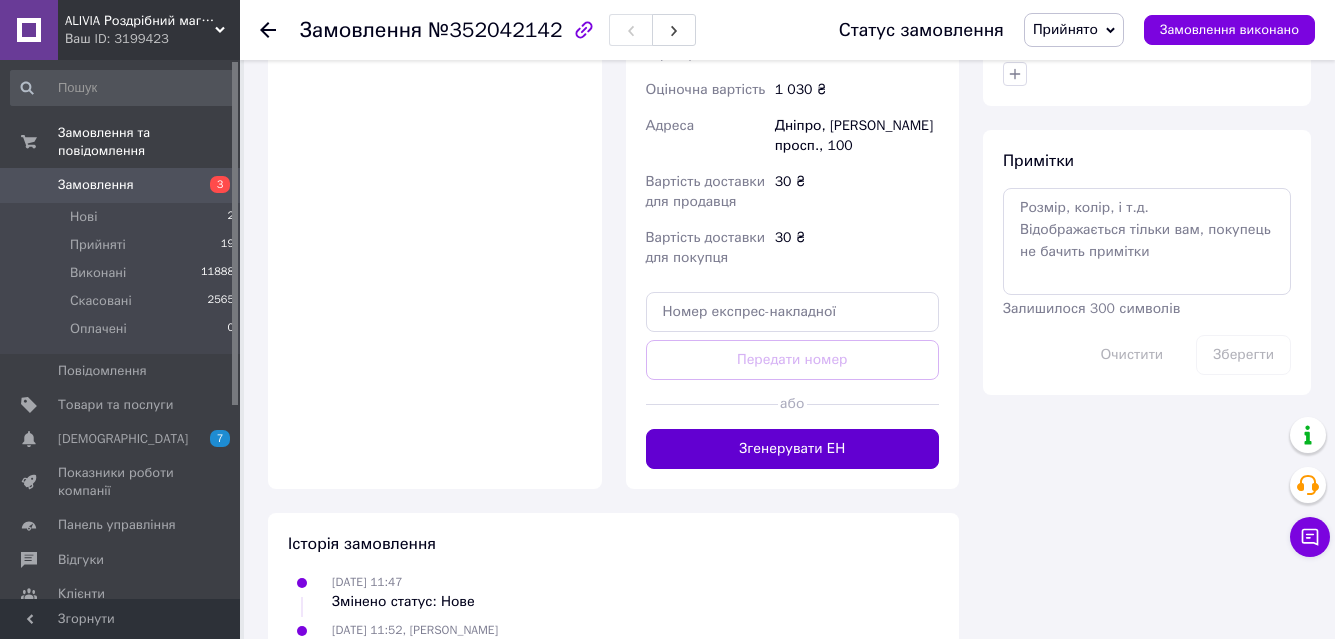 click on "Згенерувати ЕН" at bounding box center [793, 449] 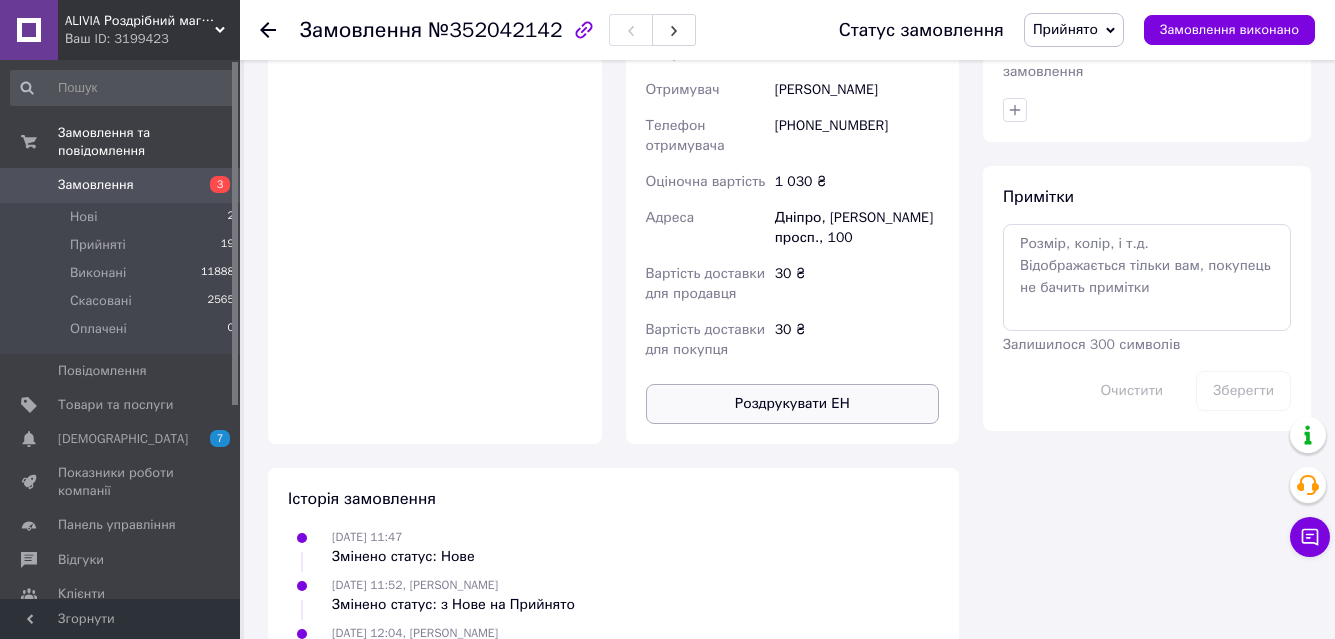 click on "Роздрукувати ЕН" at bounding box center (793, 404) 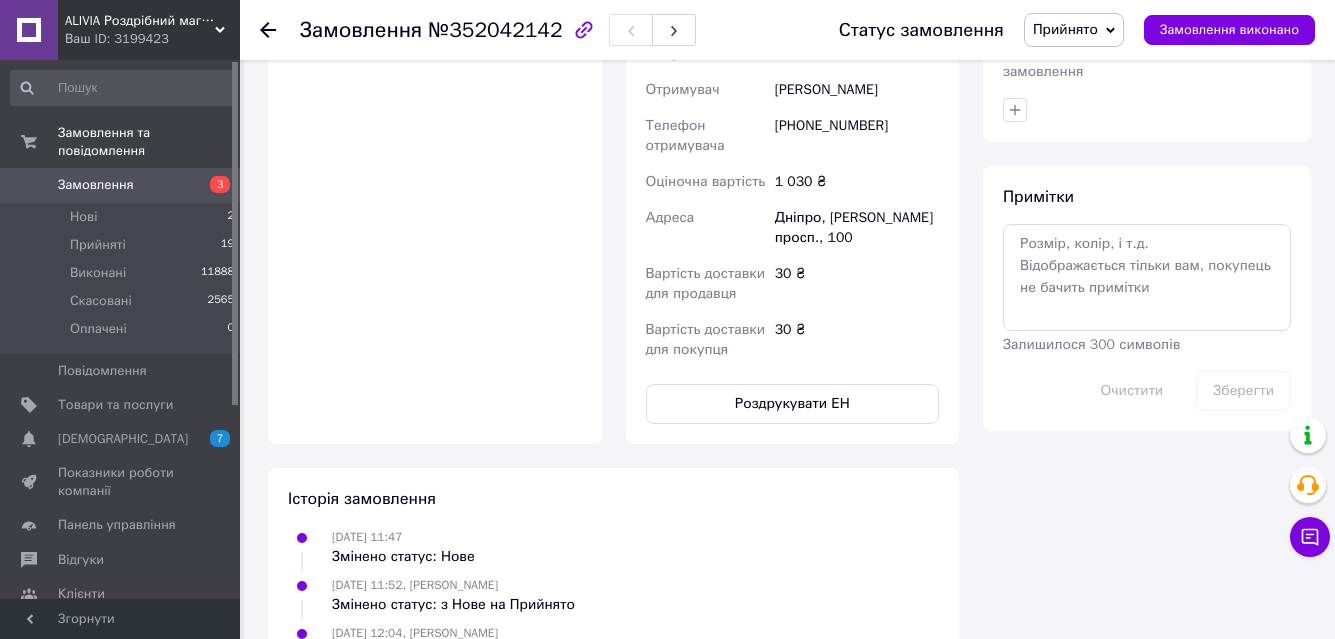 click 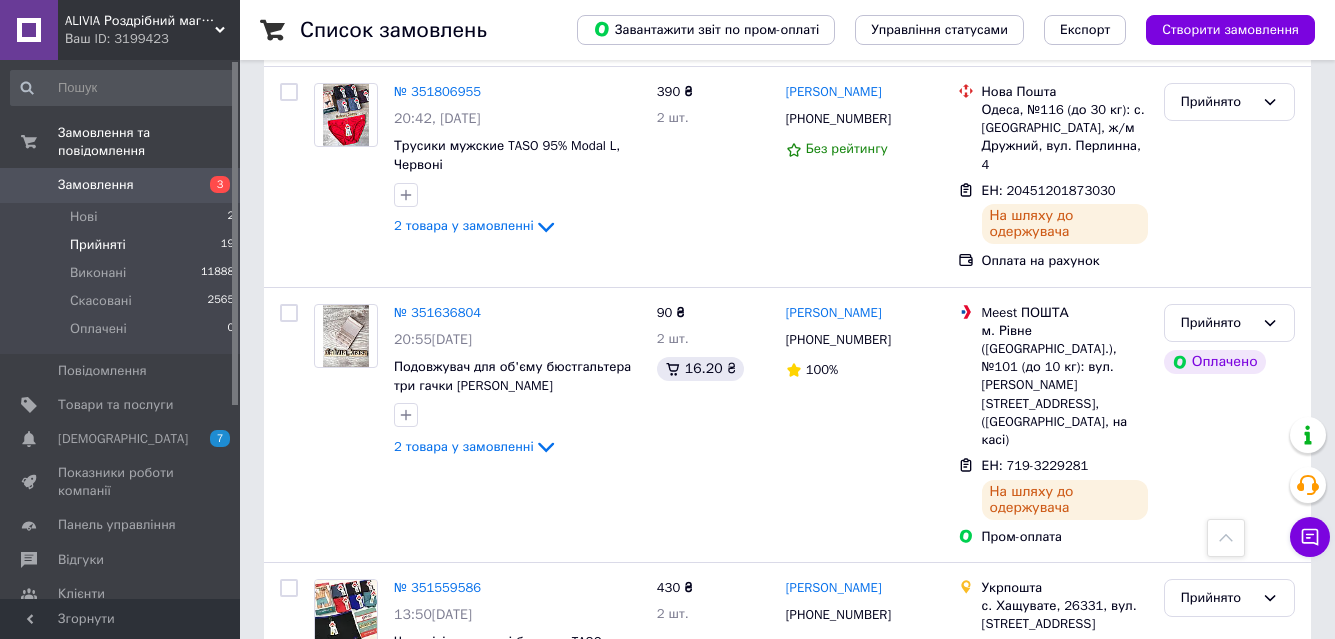 scroll, scrollTop: 2722, scrollLeft: 0, axis: vertical 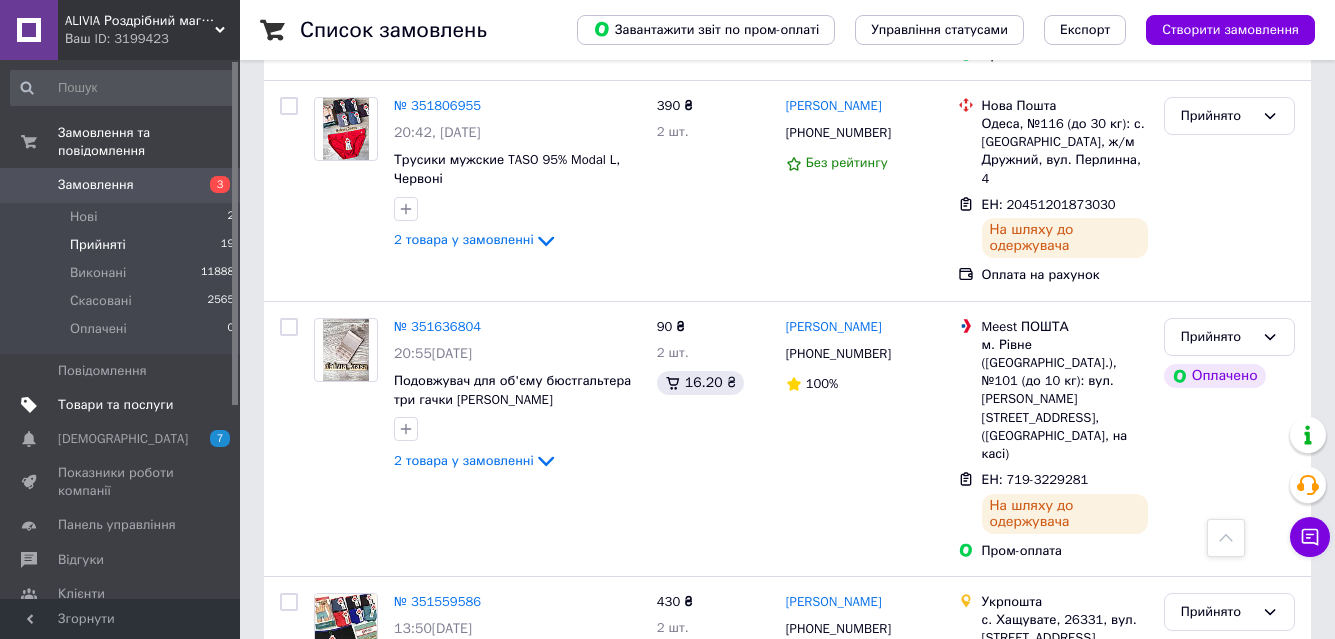 click on "Товари та послуги" at bounding box center [115, 405] 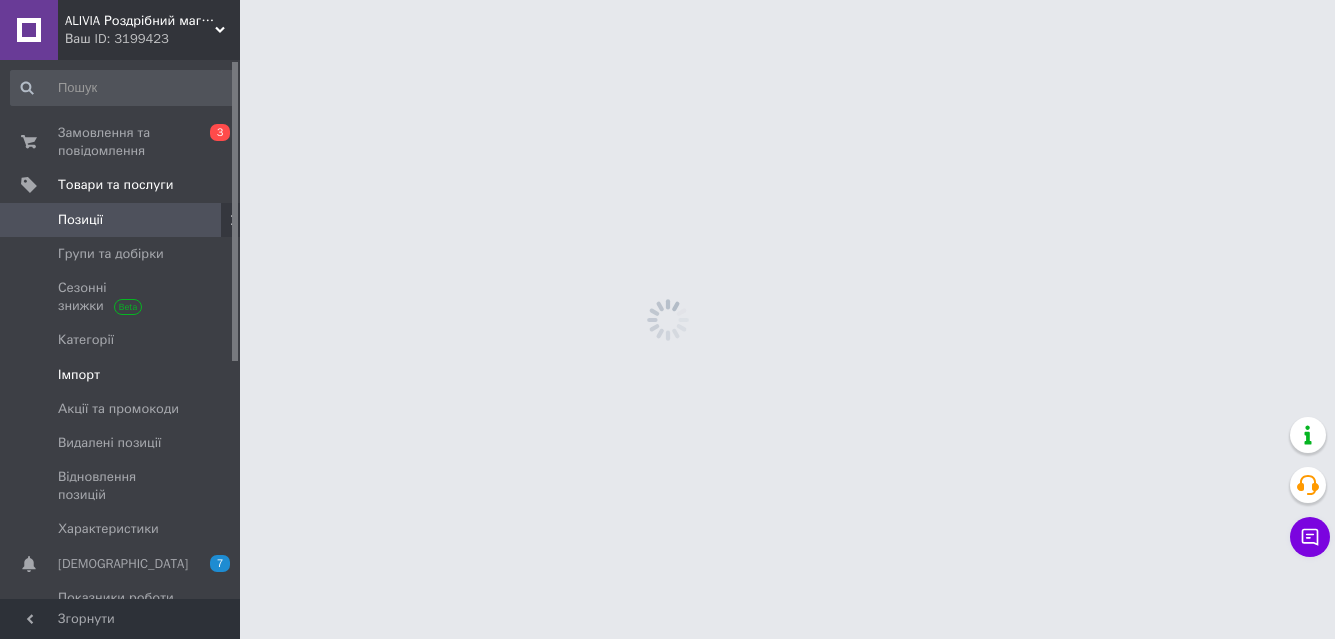 scroll, scrollTop: 0, scrollLeft: 0, axis: both 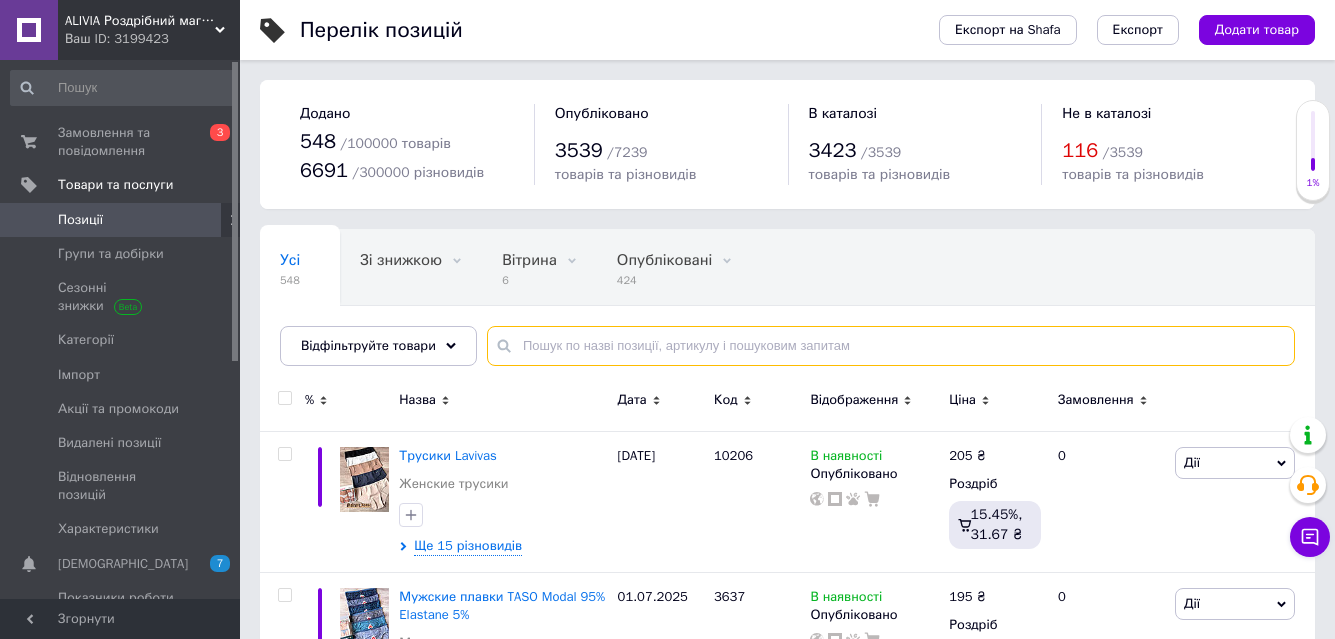 click at bounding box center (891, 346) 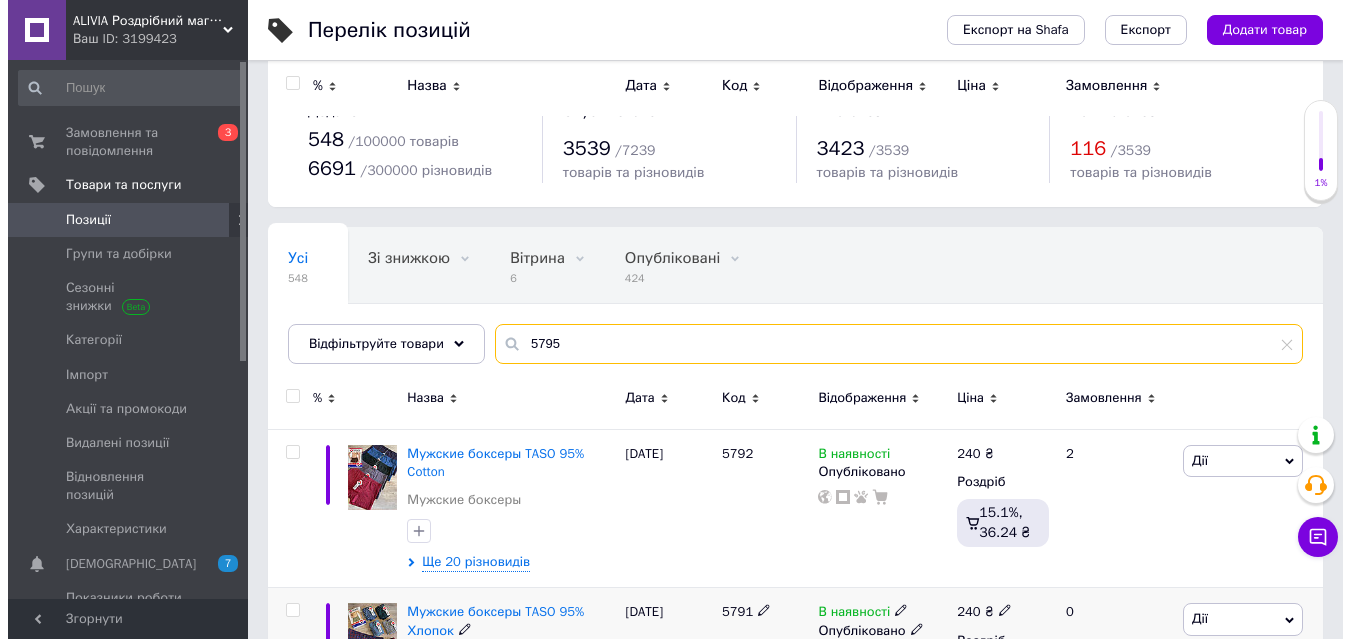 scroll, scrollTop: 0, scrollLeft: 0, axis: both 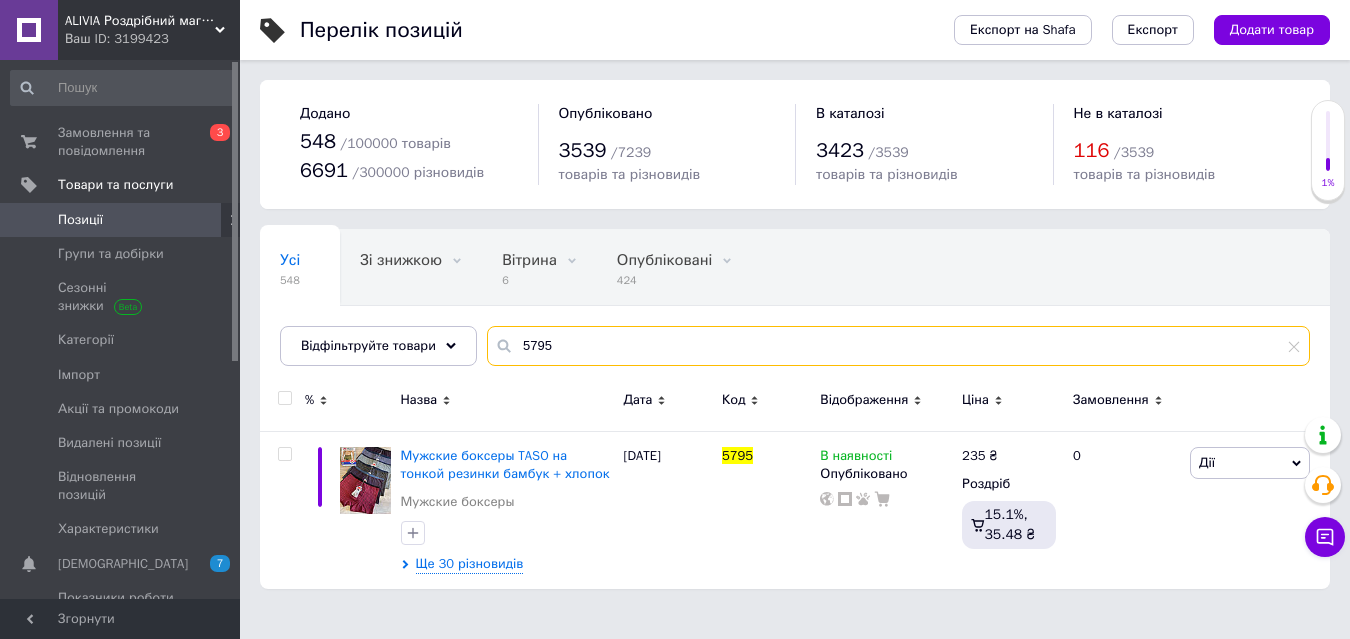 click on "5795" at bounding box center [898, 346] 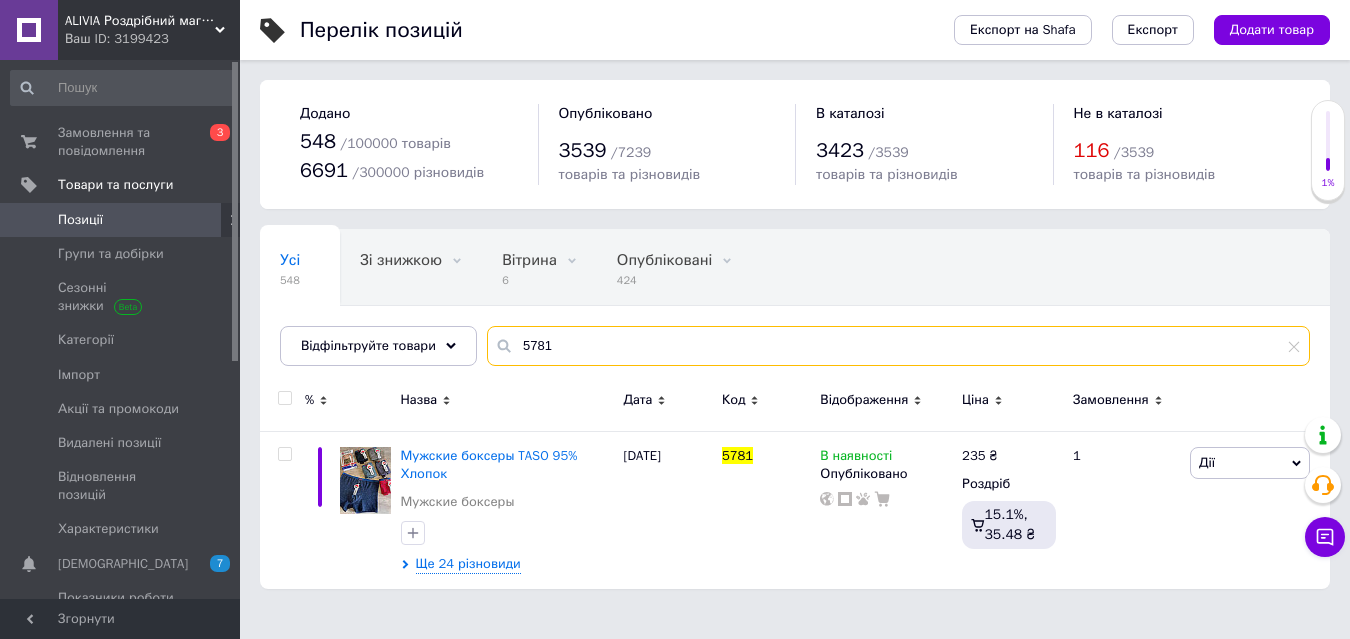 type on "5781" 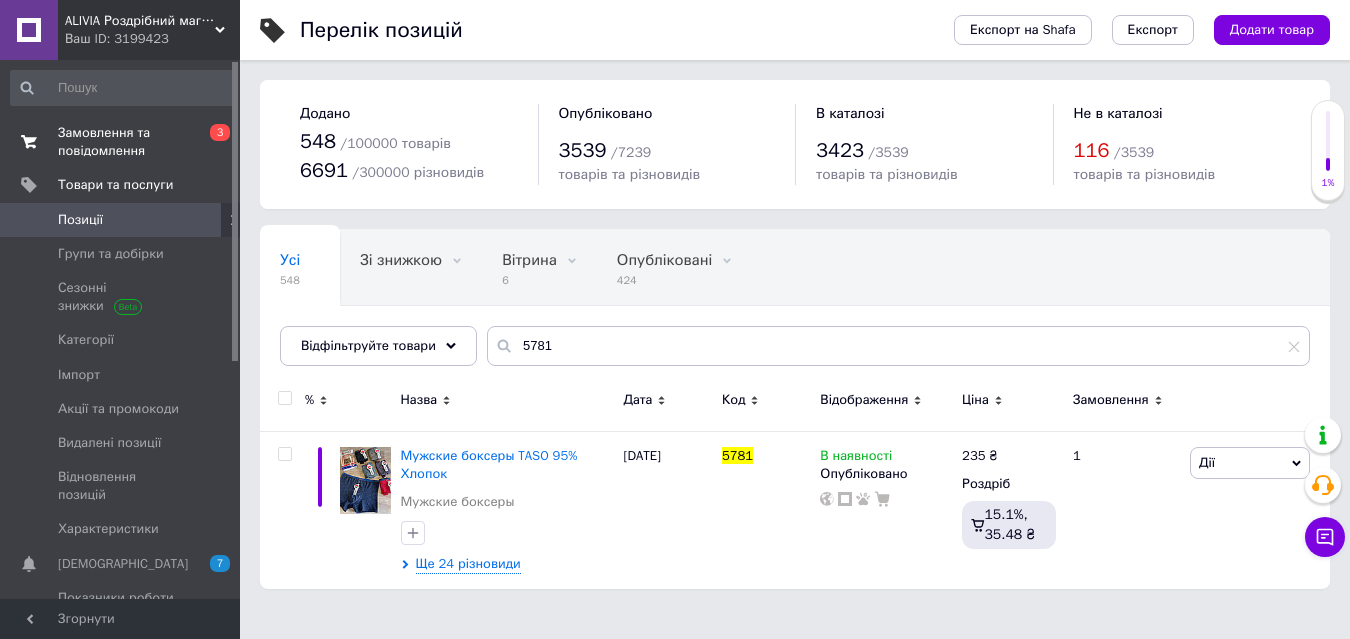 click on "Замовлення та повідомлення" at bounding box center (121, 142) 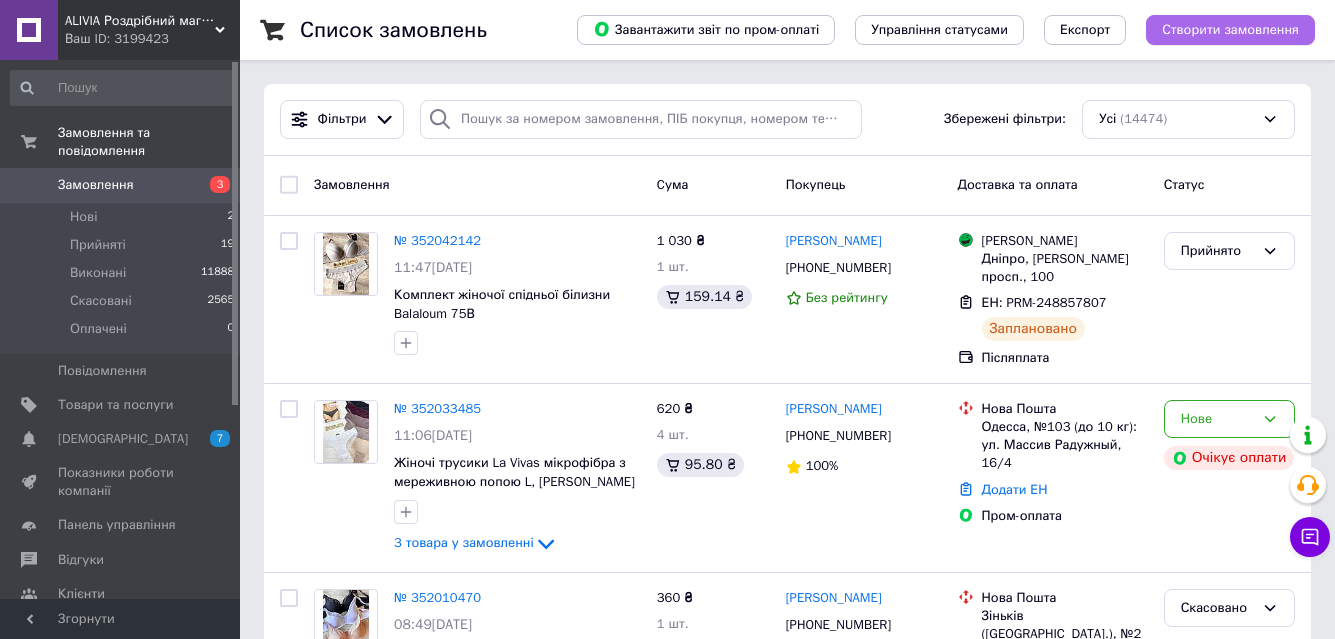 click on "Створити замовлення" at bounding box center (1230, 30) 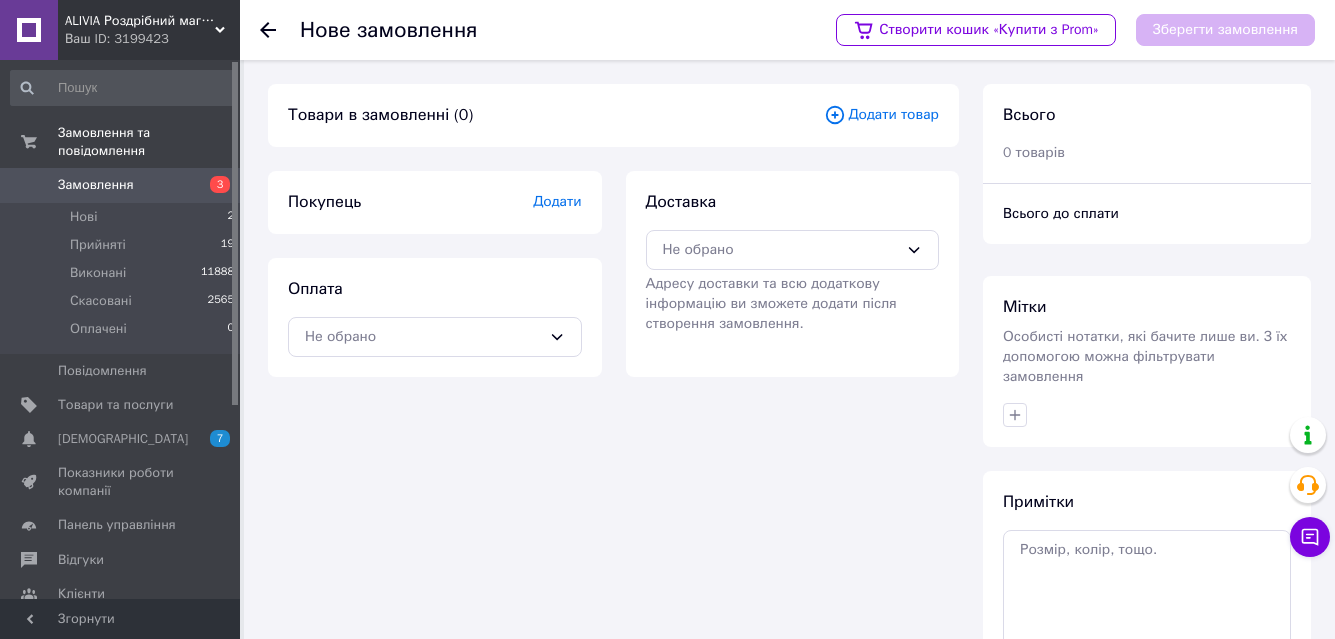 click on "Додати товар" at bounding box center (881, 115) 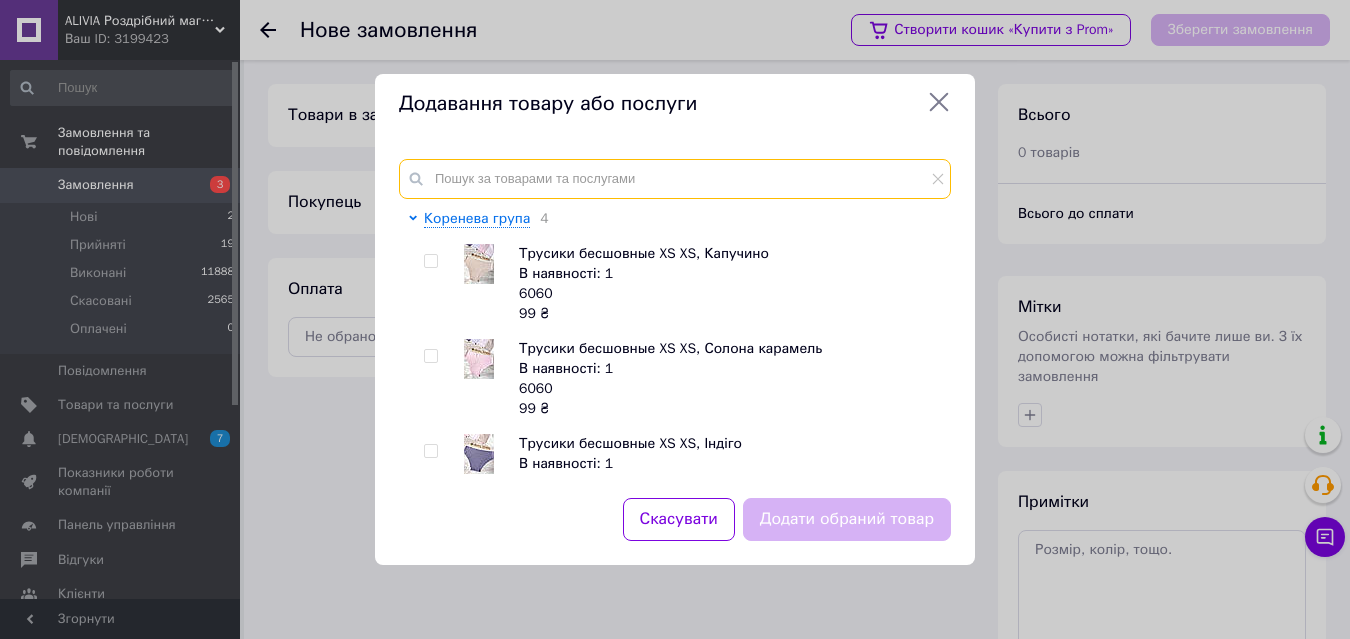 click at bounding box center (675, 179) 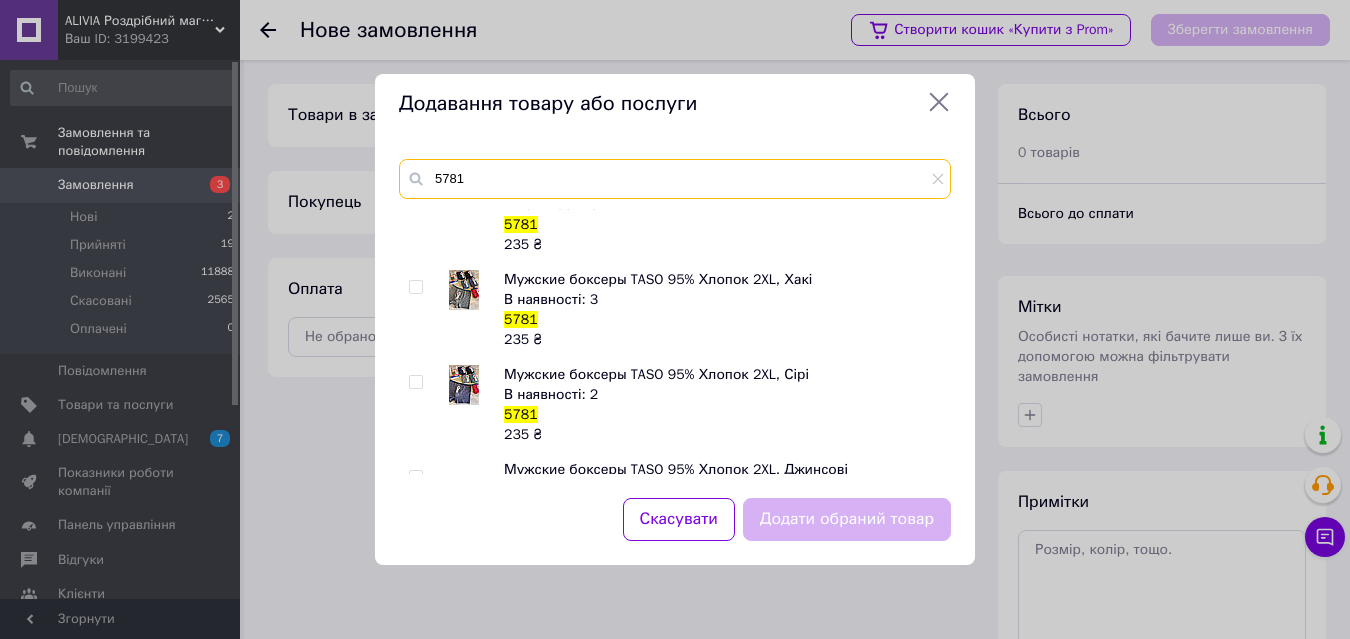 scroll, scrollTop: 600, scrollLeft: 0, axis: vertical 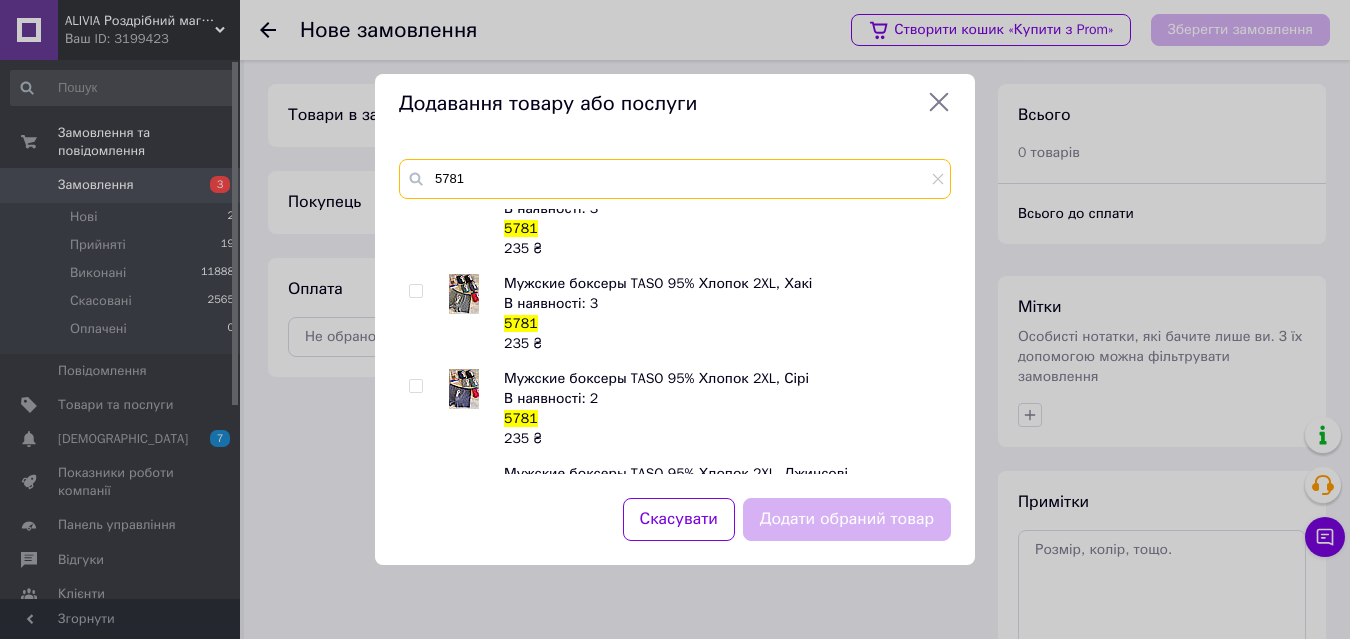 type on "5781" 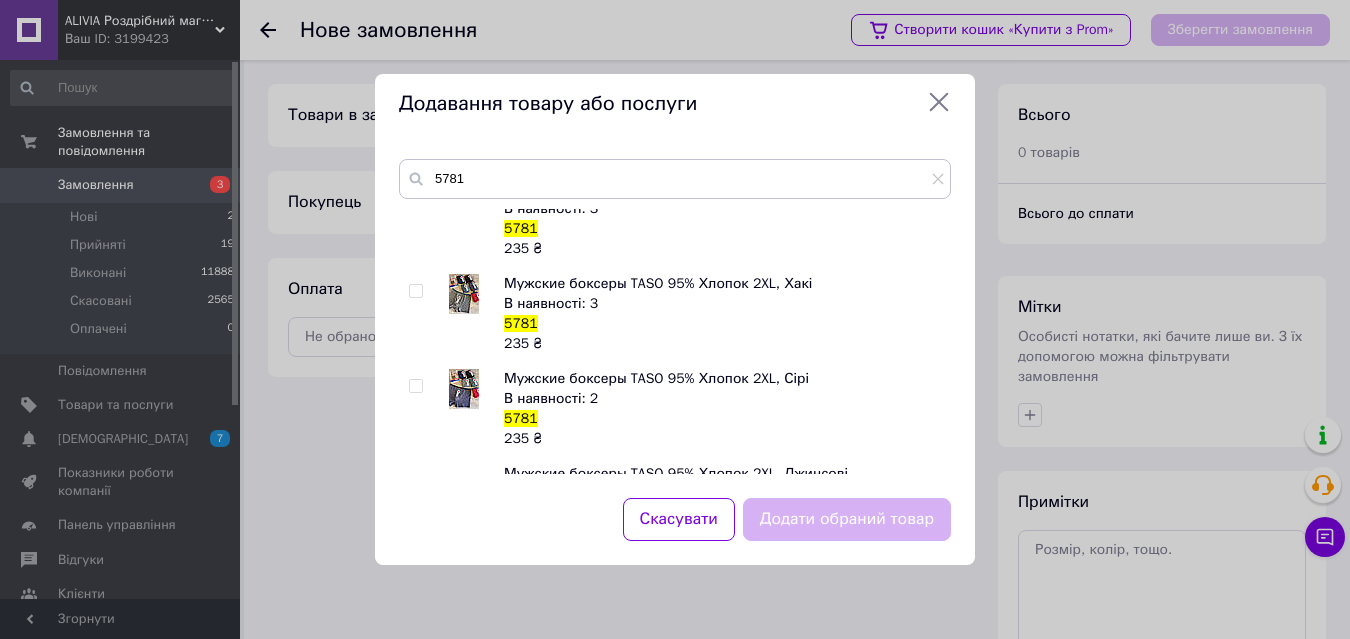 click at bounding box center (415, 291) 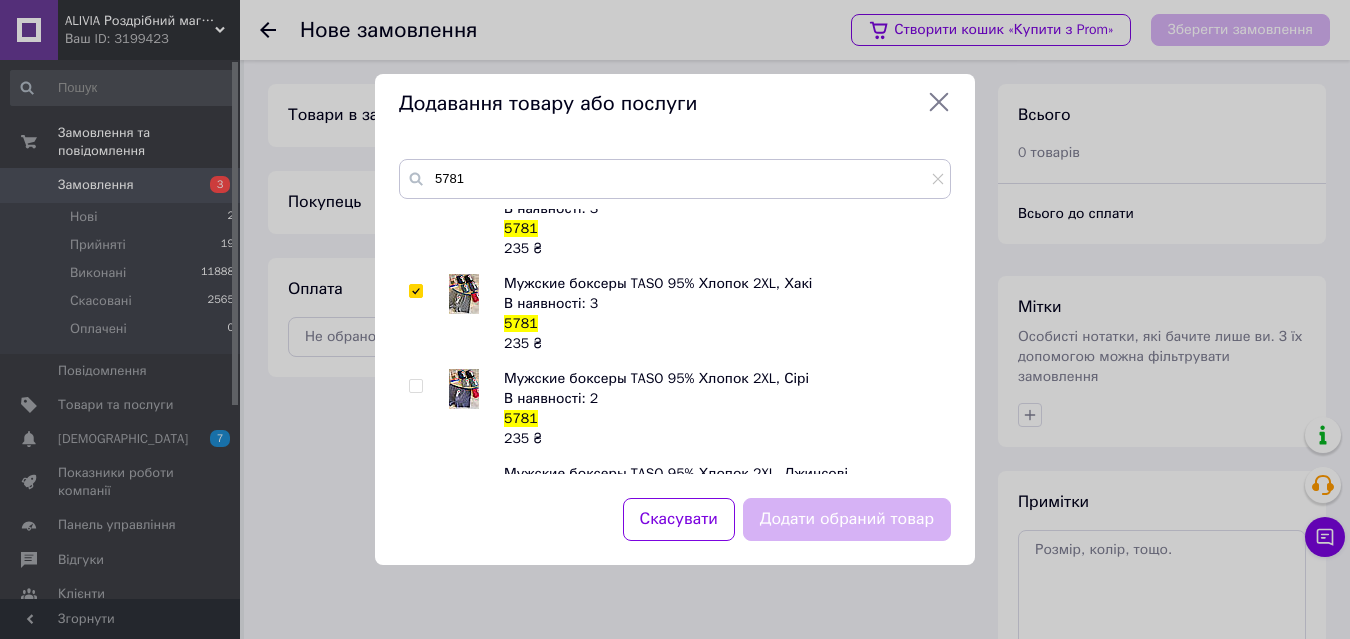 checkbox on "true" 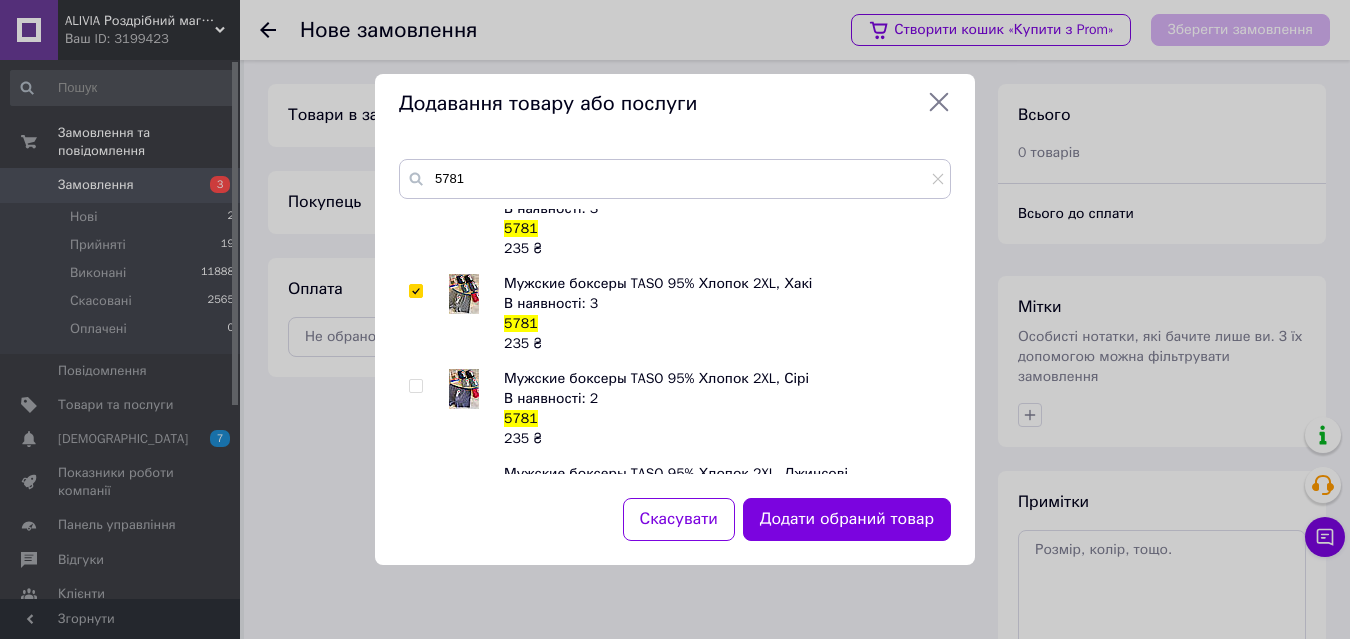 scroll, scrollTop: 700, scrollLeft: 0, axis: vertical 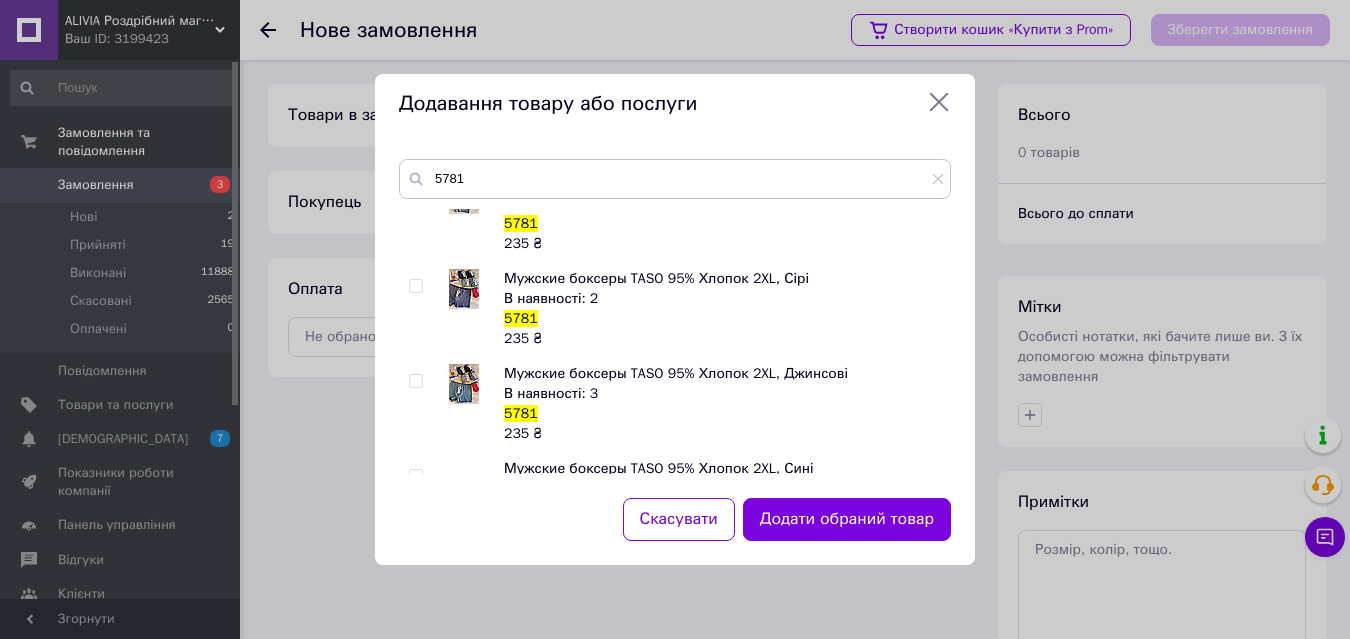 click at bounding box center [415, 286] 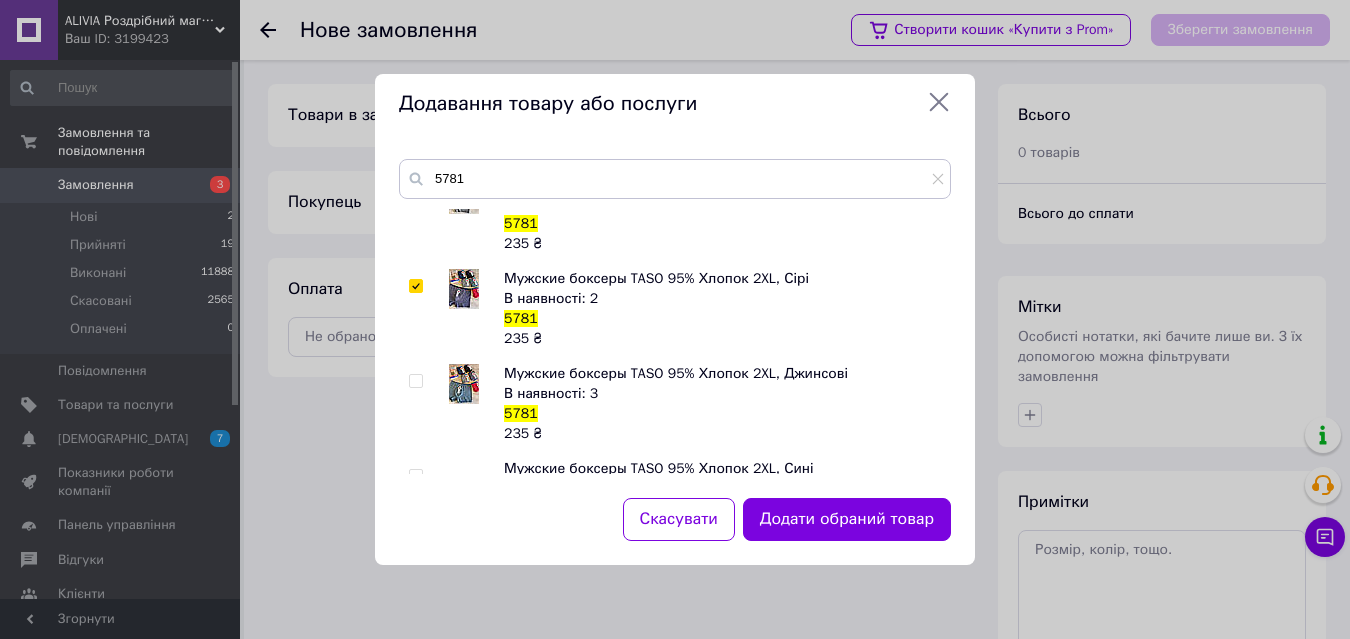 checkbox on "true" 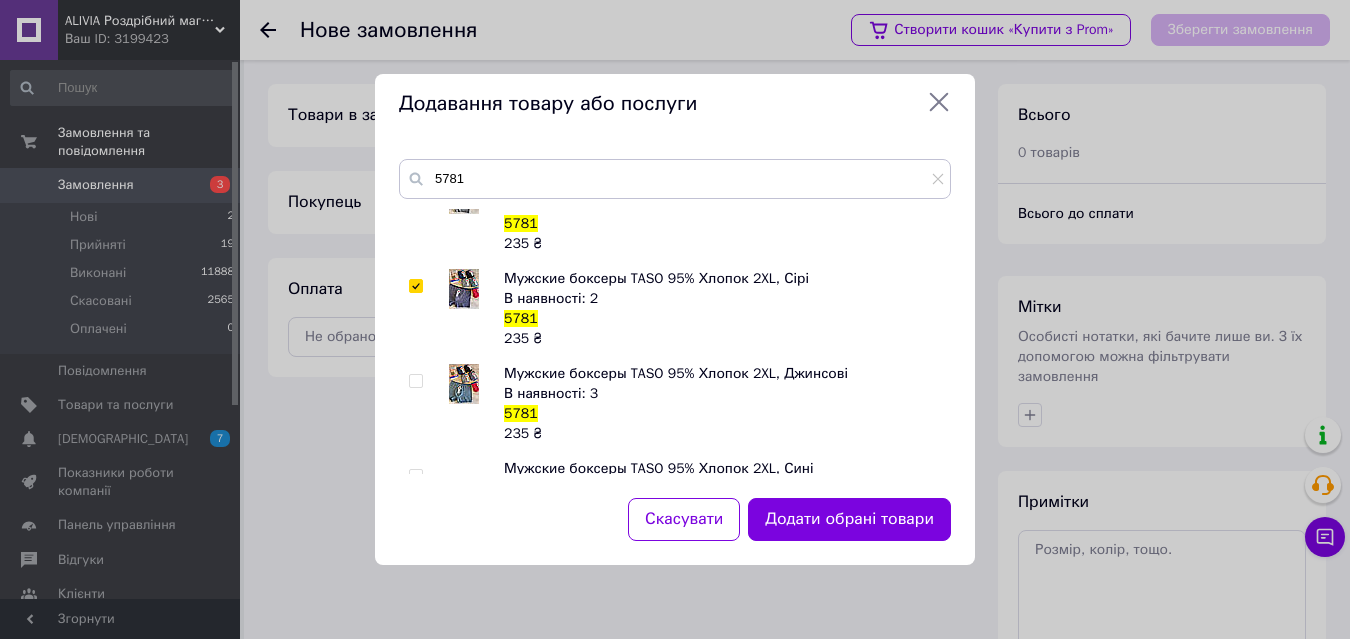 click at bounding box center [415, 381] 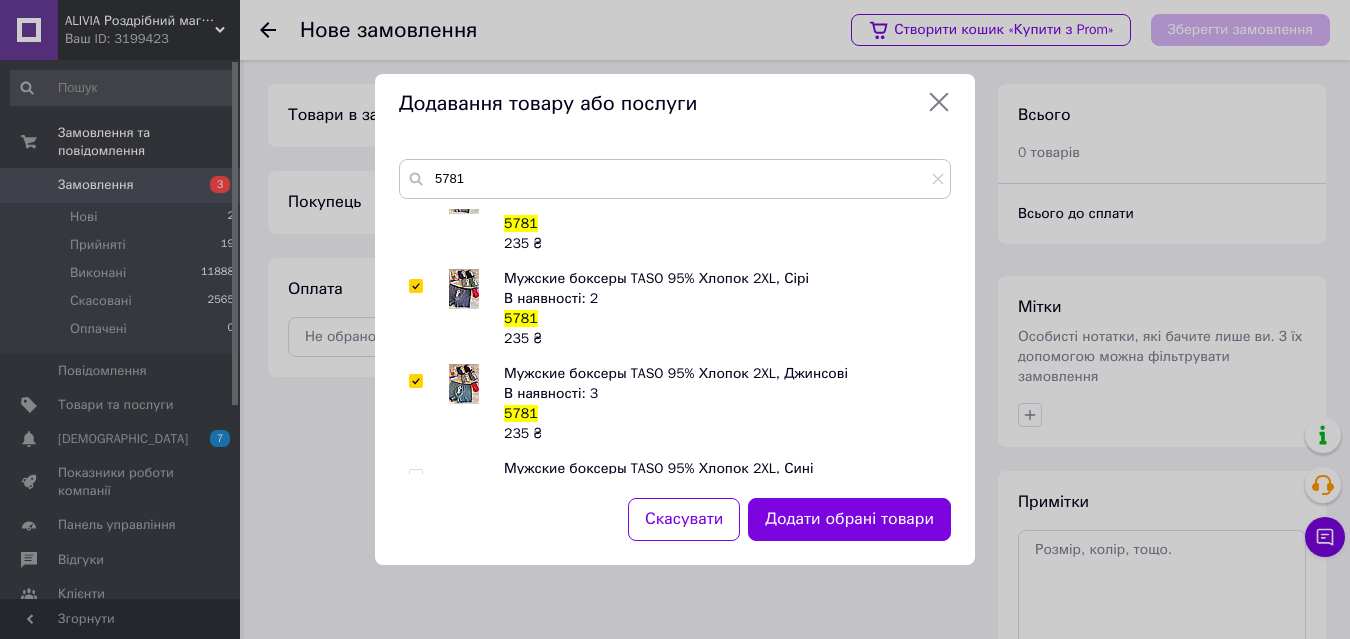 checkbox on "true" 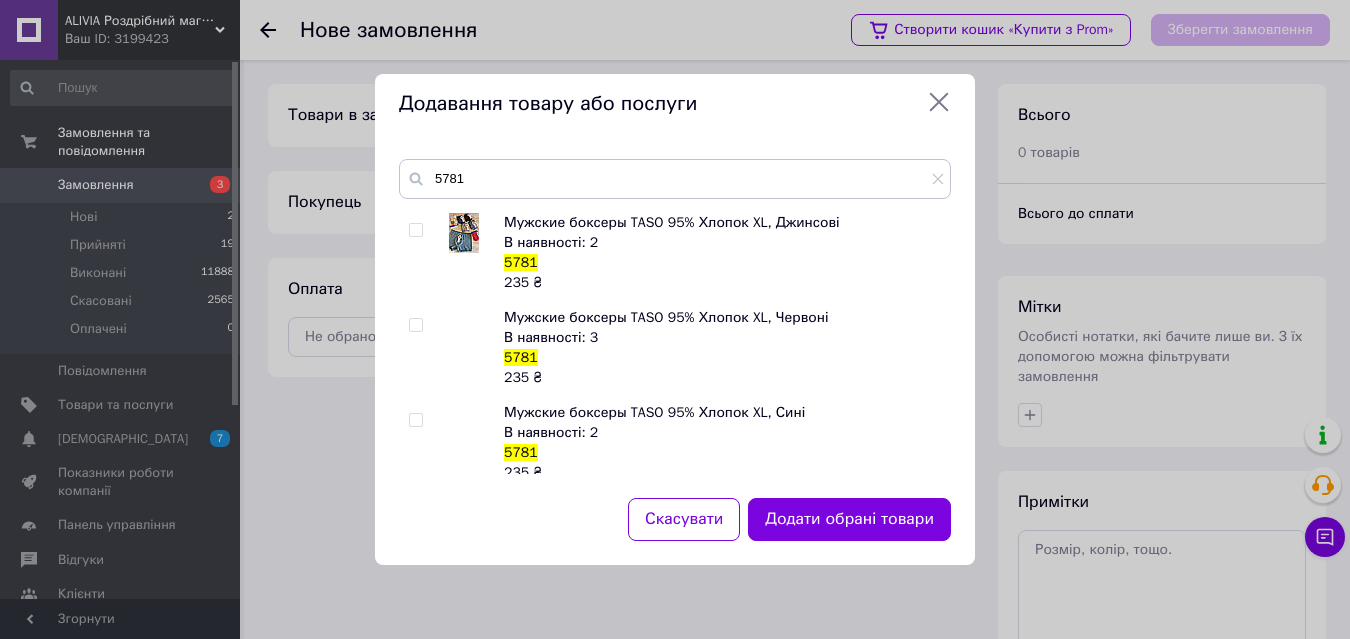 scroll, scrollTop: 300, scrollLeft: 0, axis: vertical 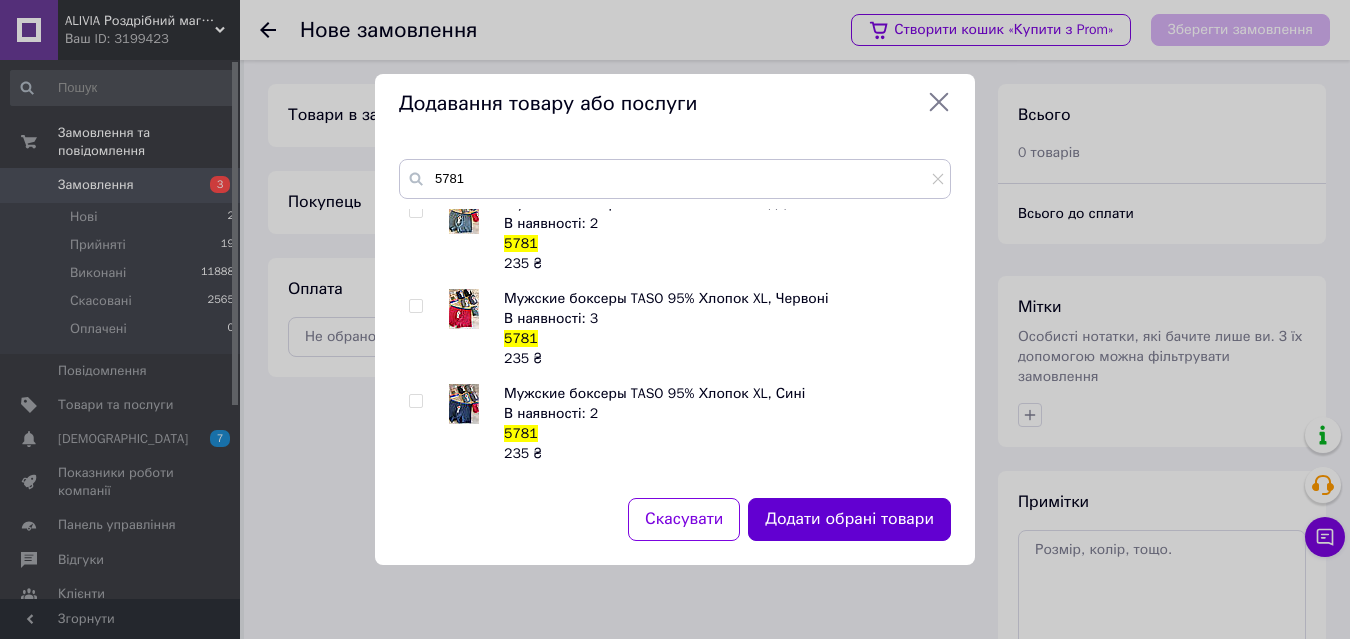 click on "Додати обрані товари" at bounding box center [849, 519] 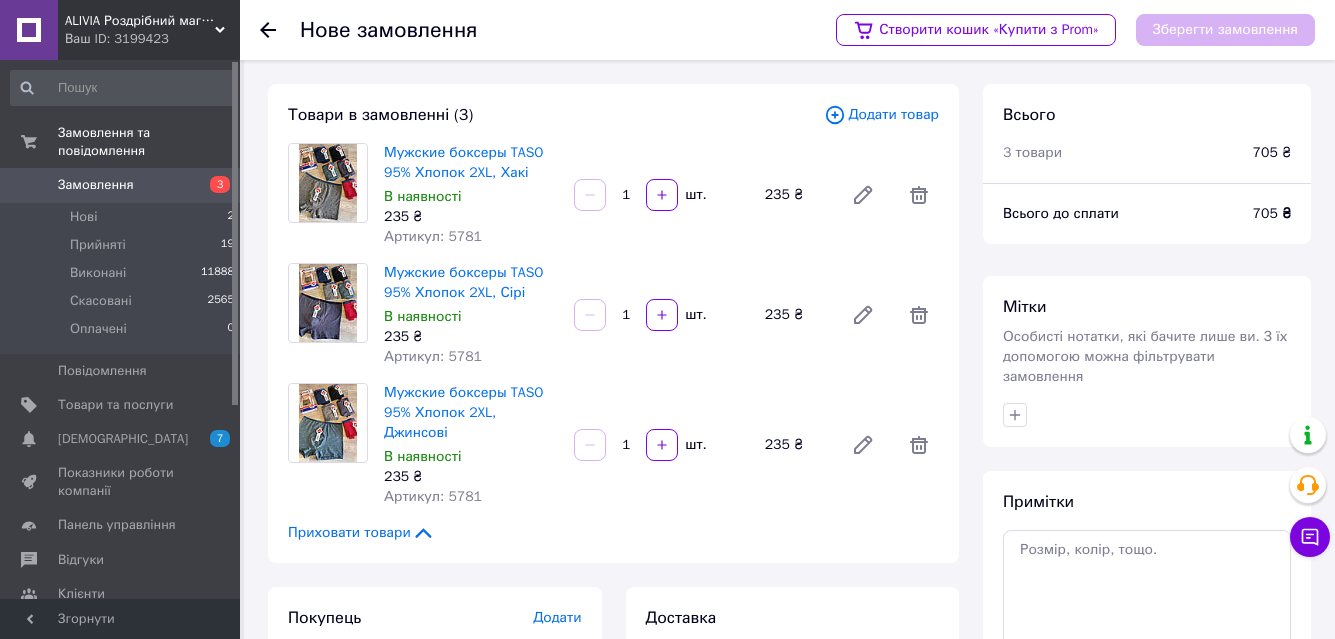 click on "Додати товар" at bounding box center [881, 115] 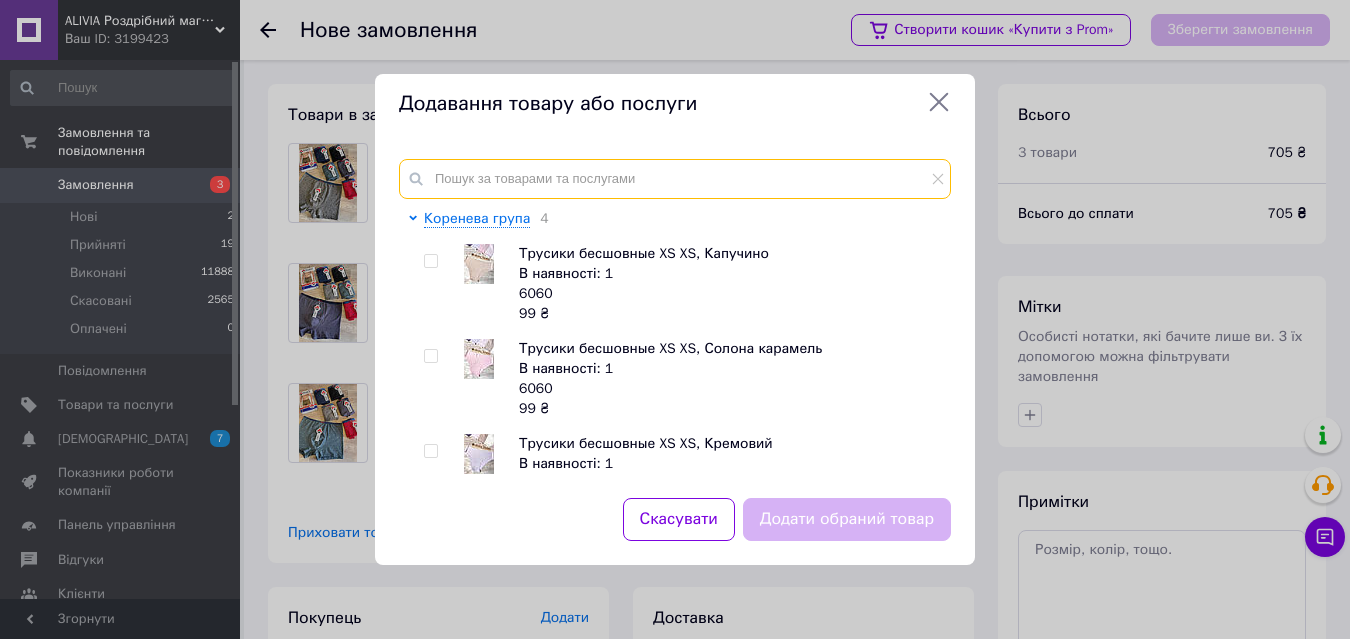 click at bounding box center [675, 179] 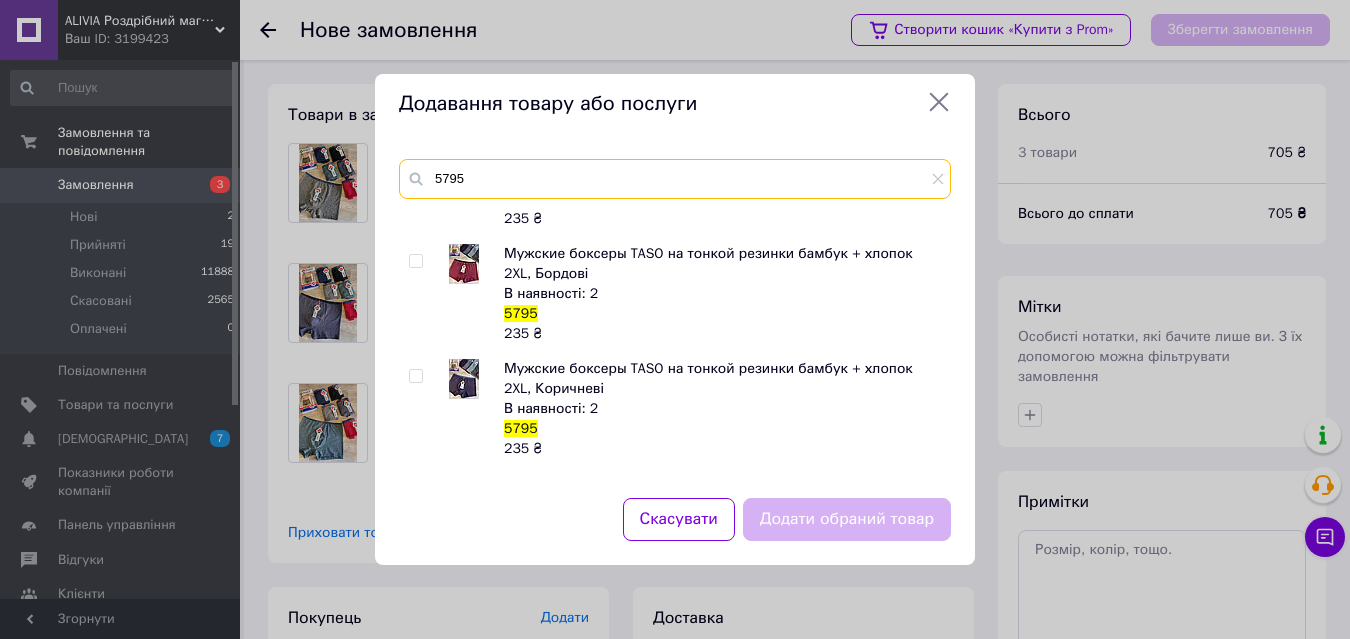 scroll, scrollTop: 1100, scrollLeft: 0, axis: vertical 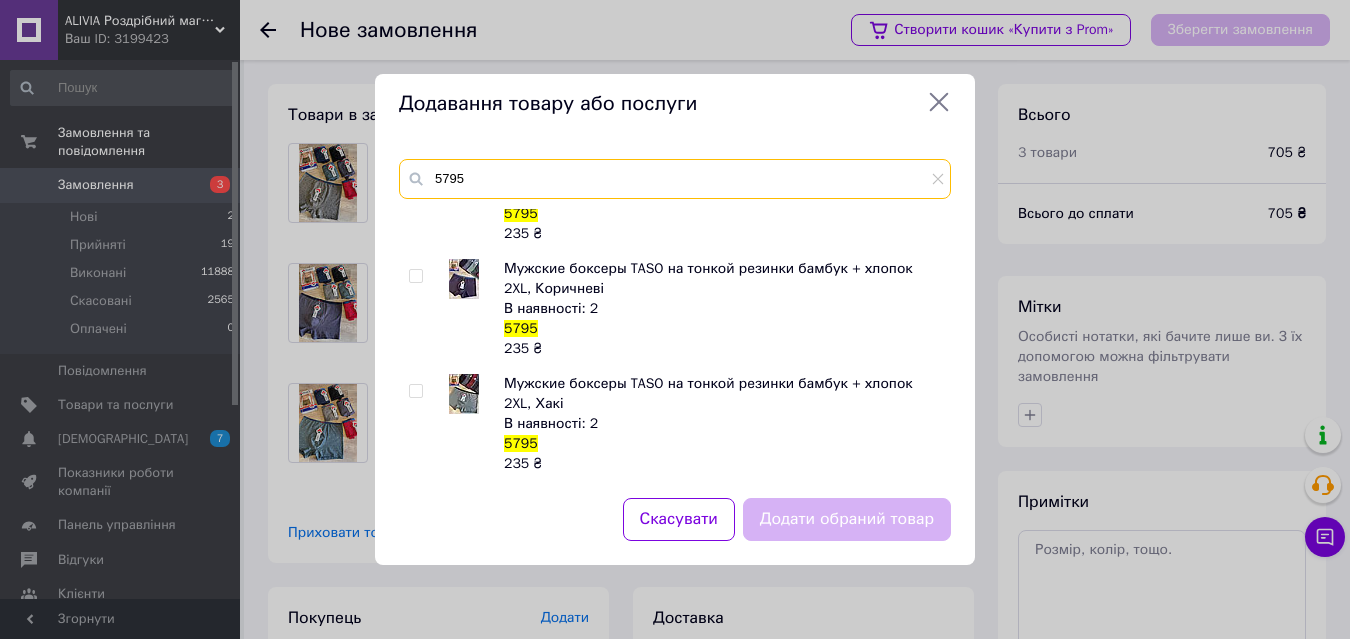 type on "5795" 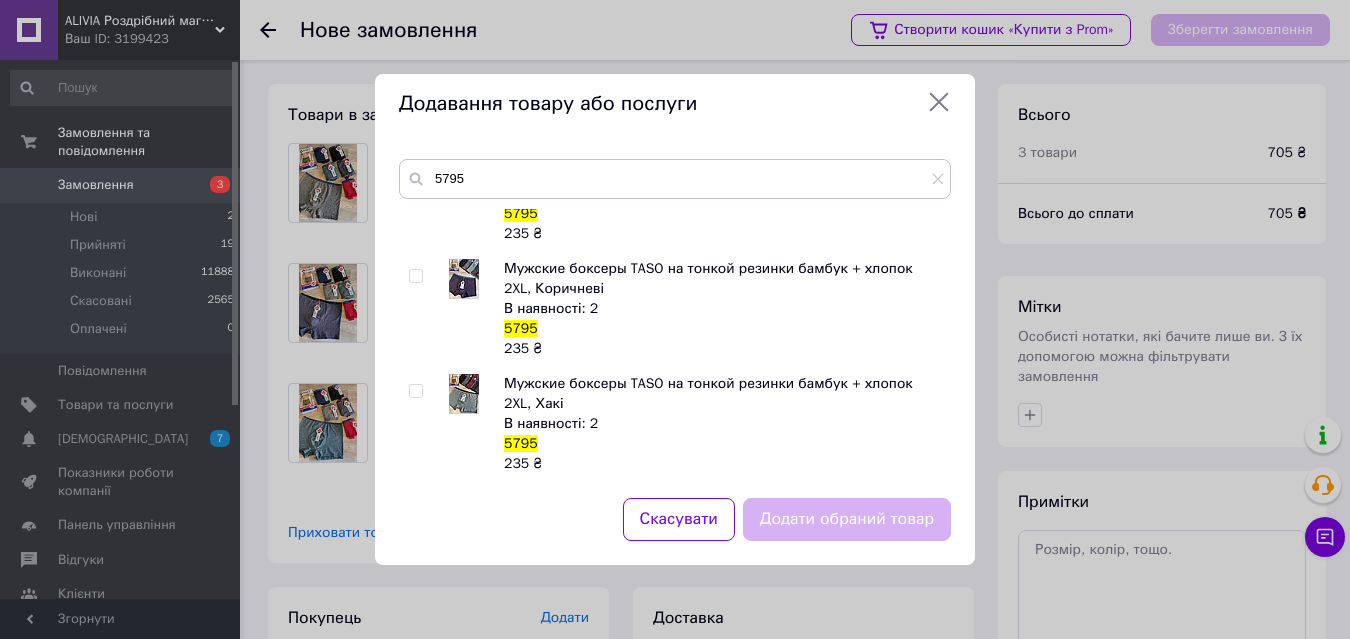 click at bounding box center [415, 391] 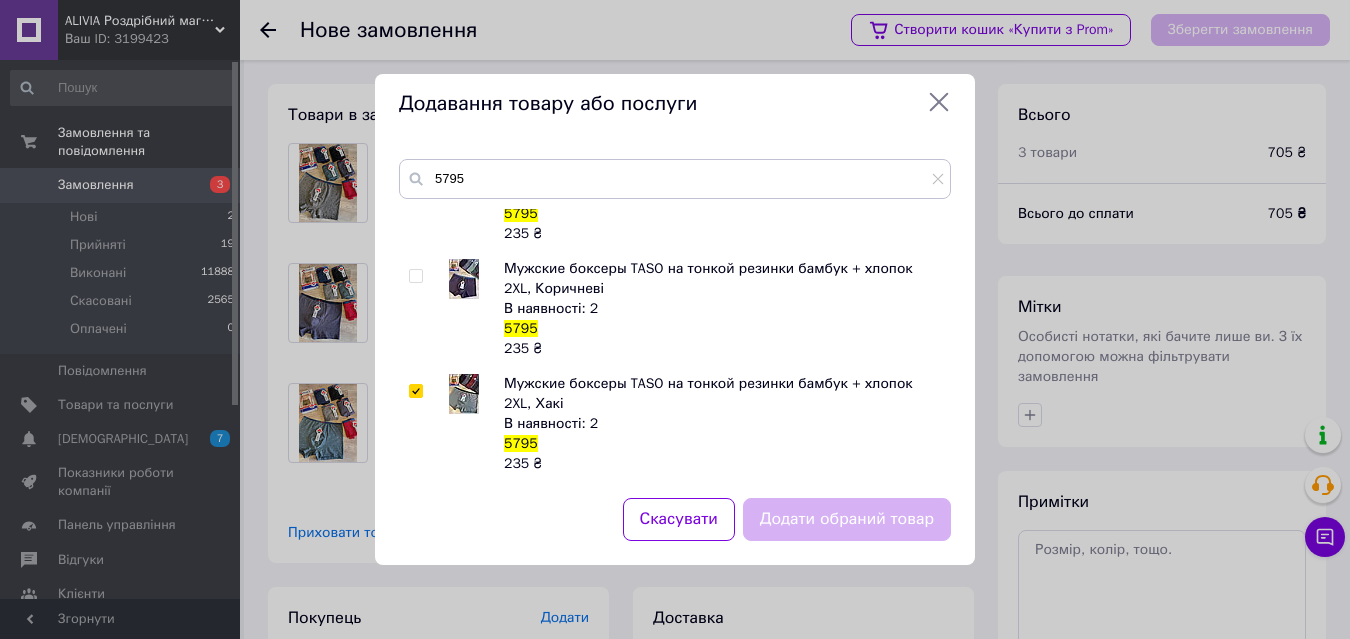 checkbox on "true" 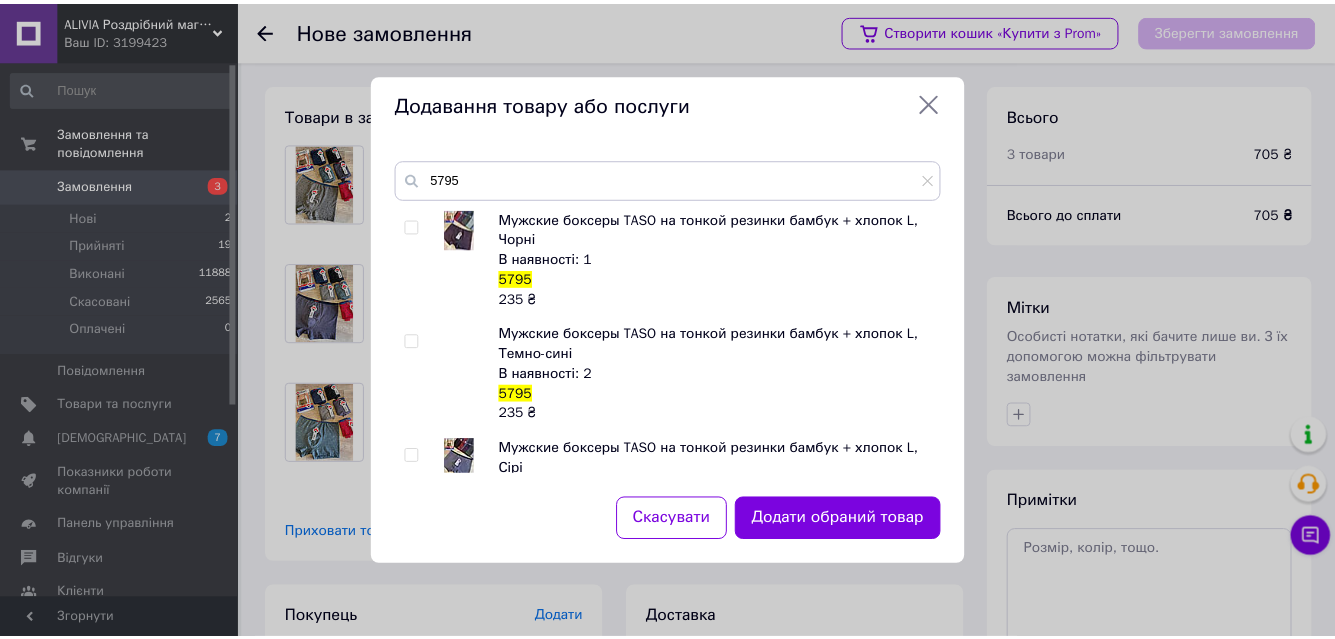 scroll, scrollTop: 400, scrollLeft: 0, axis: vertical 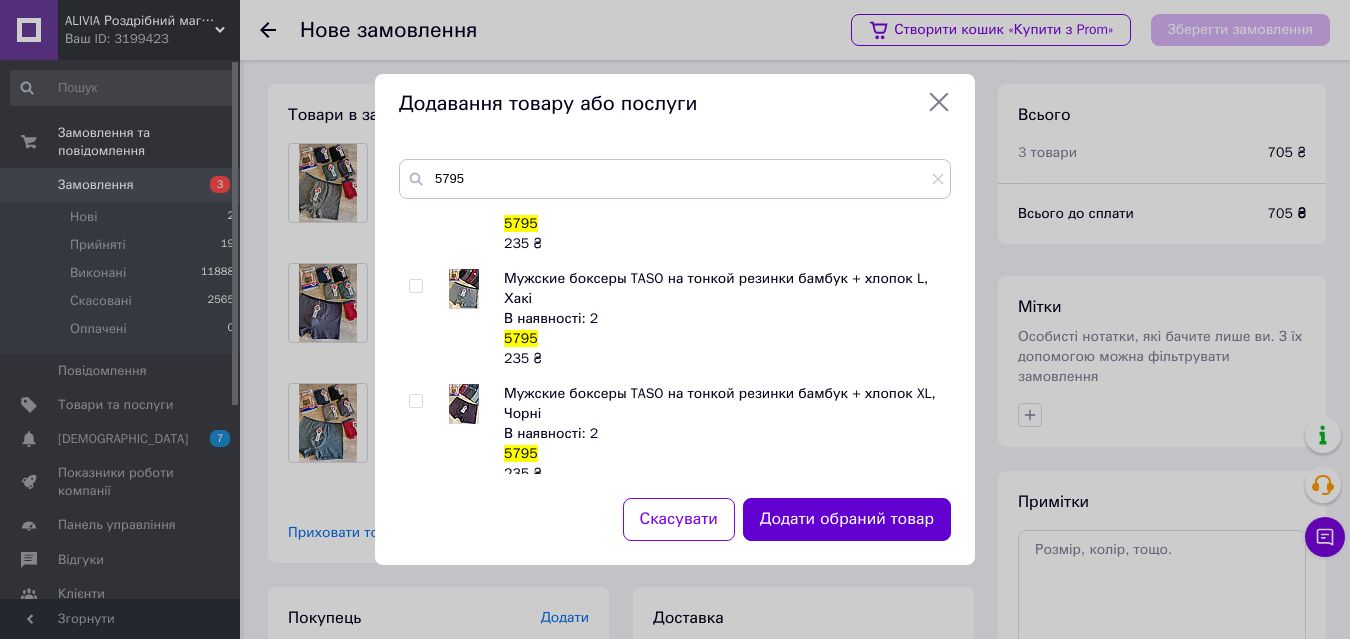 click on "Додати обраний товар" at bounding box center (847, 519) 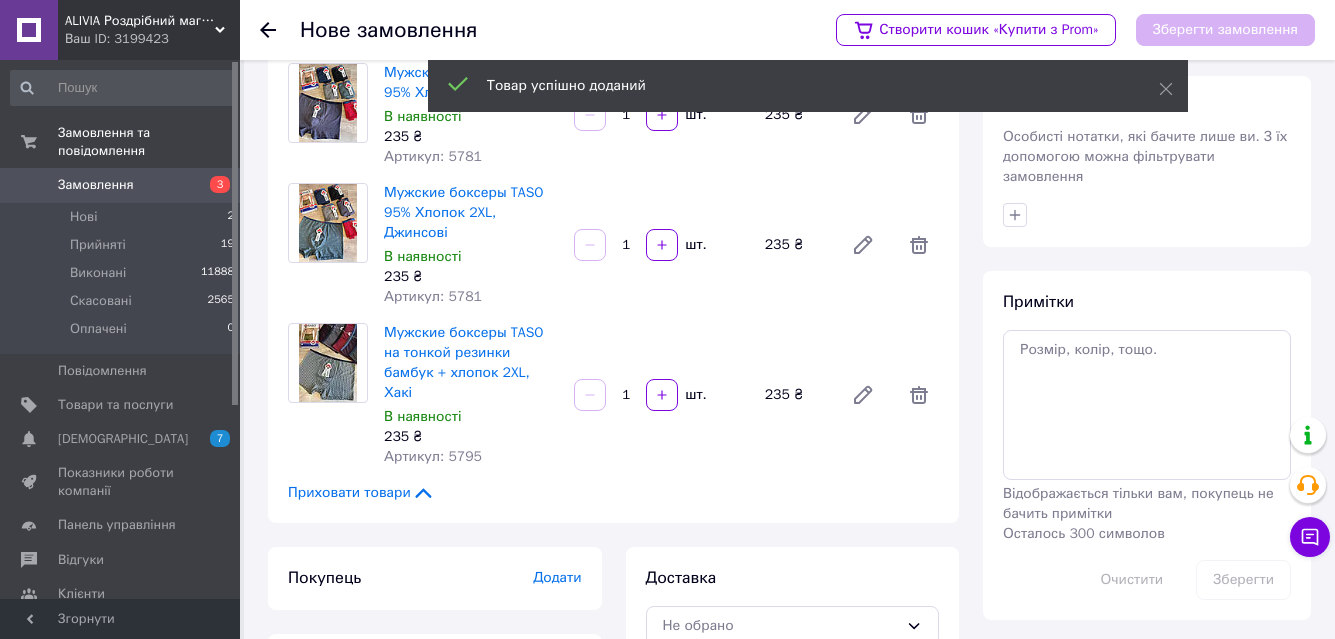 scroll, scrollTop: 100, scrollLeft: 0, axis: vertical 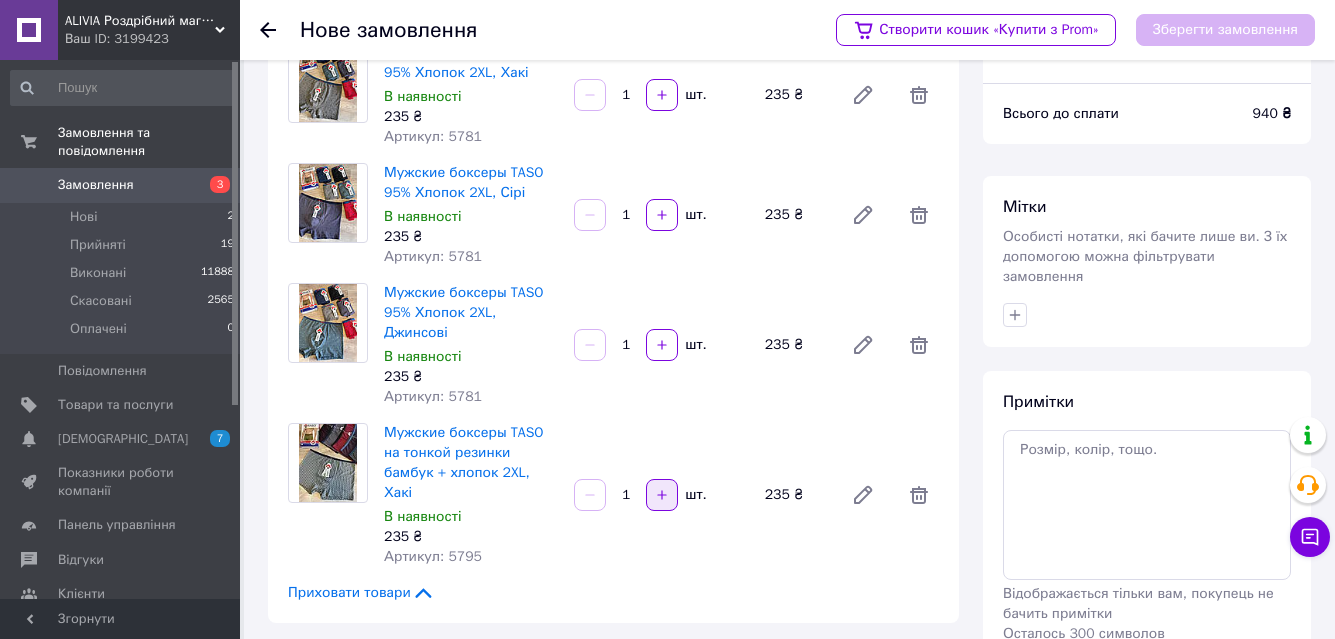 click 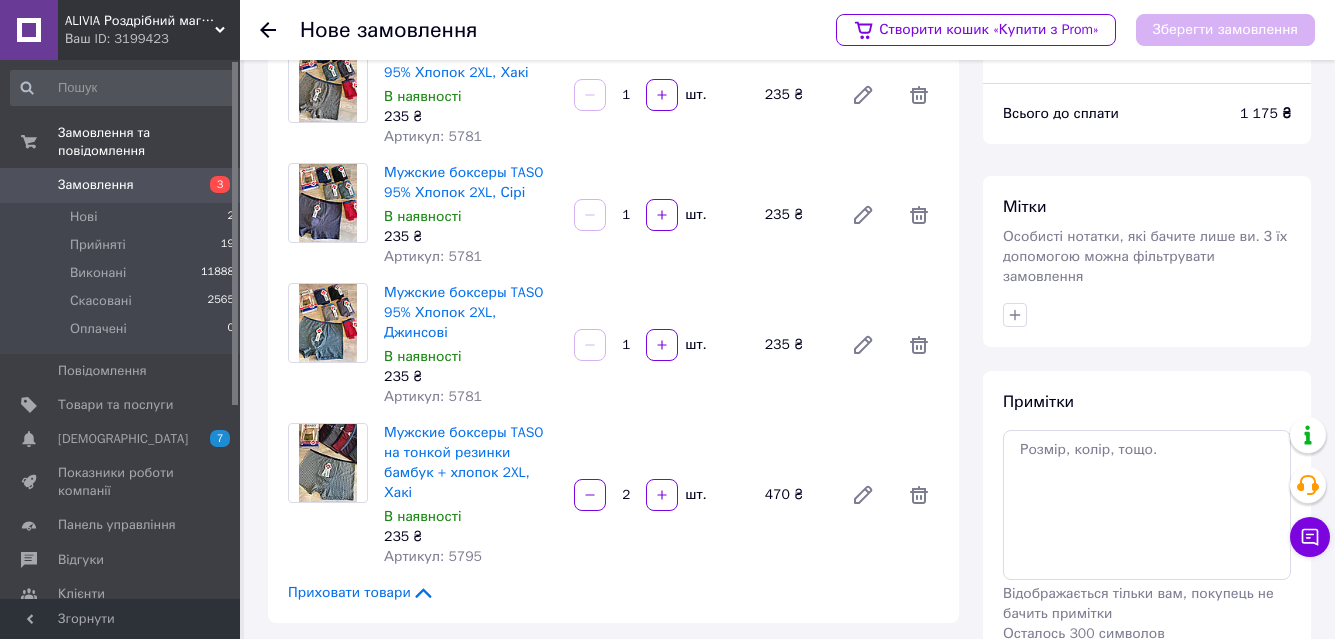 scroll, scrollTop: 298, scrollLeft: 0, axis: vertical 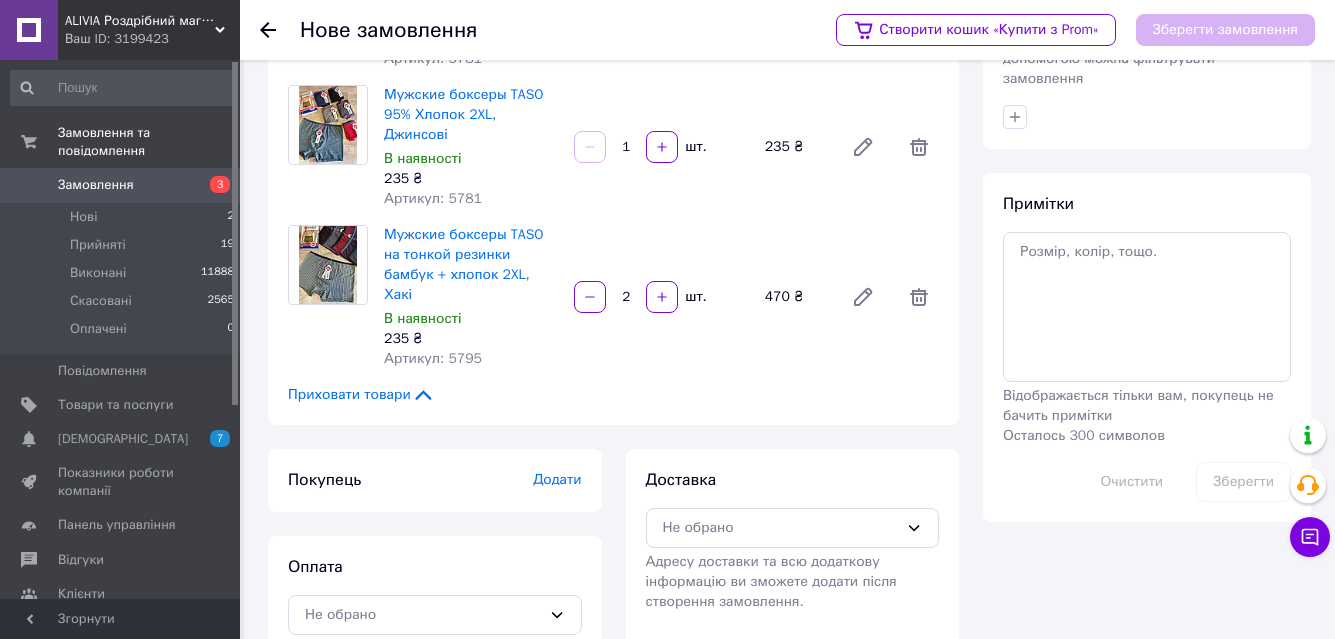 click on "Додати" at bounding box center [557, 479] 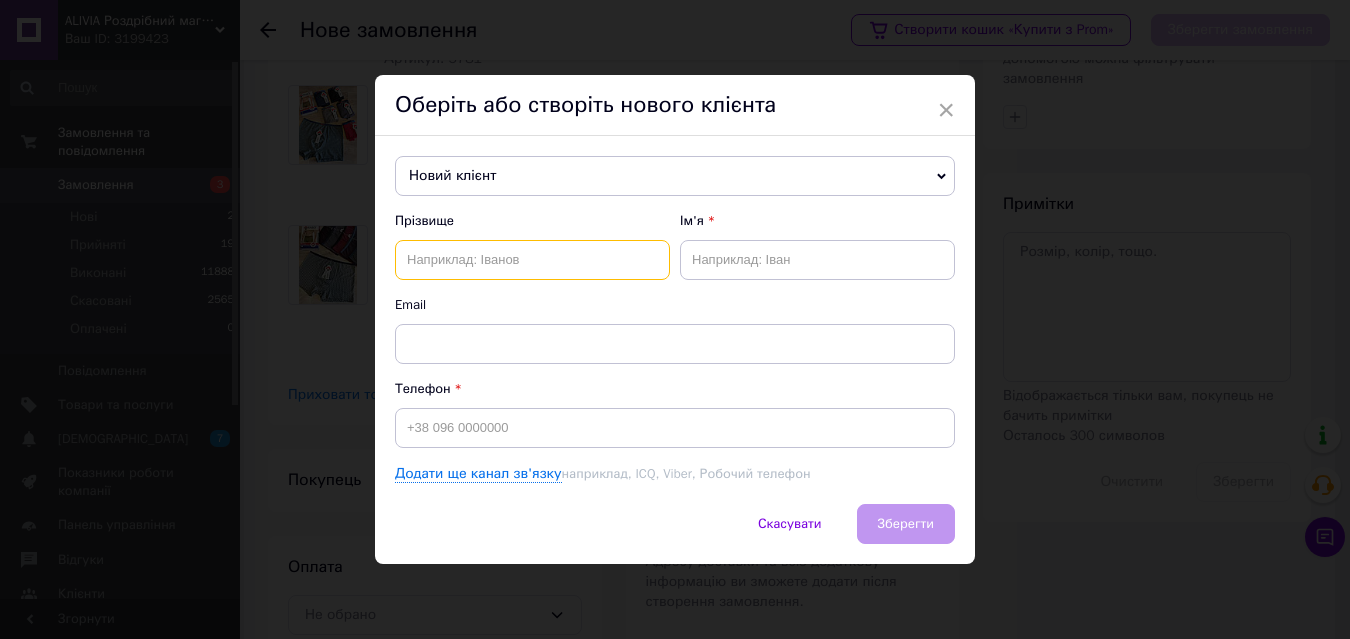 click at bounding box center [532, 260] 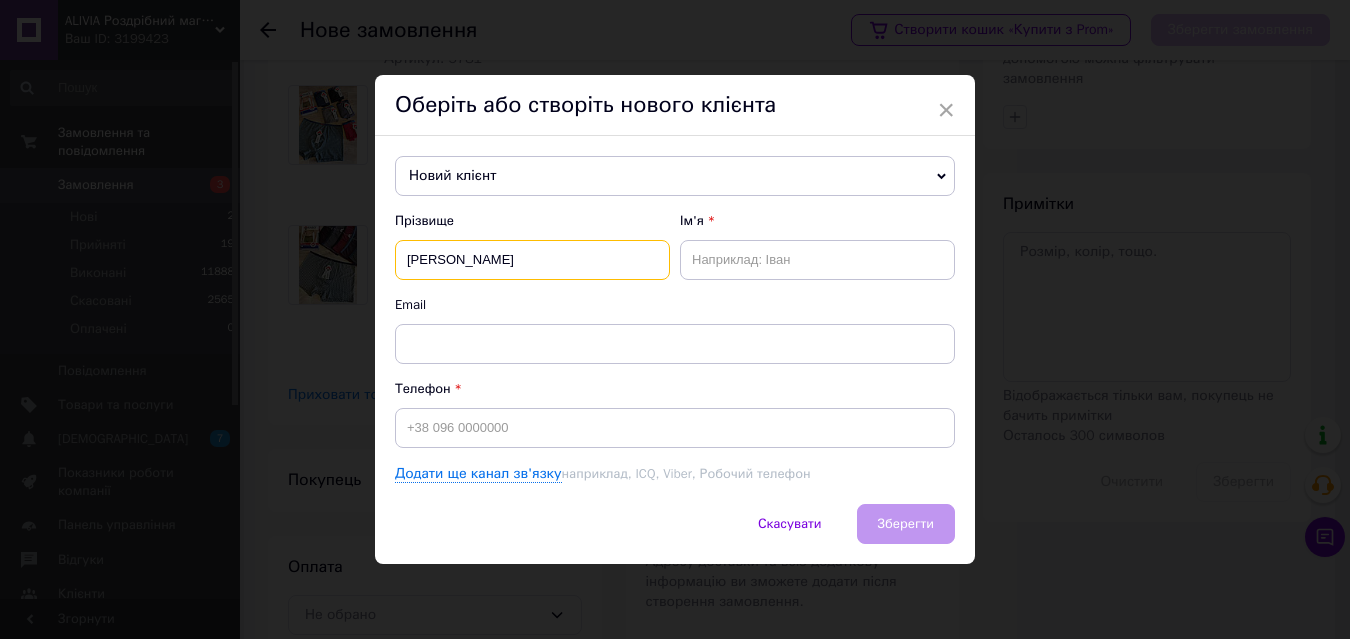 type on "[PERSON_NAME]" 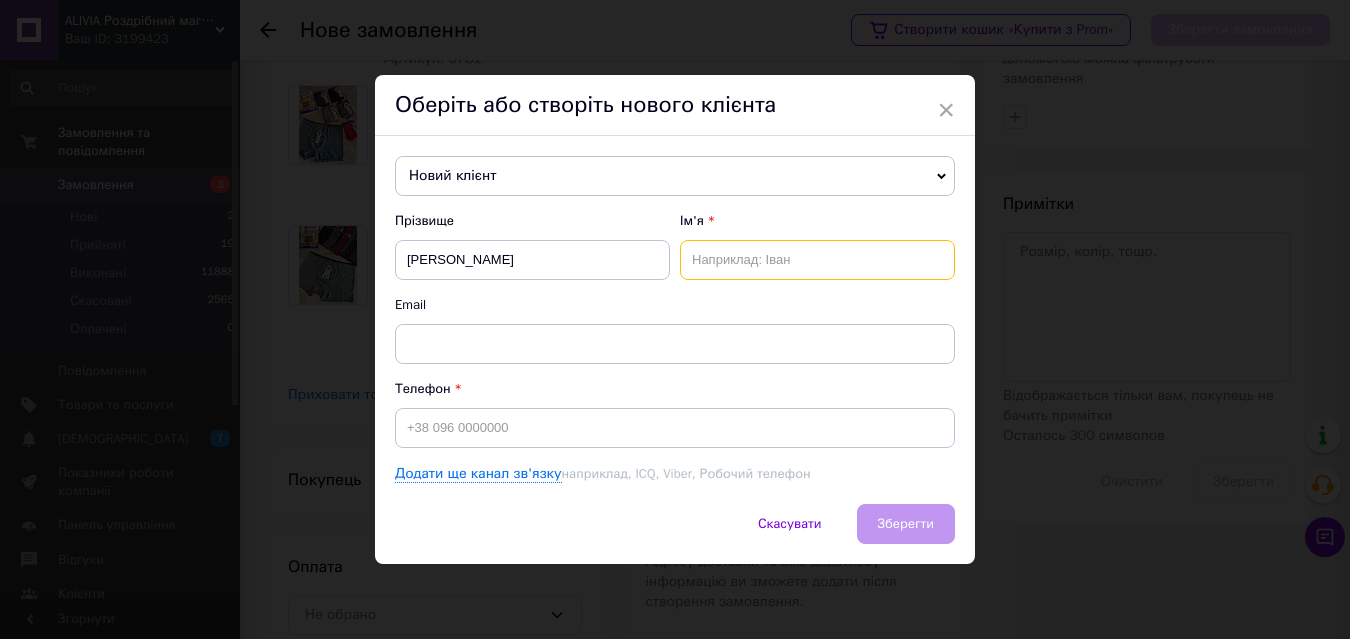 click at bounding box center (817, 260) 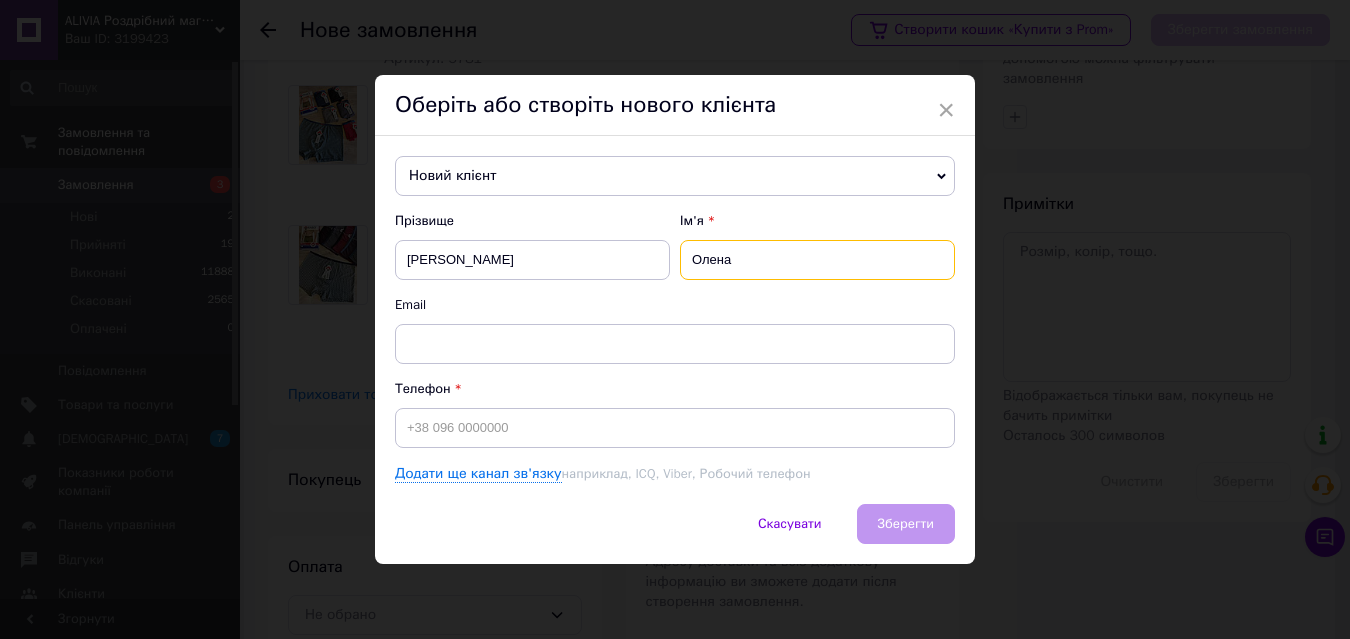 type on "Олена" 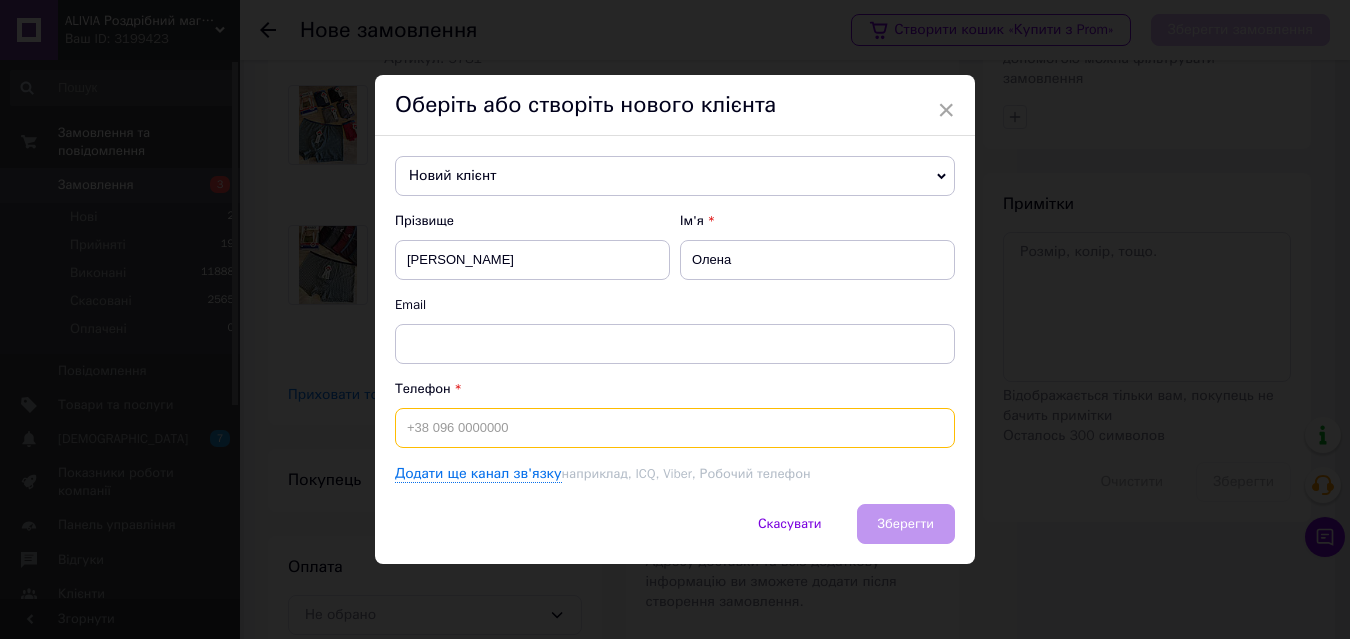 click at bounding box center [675, 428] 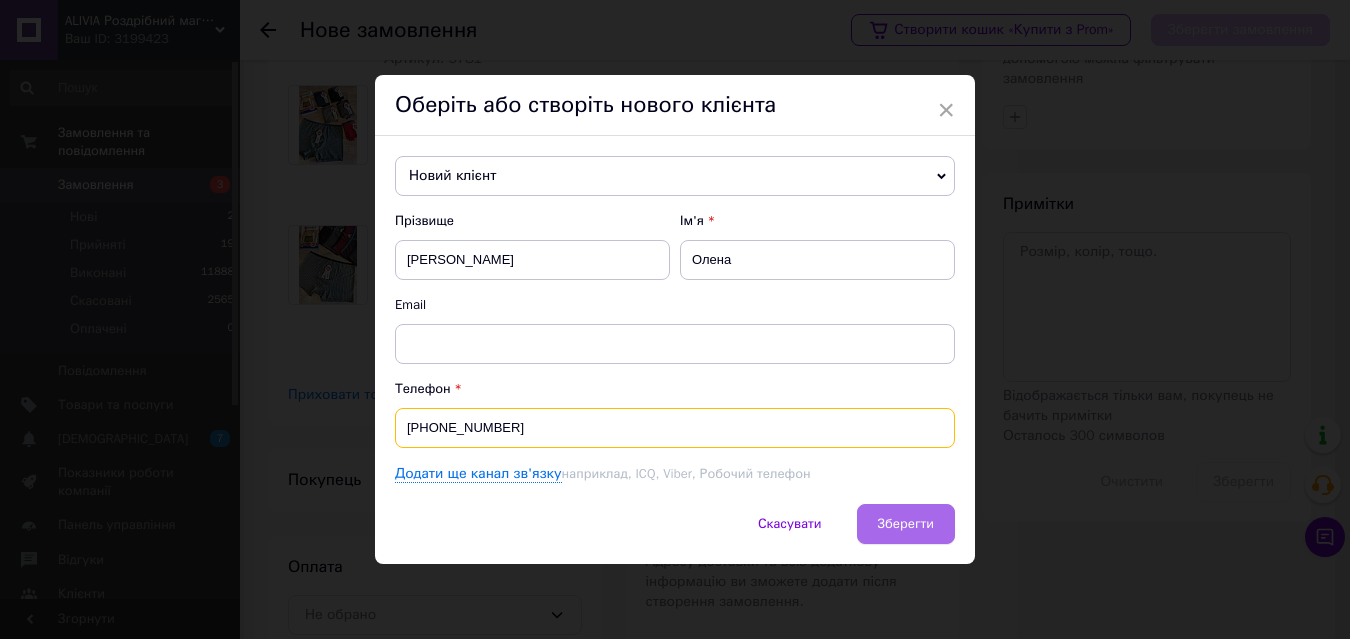 type on "[PHONE_NUMBER]" 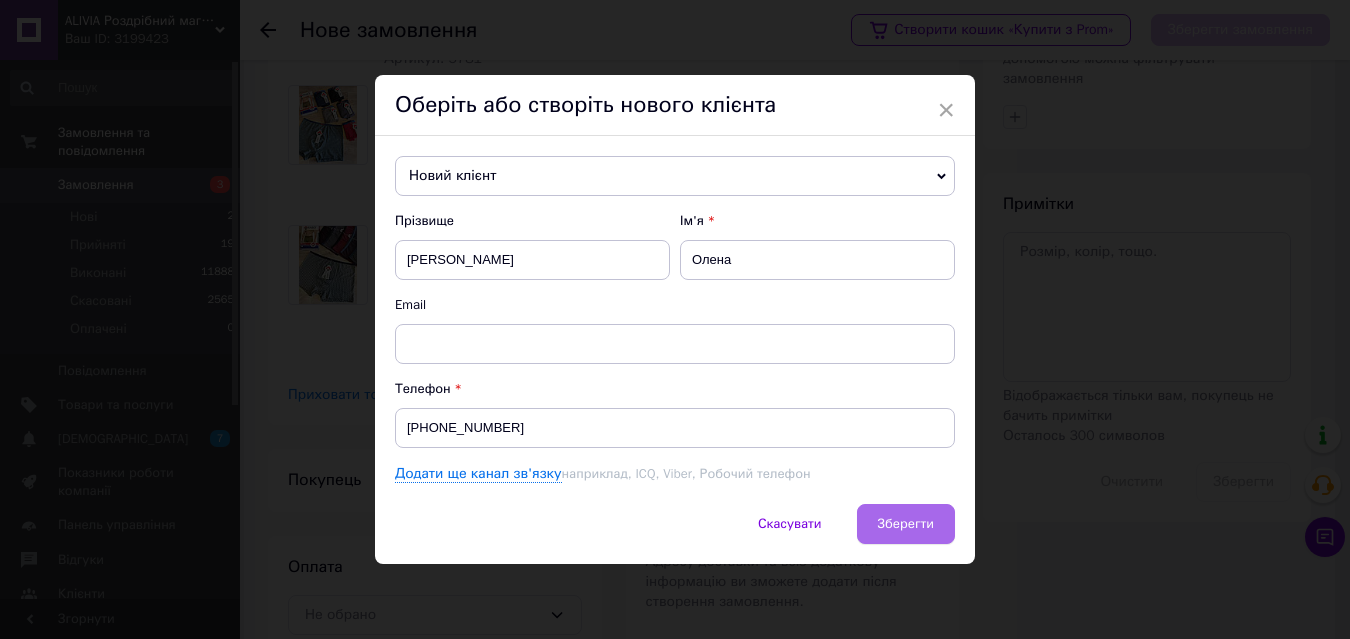 click on "Зберегти" at bounding box center [906, 523] 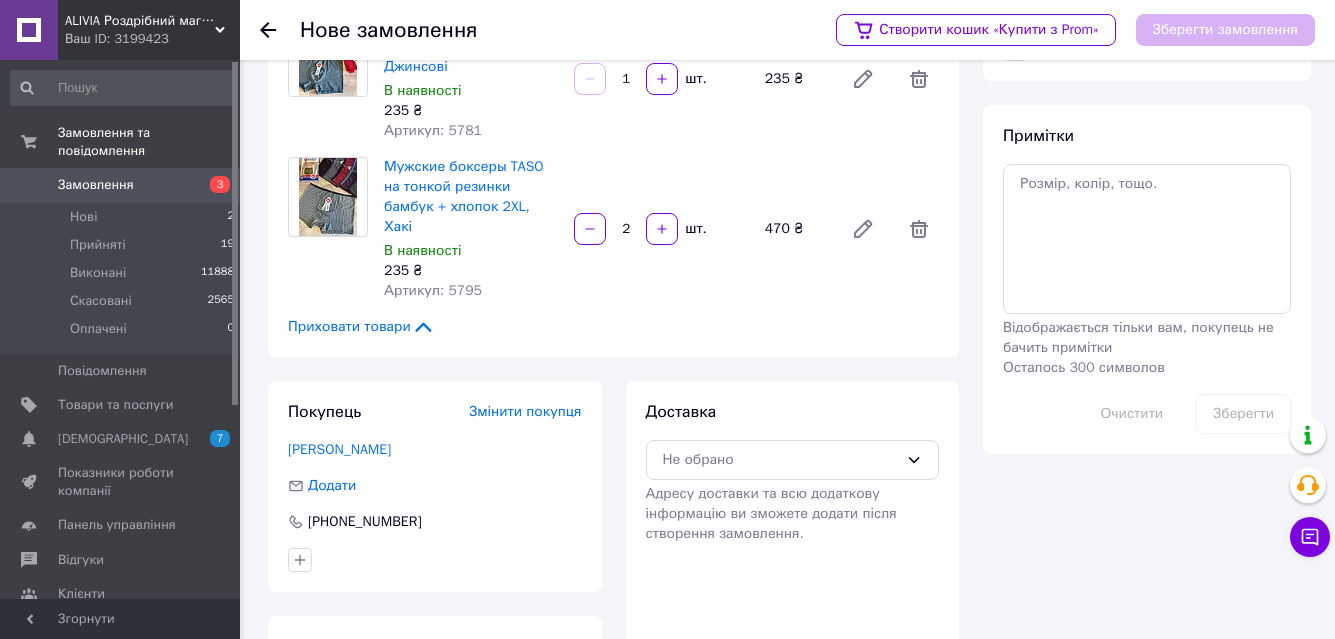 scroll, scrollTop: 446, scrollLeft: 0, axis: vertical 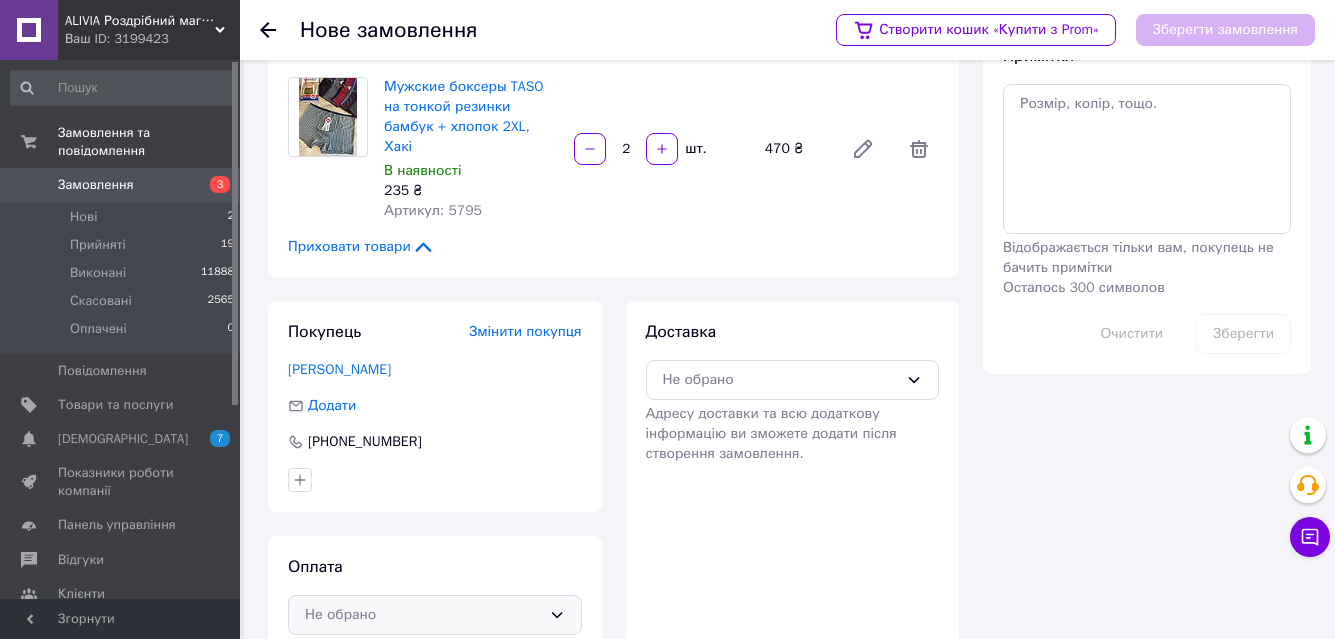 click on "Не обрано" at bounding box center (423, 615) 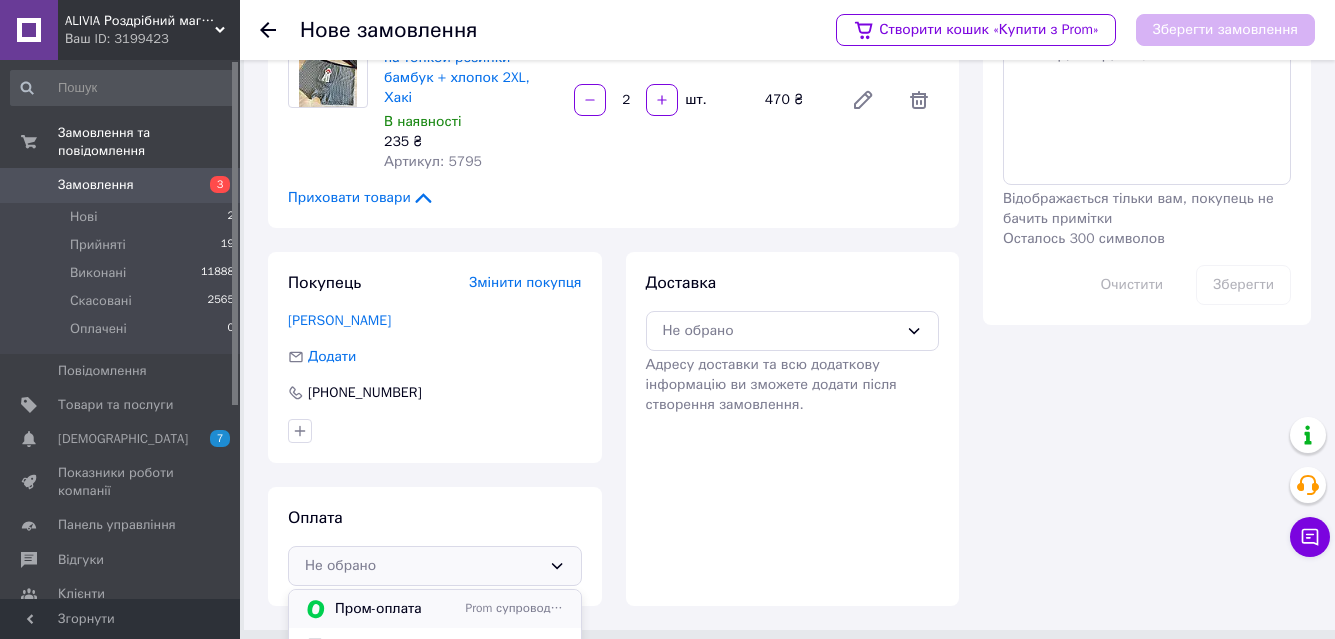 scroll, scrollTop: 521, scrollLeft: 0, axis: vertical 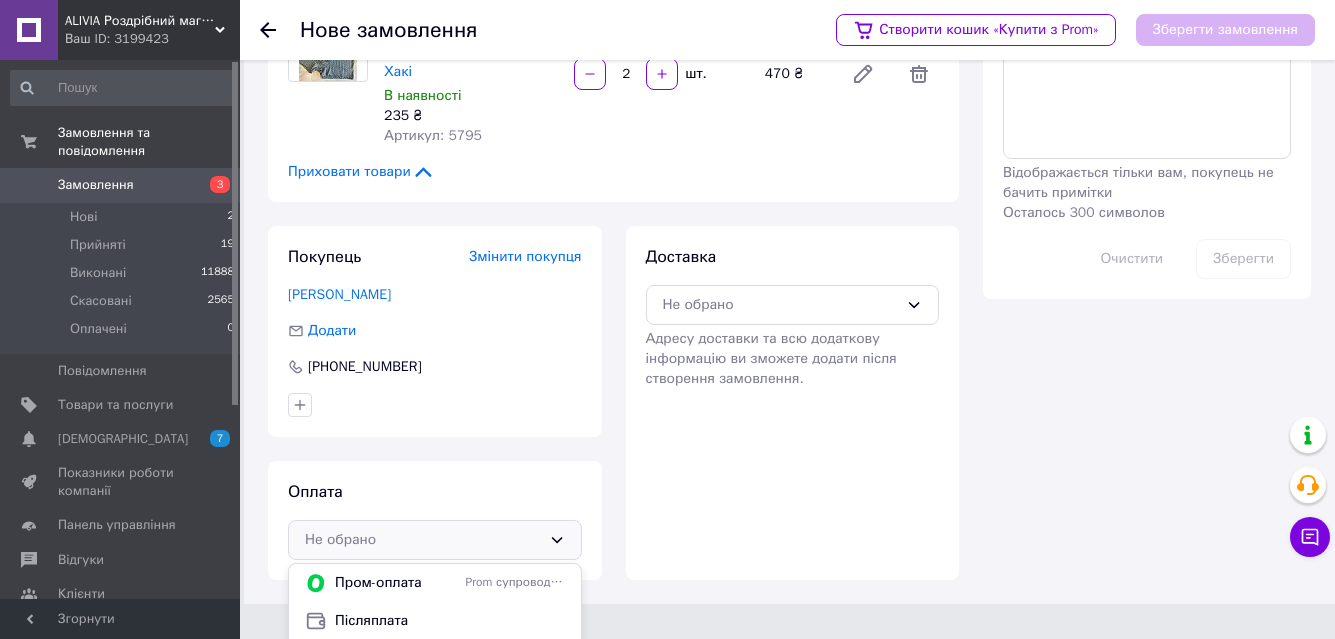 click on "Оплата на рахунок" at bounding box center (450, 659) 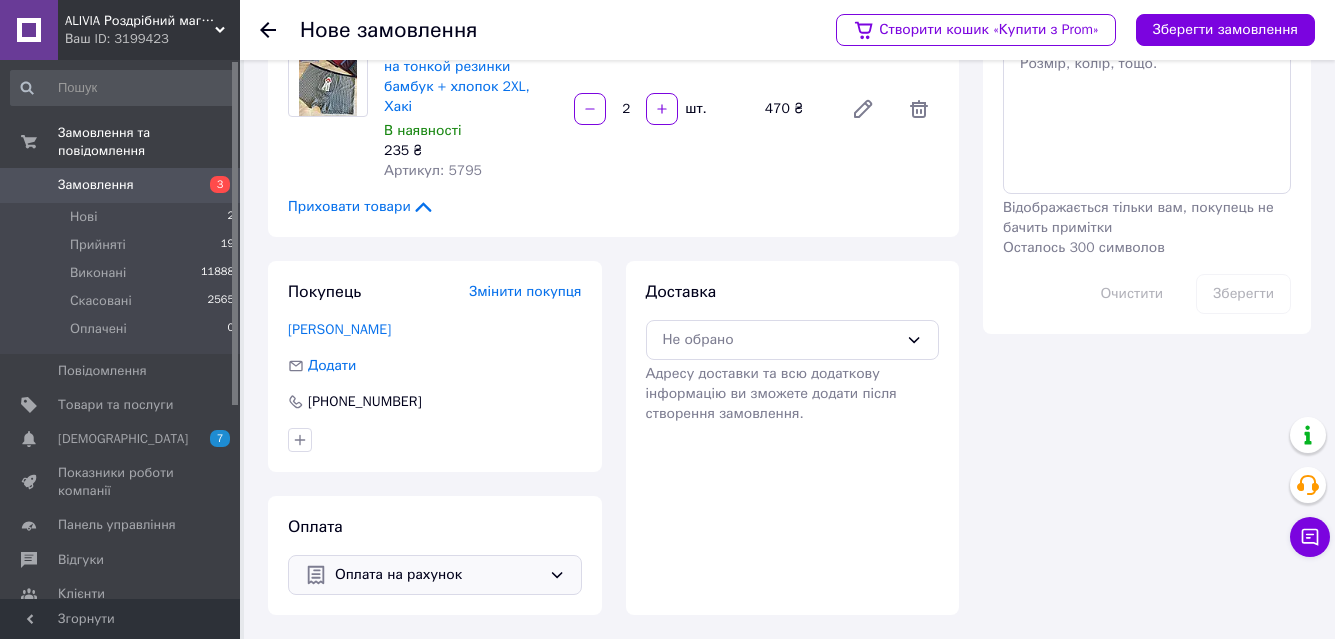 scroll, scrollTop: 446, scrollLeft: 0, axis: vertical 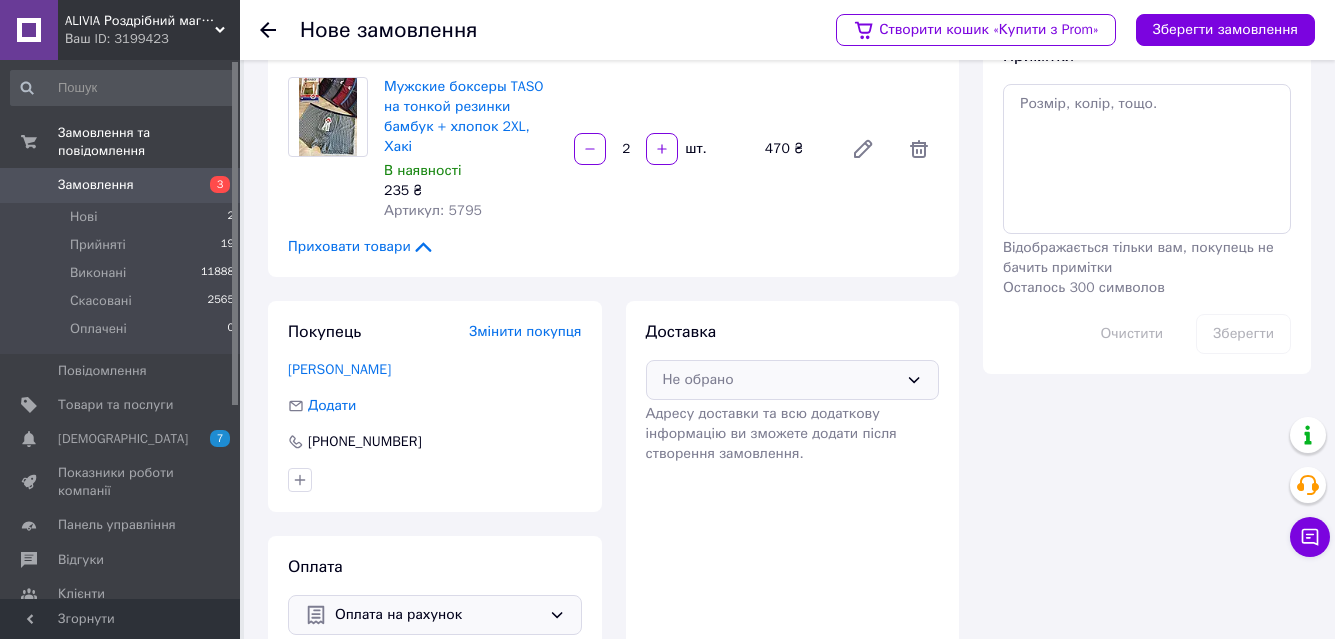click on "Не обрано" at bounding box center [793, 380] 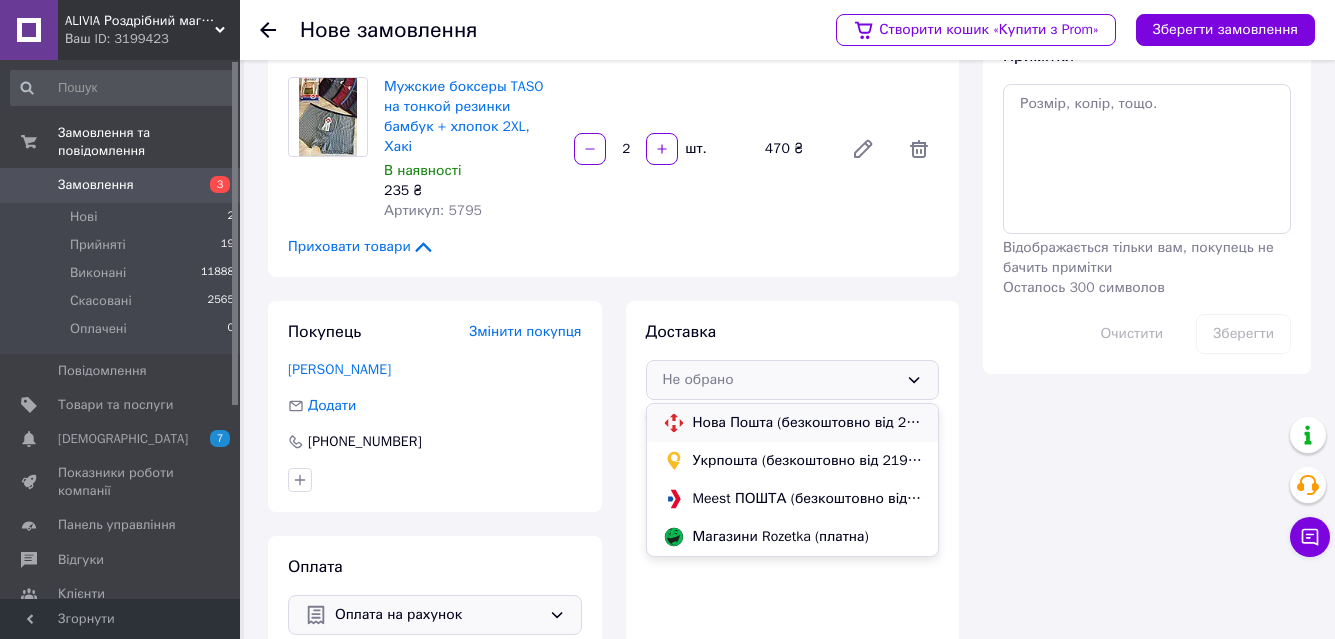 click on "Нова Пошта (безкоштовно від 2199 ₴)" at bounding box center (808, 423) 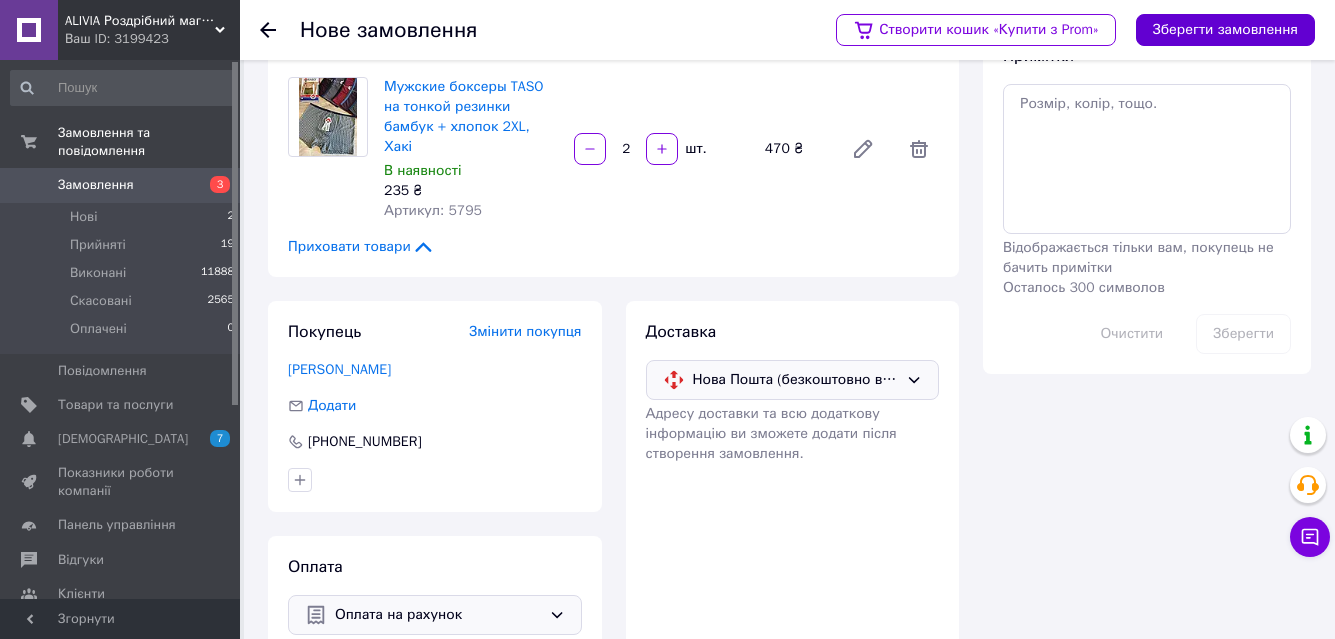 click on "Зберегти замовлення" at bounding box center [1225, 30] 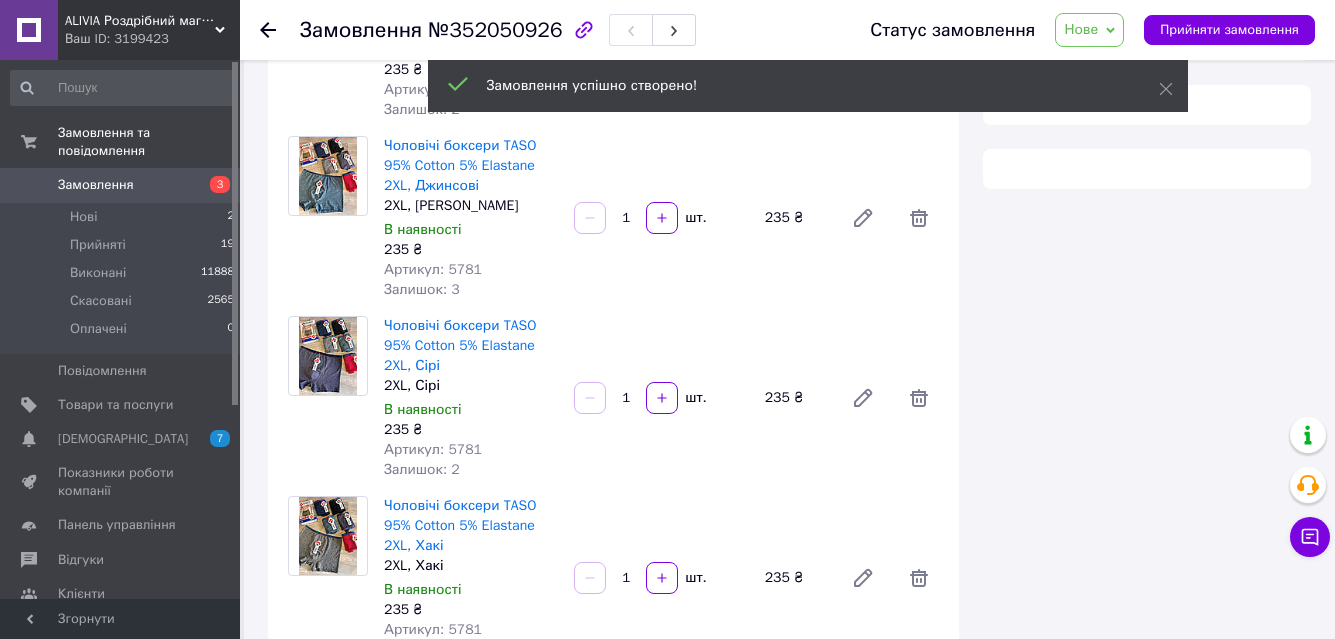 scroll, scrollTop: 446, scrollLeft: 0, axis: vertical 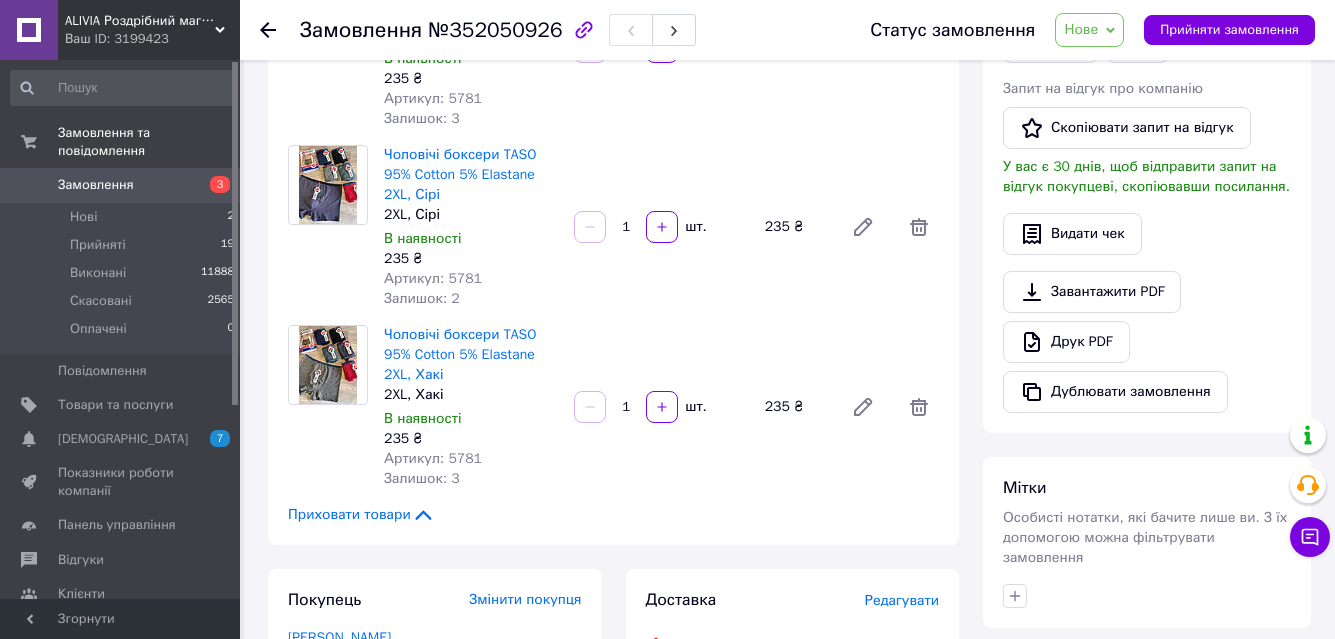 click on "Нове" at bounding box center [1081, 29] 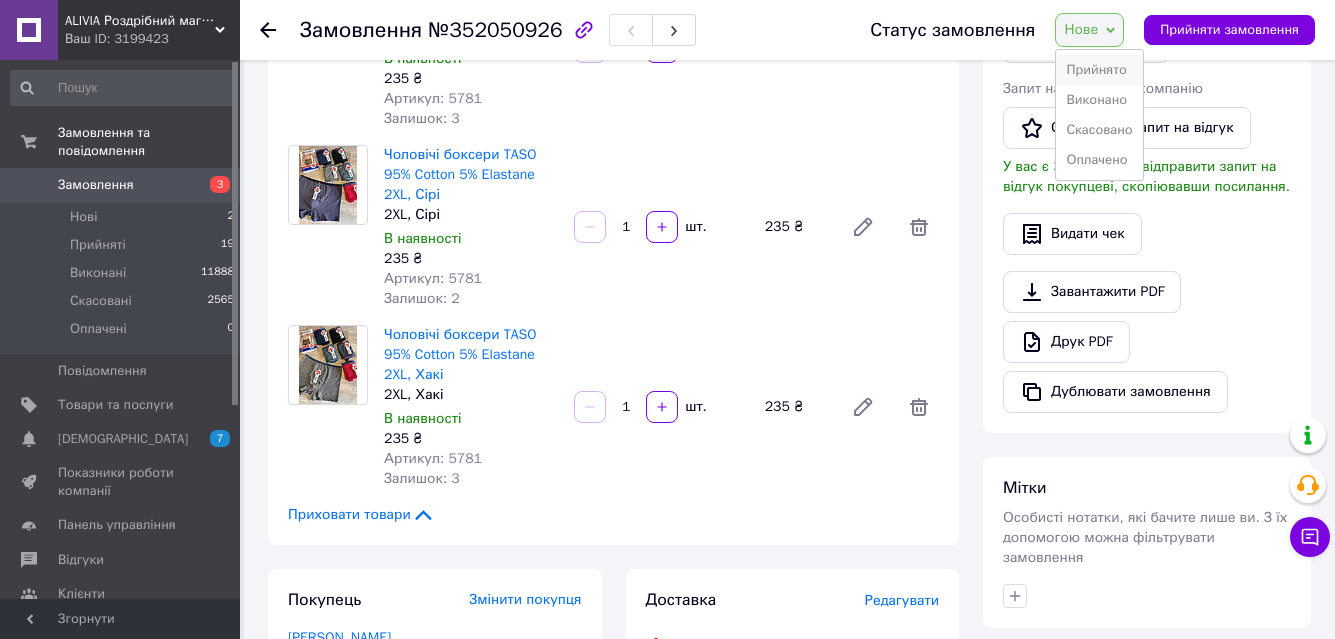 click on "Прийнято" at bounding box center [1099, 70] 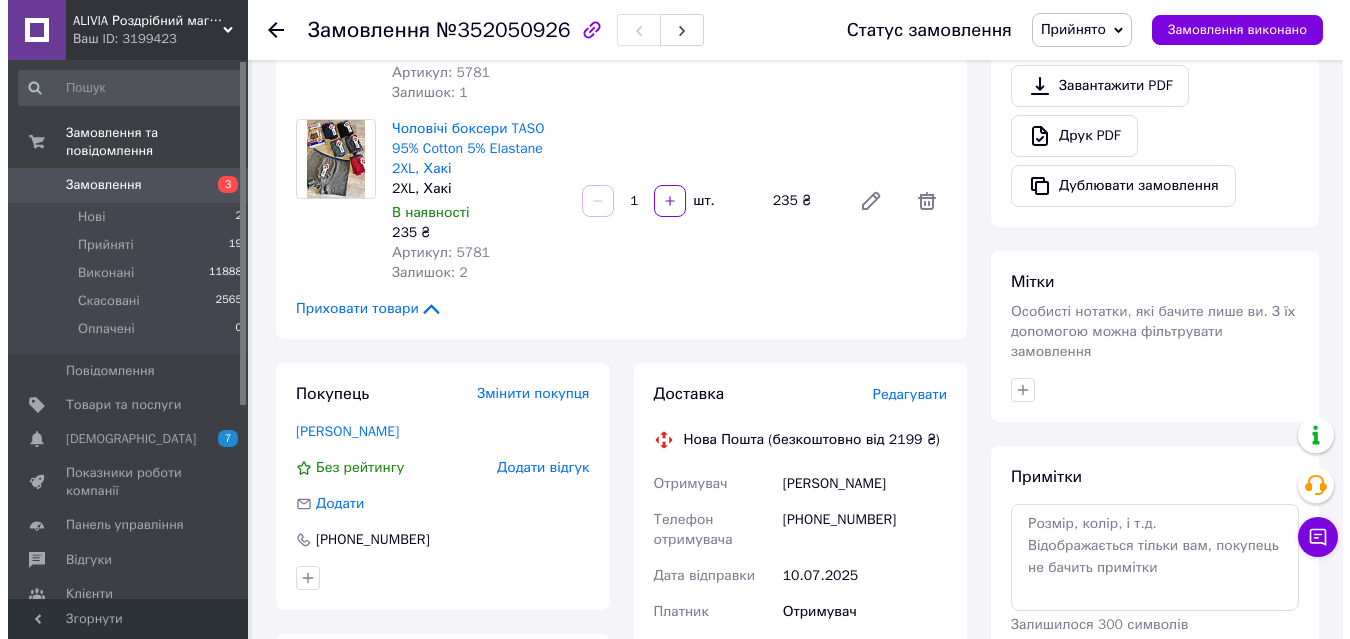 scroll, scrollTop: 800, scrollLeft: 0, axis: vertical 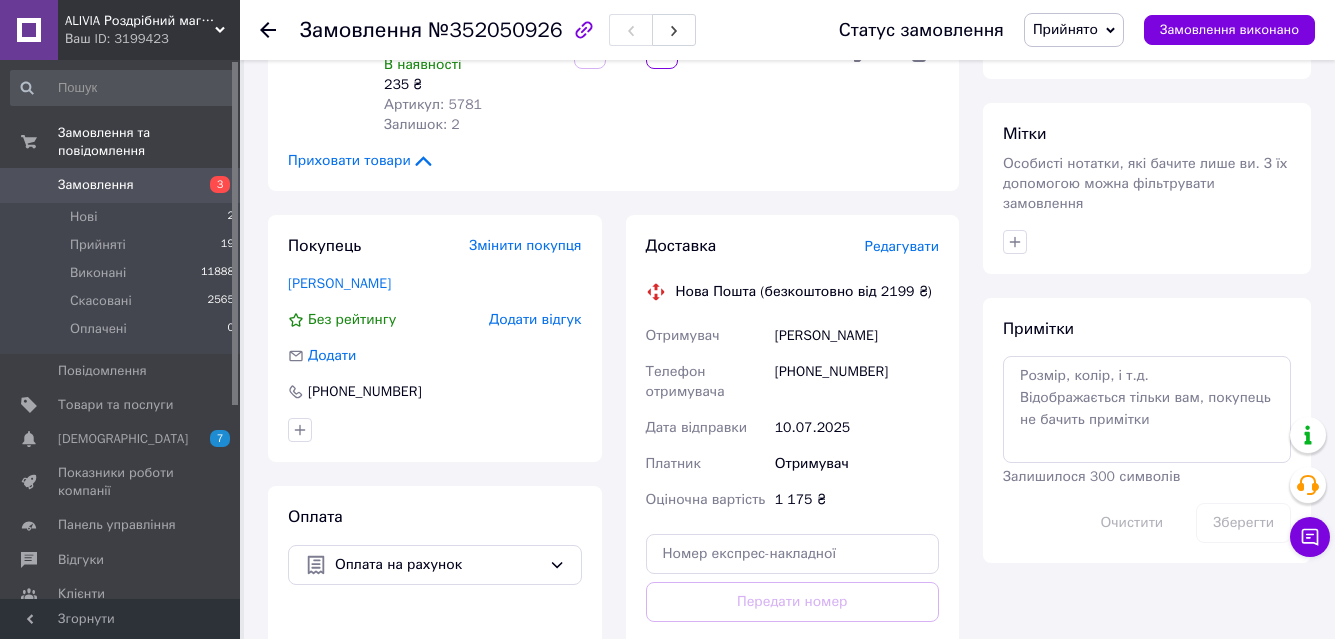 click on "Редагувати" at bounding box center [902, 246] 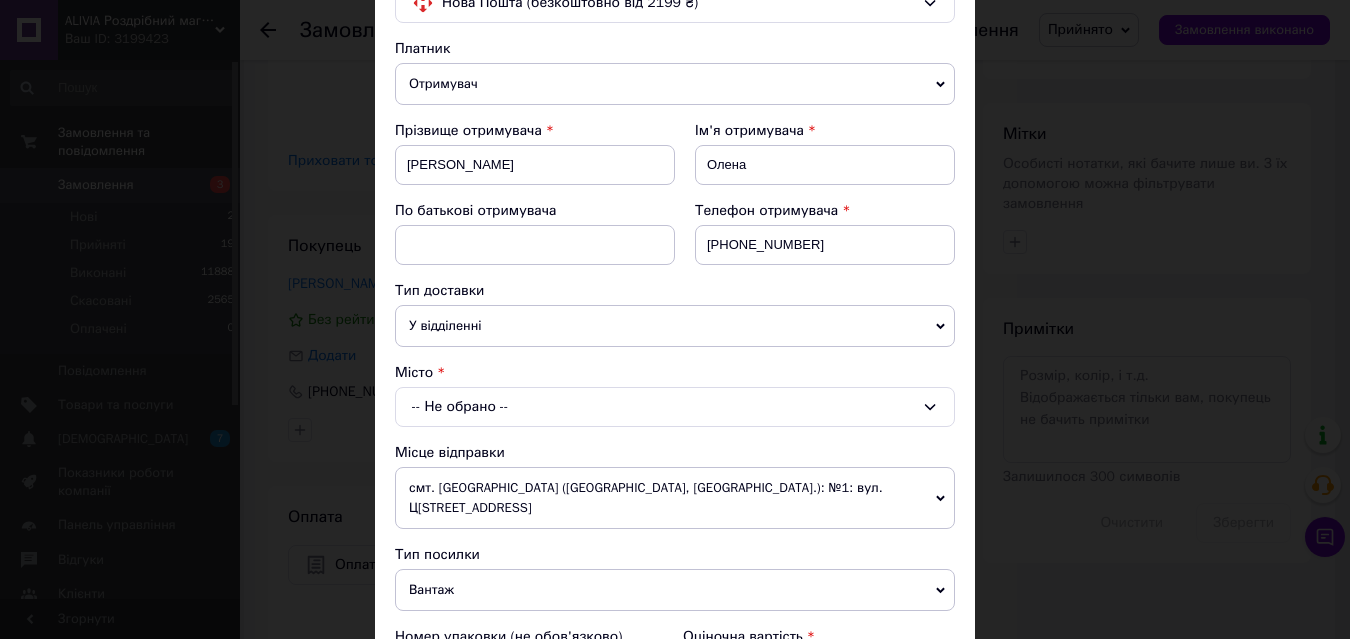 scroll, scrollTop: 200, scrollLeft: 0, axis: vertical 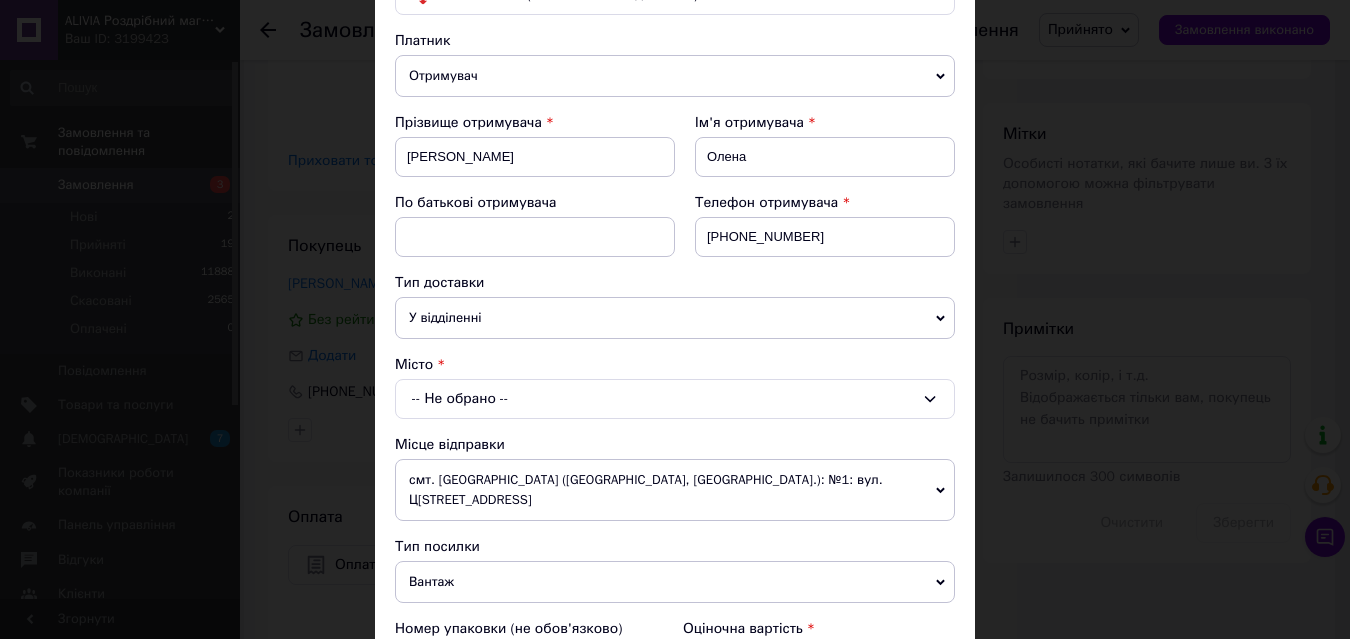 click on "-- Не обрано --" at bounding box center (675, 399) 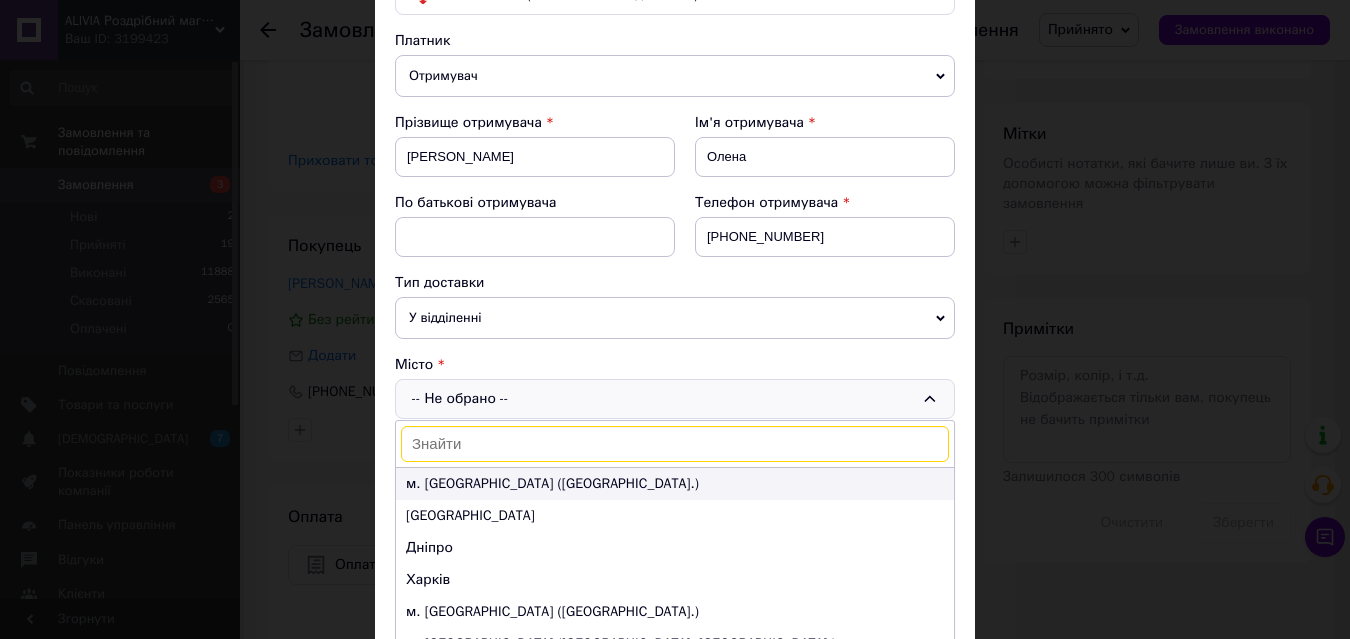 click on "м. [GEOGRAPHIC_DATA] ([GEOGRAPHIC_DATA].)" at bounding box center [675, 484] 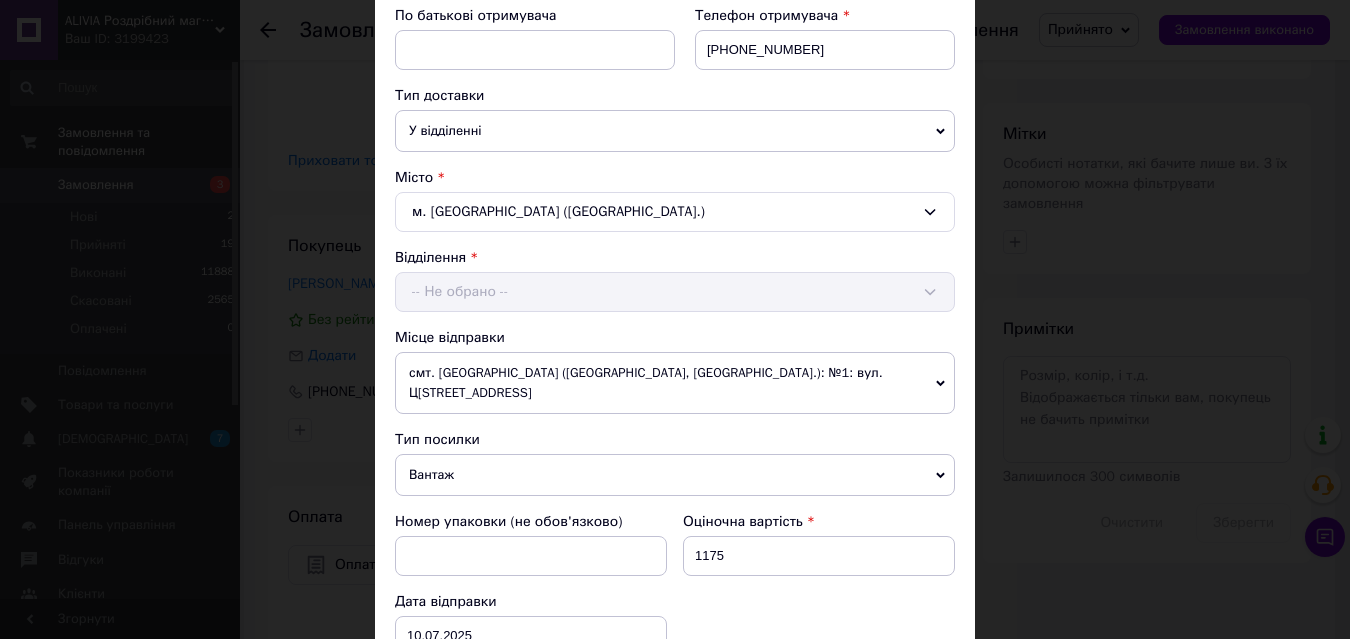 scroll, scrollTop: 400, scrollLeft: 0, axis: vertical 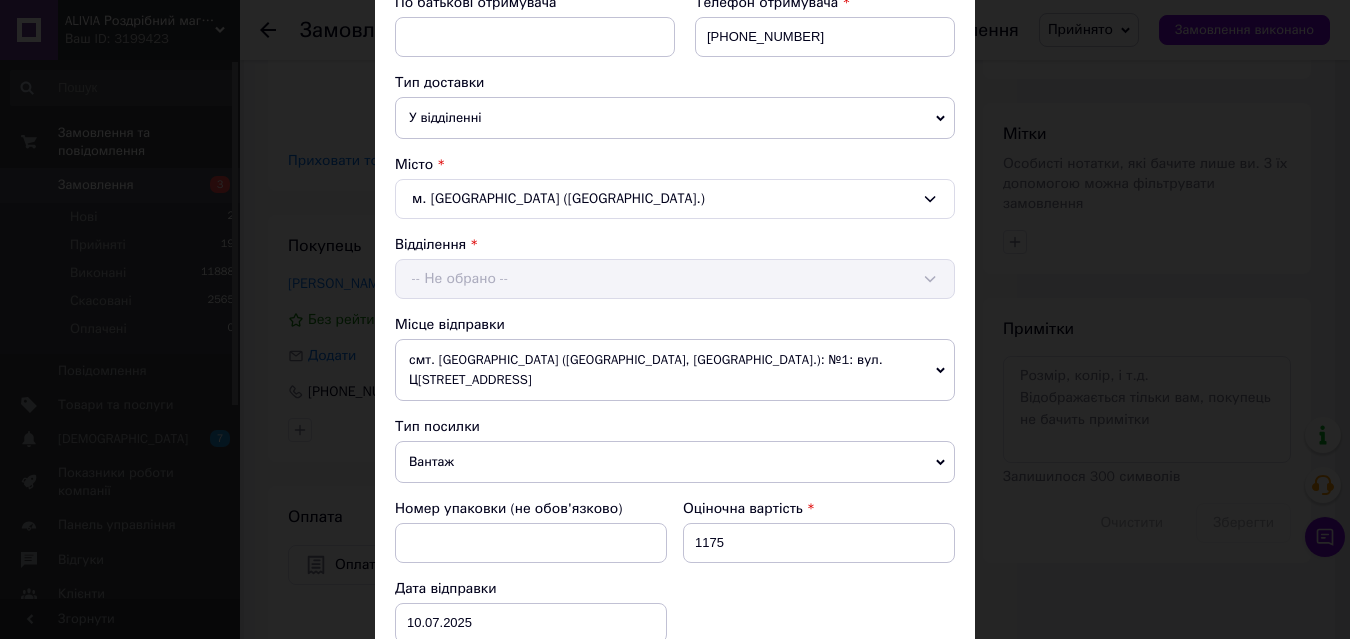click on "Відділення -- Не обрано --" at bounding box center (675, 267) 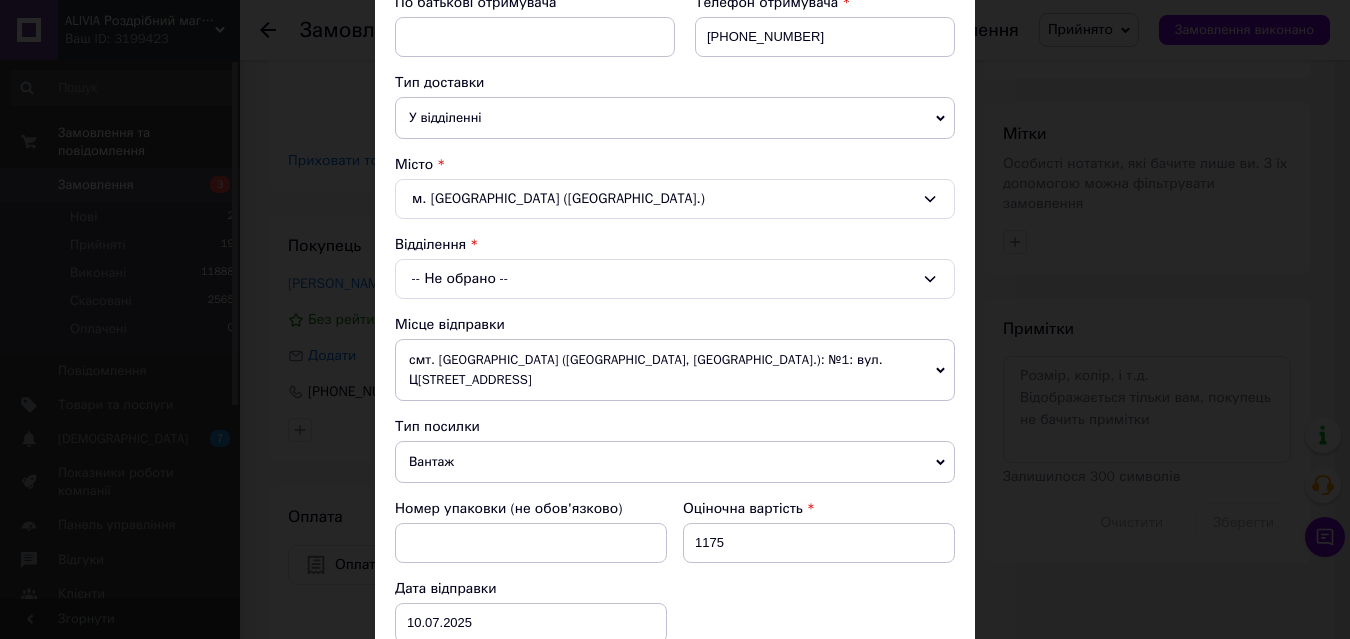 click on "-- Не обрано --" at bounding box center [675, 279] 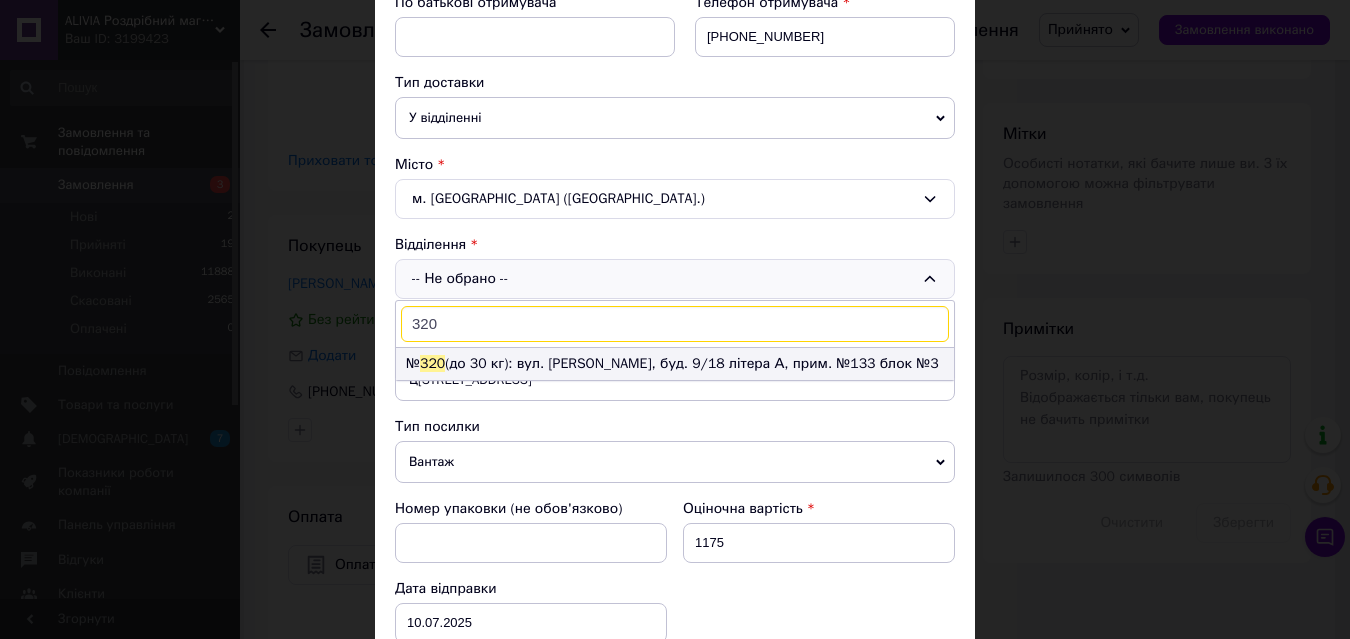 type on "320" 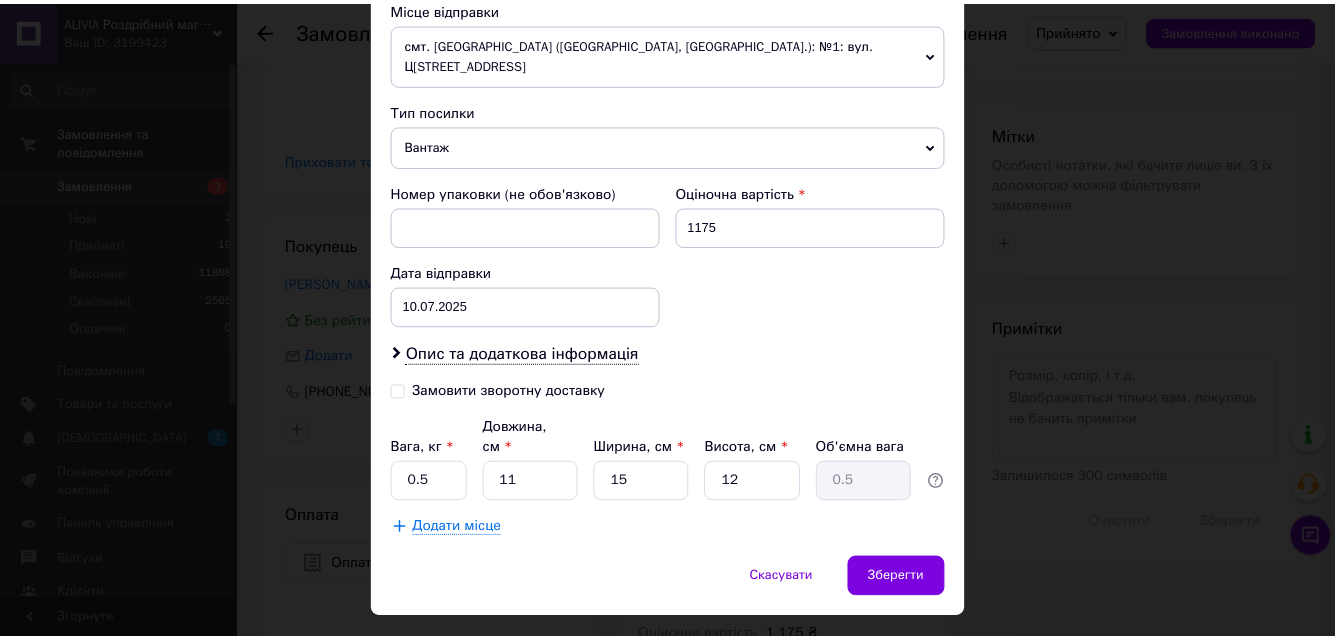 scroll, scrollTop: 747, scrollLeft: 0, axis: vertical 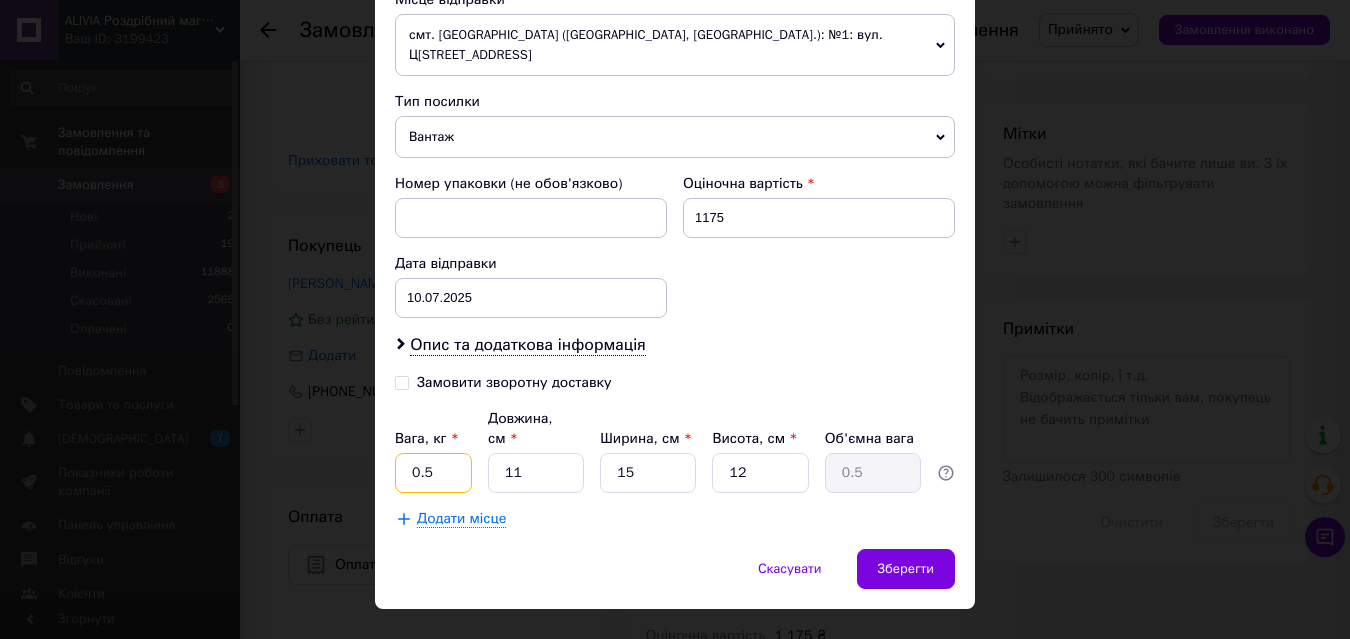 click on "0.5" at bounding box center (433, 473) 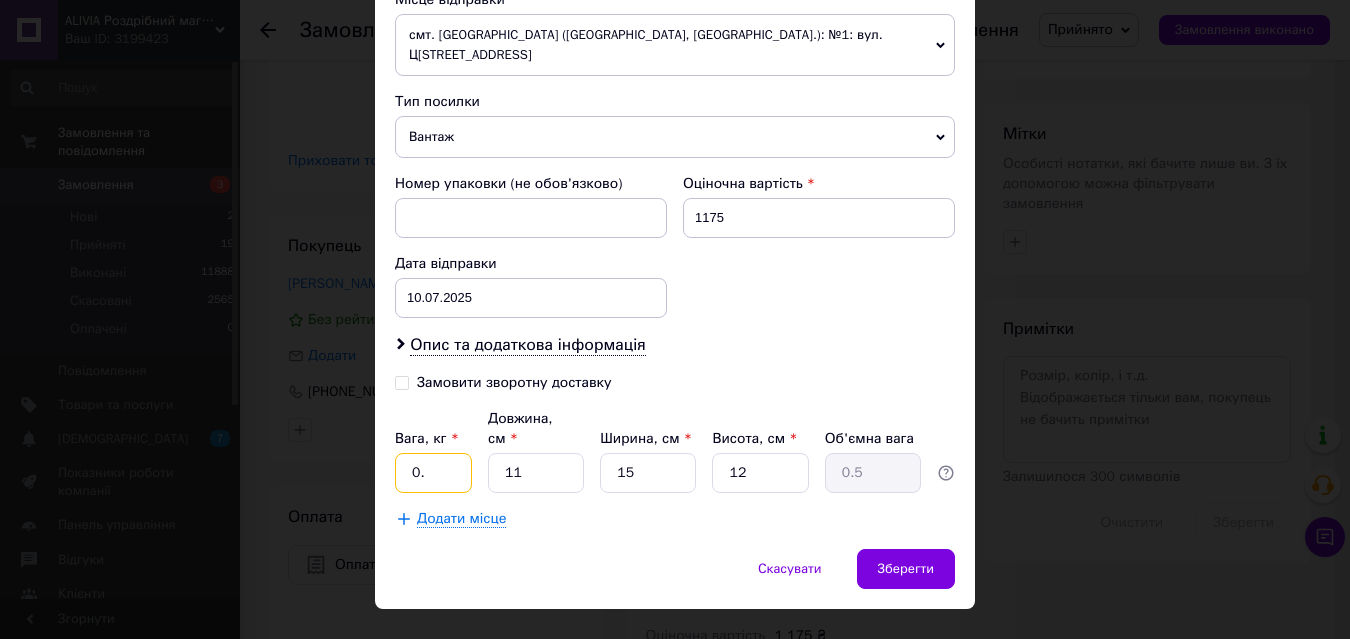 type on "0" 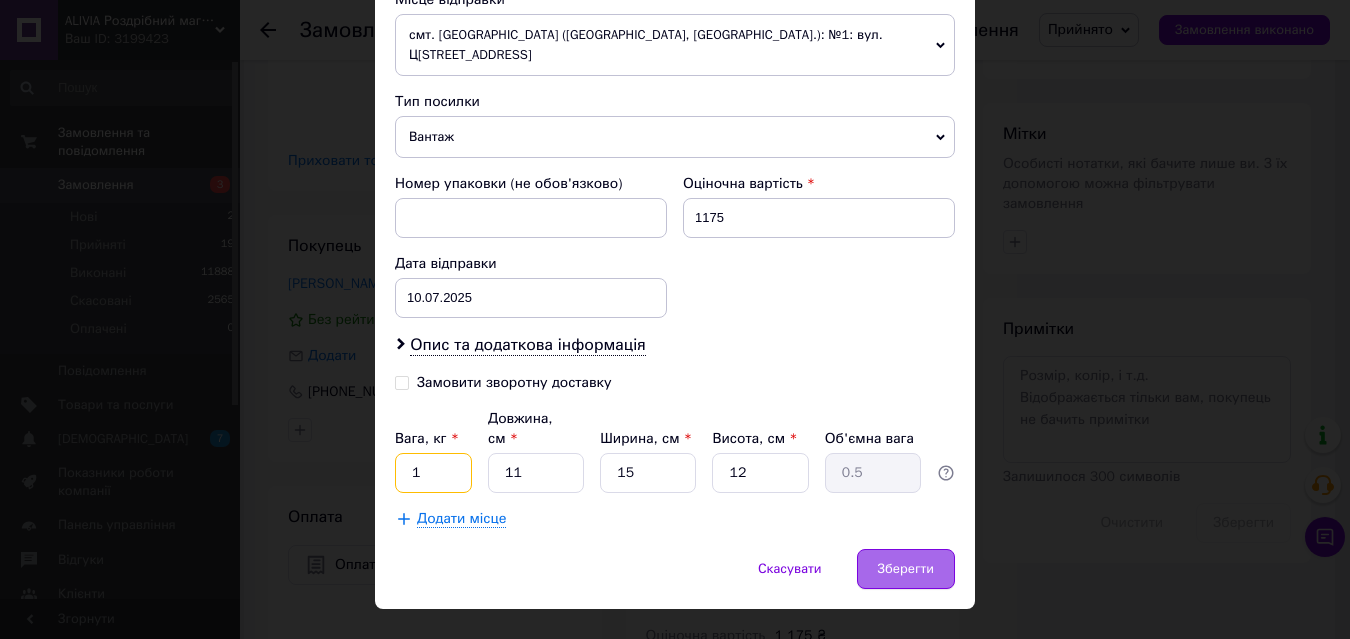 type on "1" 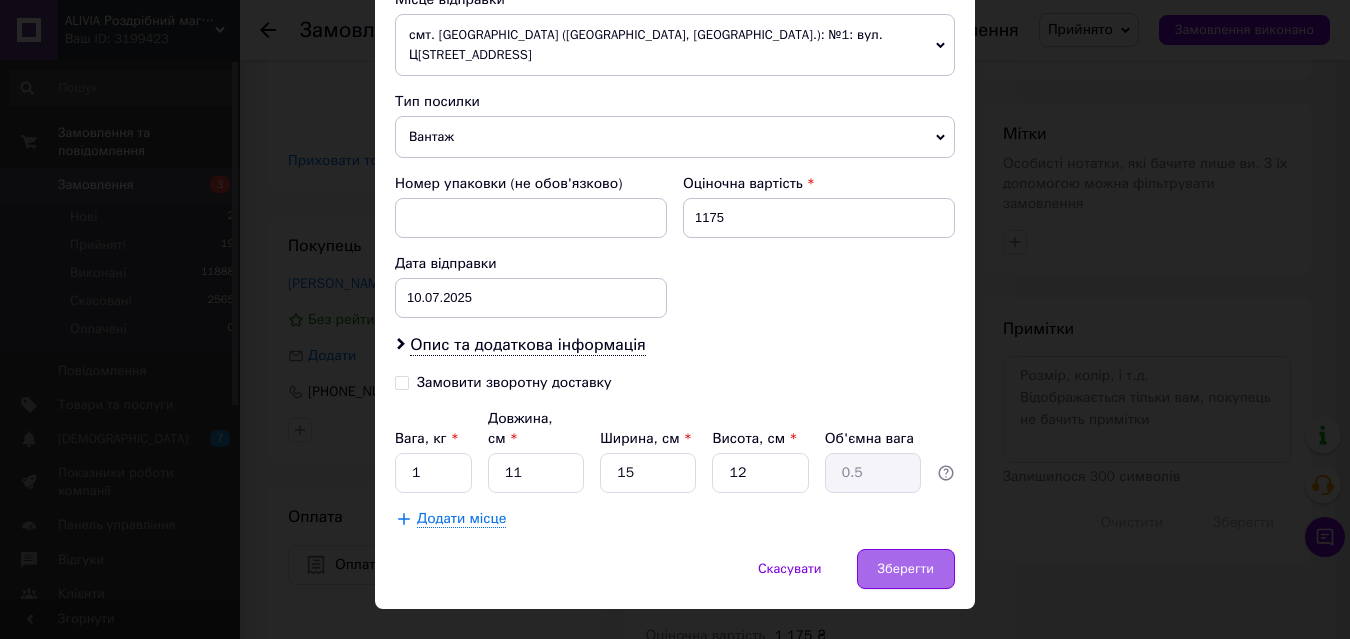 click on "Зберегти" at bounding box center (906, 569) 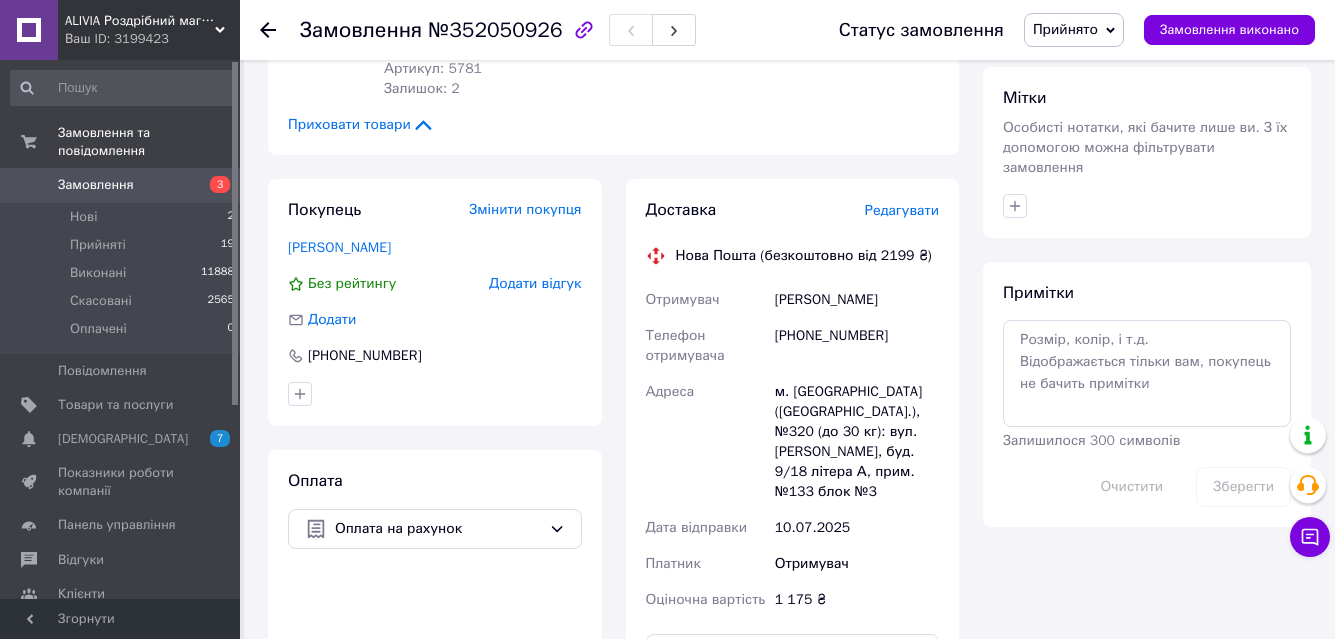 scroll, scrollTop: 900, scrollLeft: 0, axis: vertical 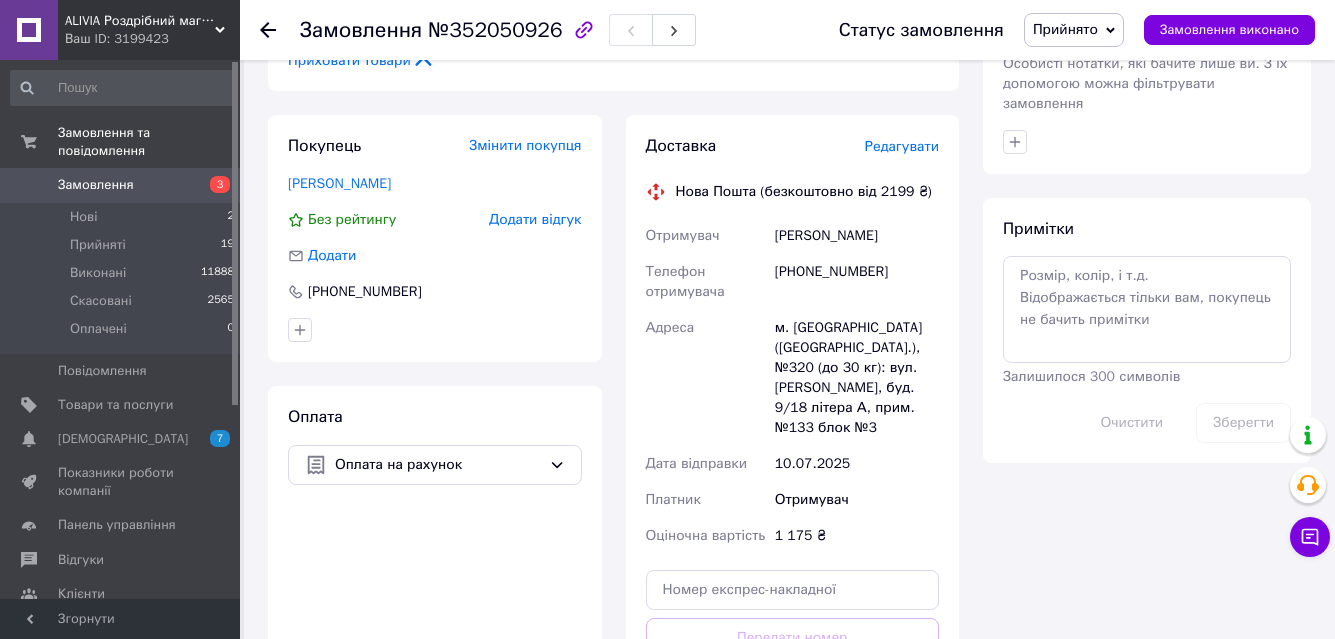 click 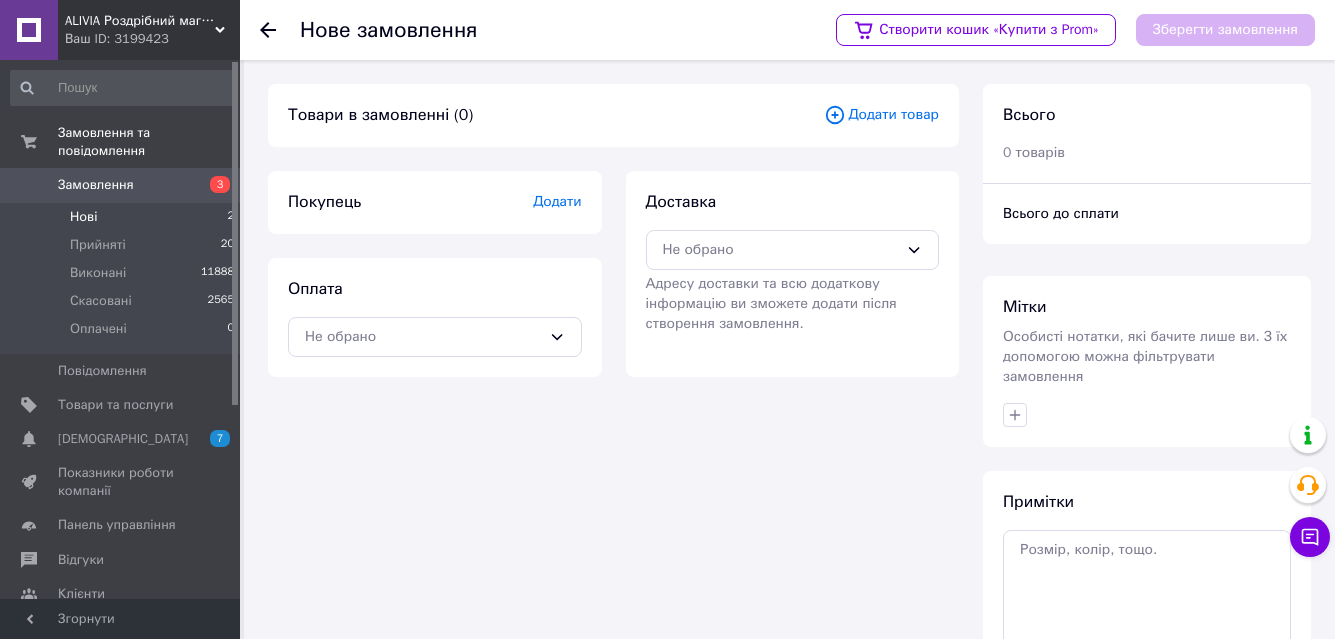 click on "Нові 2" at bounding box center [123, 217] 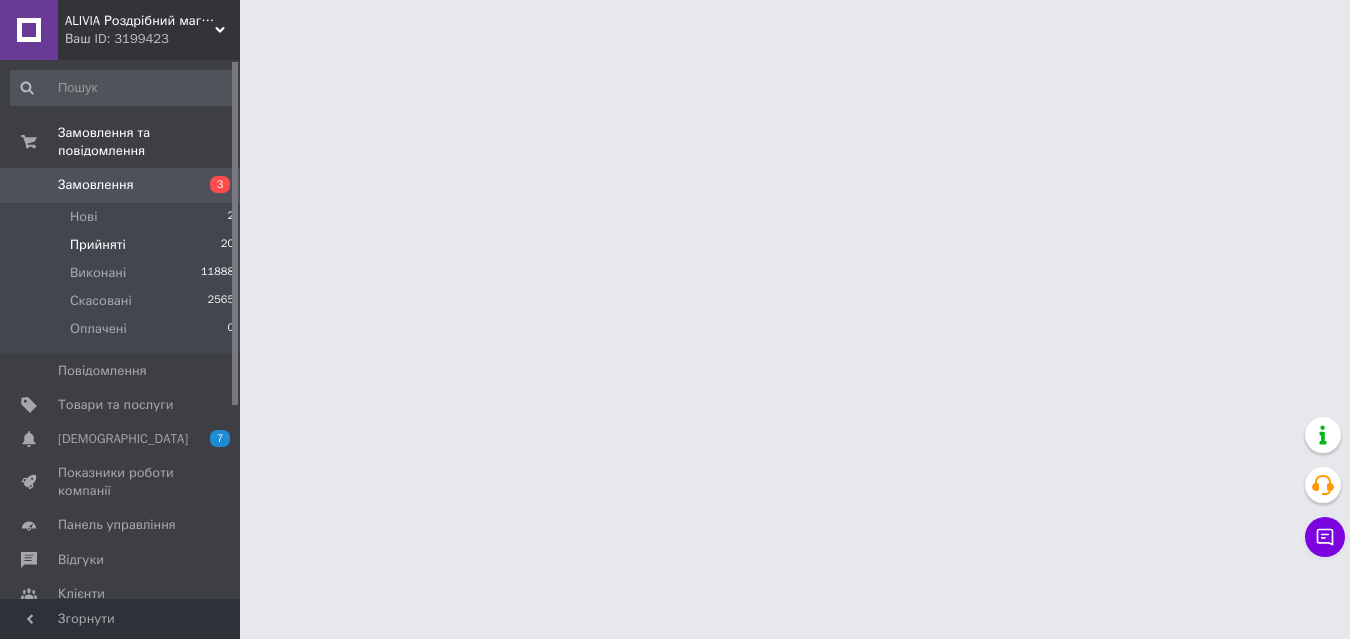 click on "Прийняті 20" at bounding box center (123, 245) 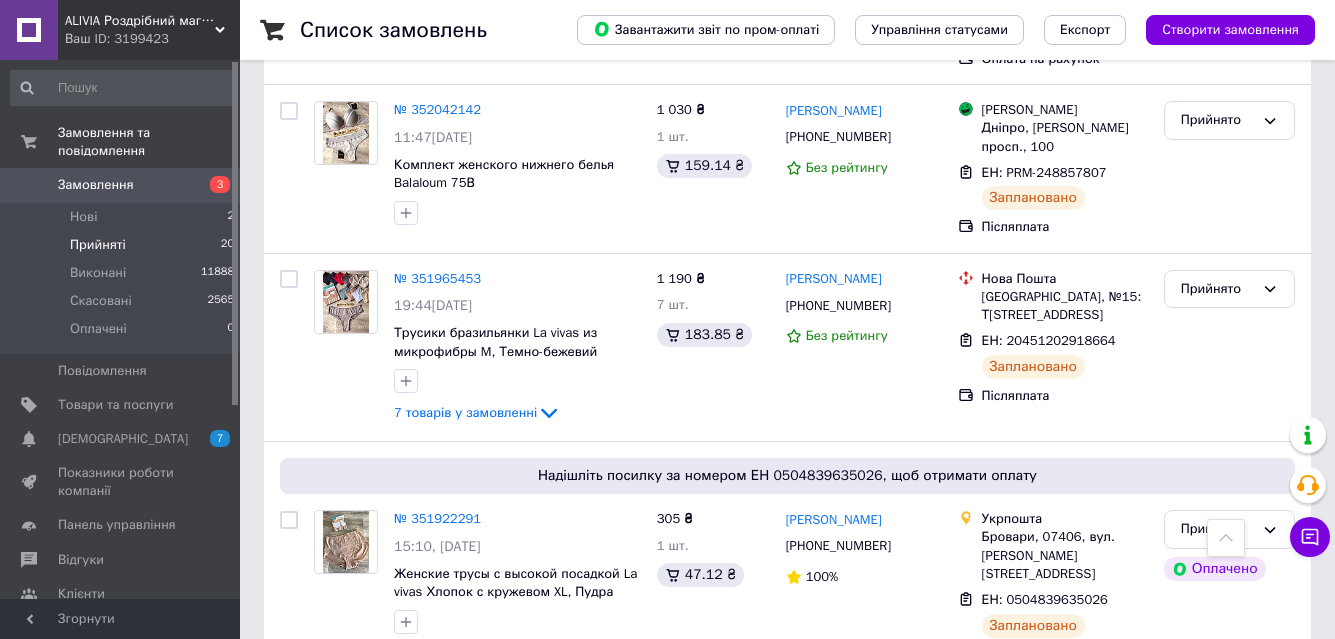 scroll, scrollTop: 0, scrollLeft: 0, axis: both 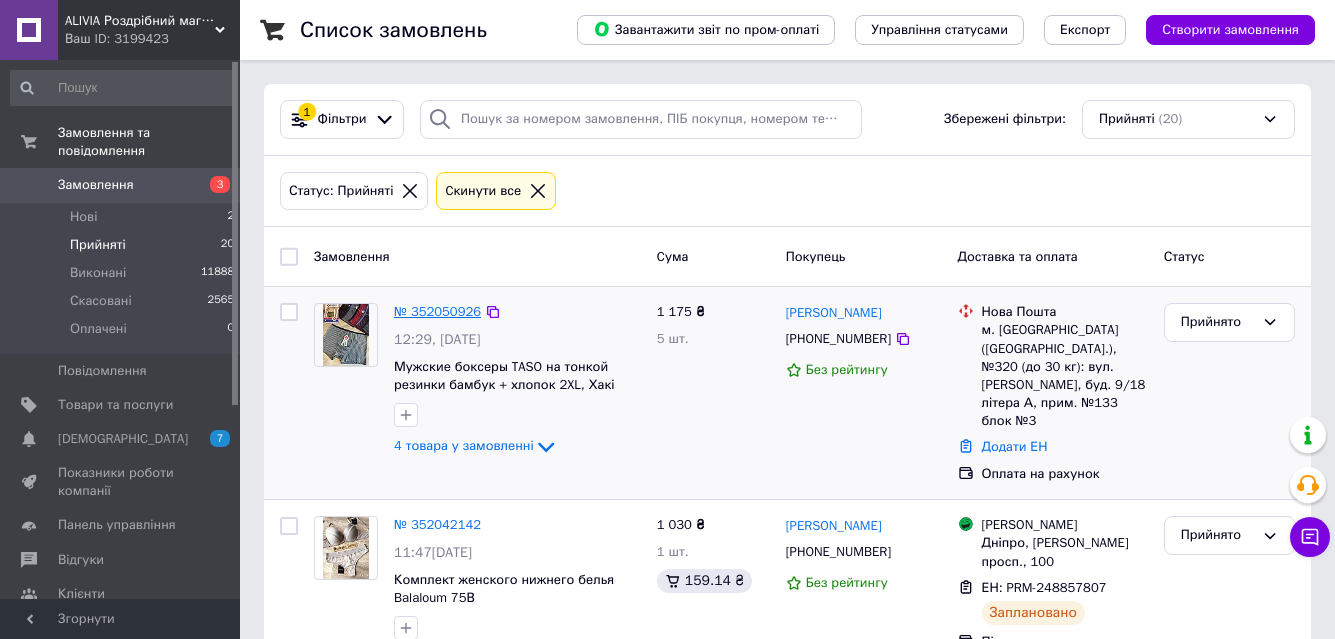click on "№ 352050926" at bounding box center (437, 311) 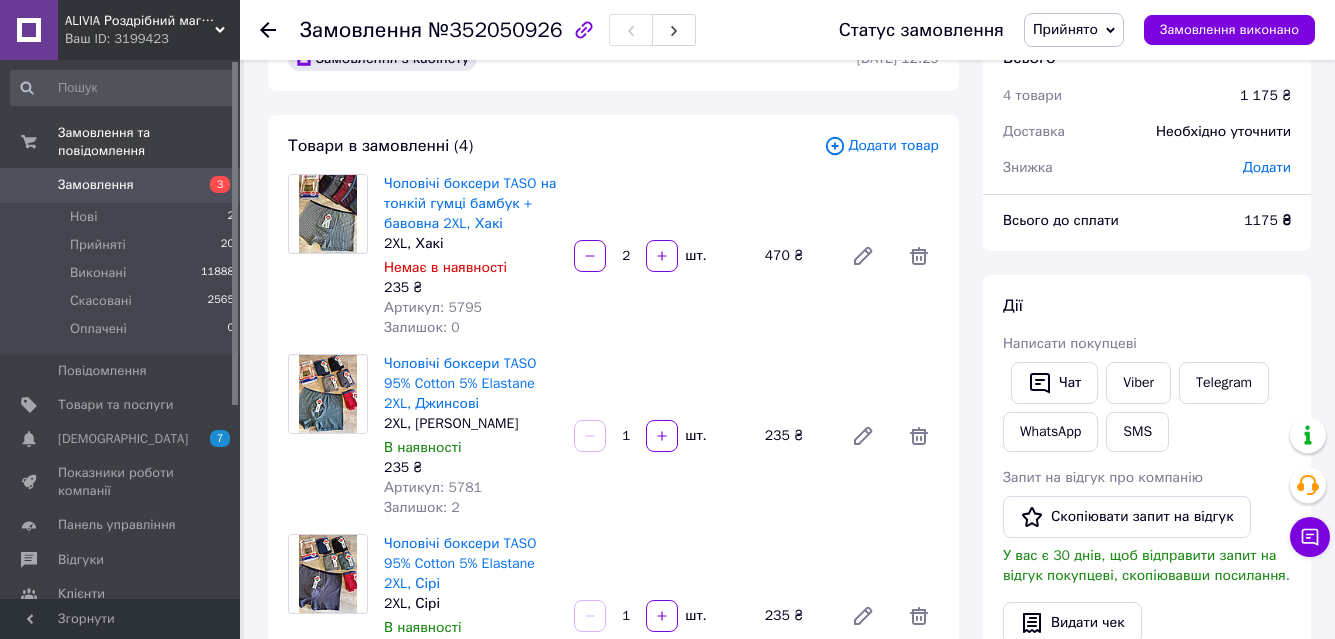 scroll, scrollTop: 0, scrollLeft: 0, axis: both 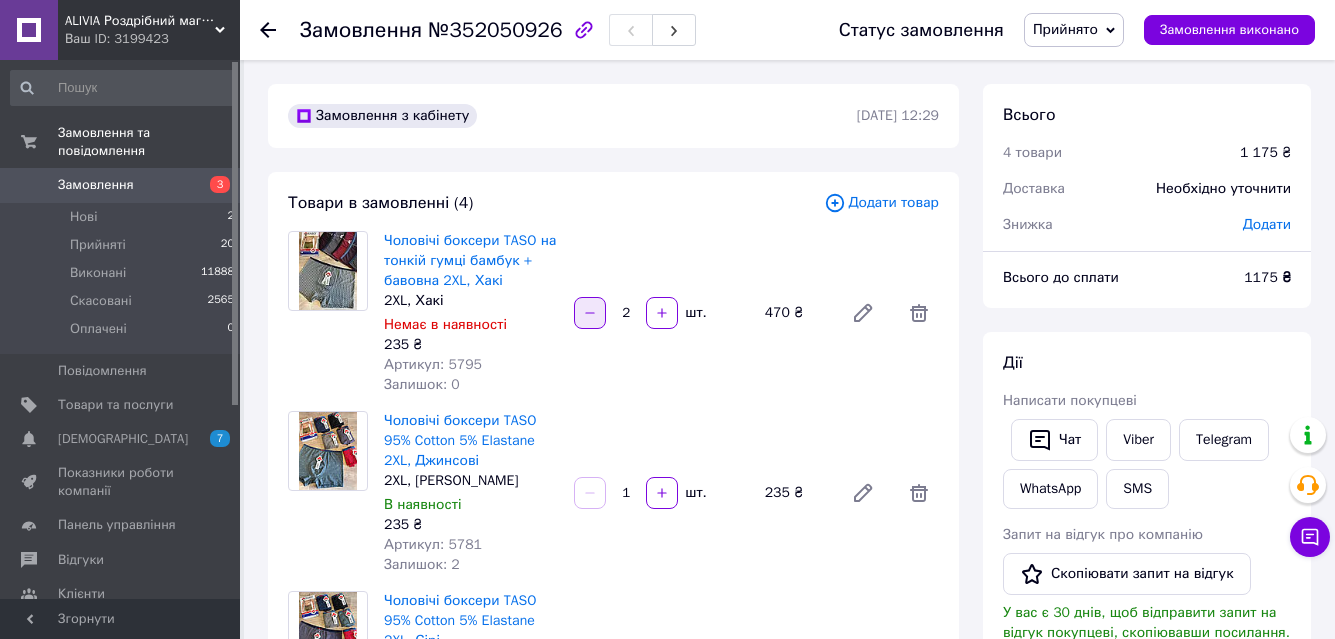 click 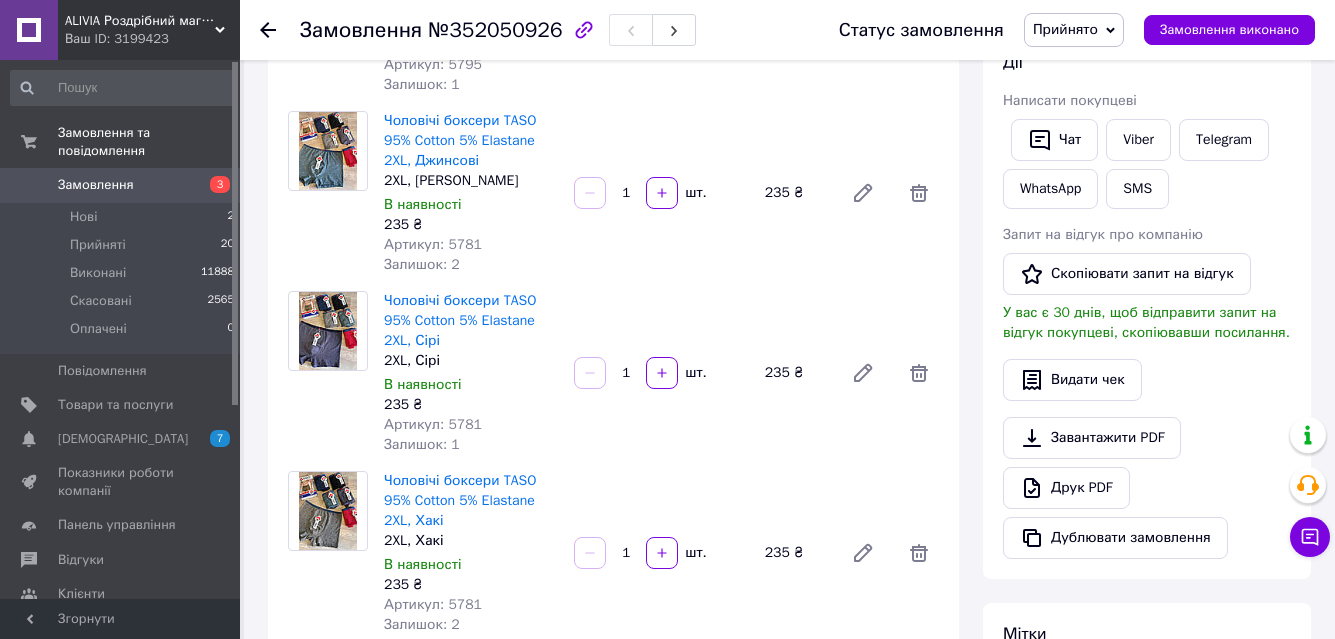 scroll, scrollTop: 400, scrollLeft: 0, axis: vertical 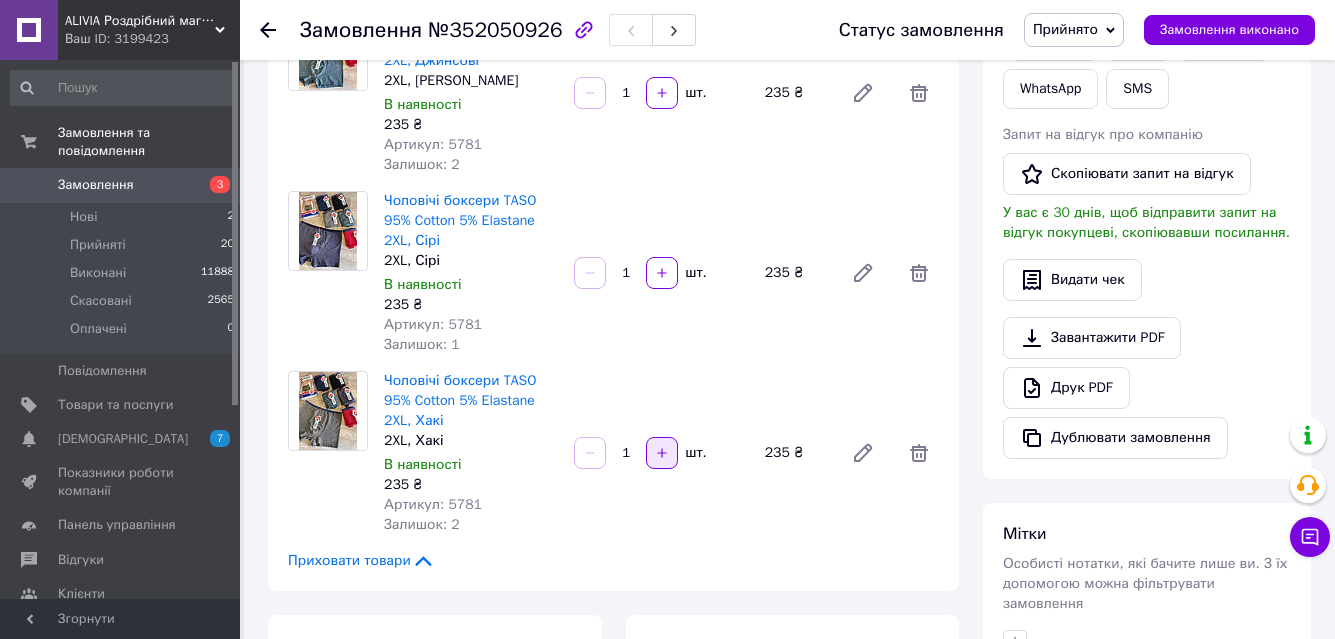 click 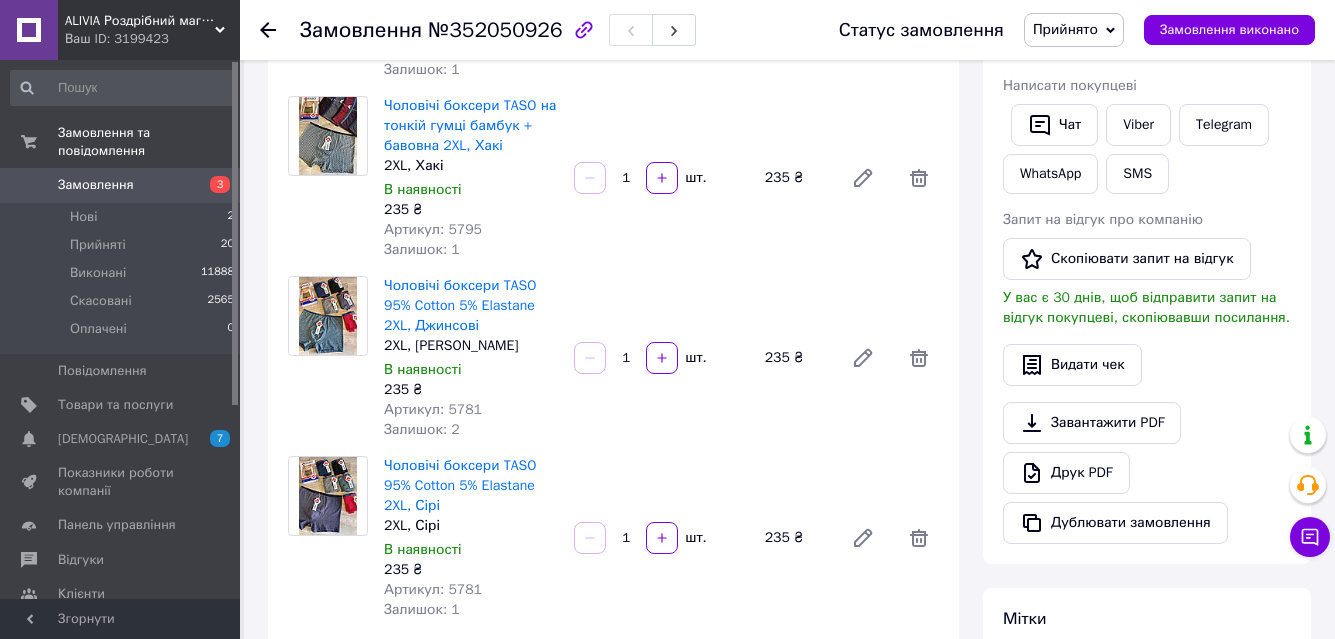scroll, scrollTop: 280, scrollLeft: 0, axis: vertical 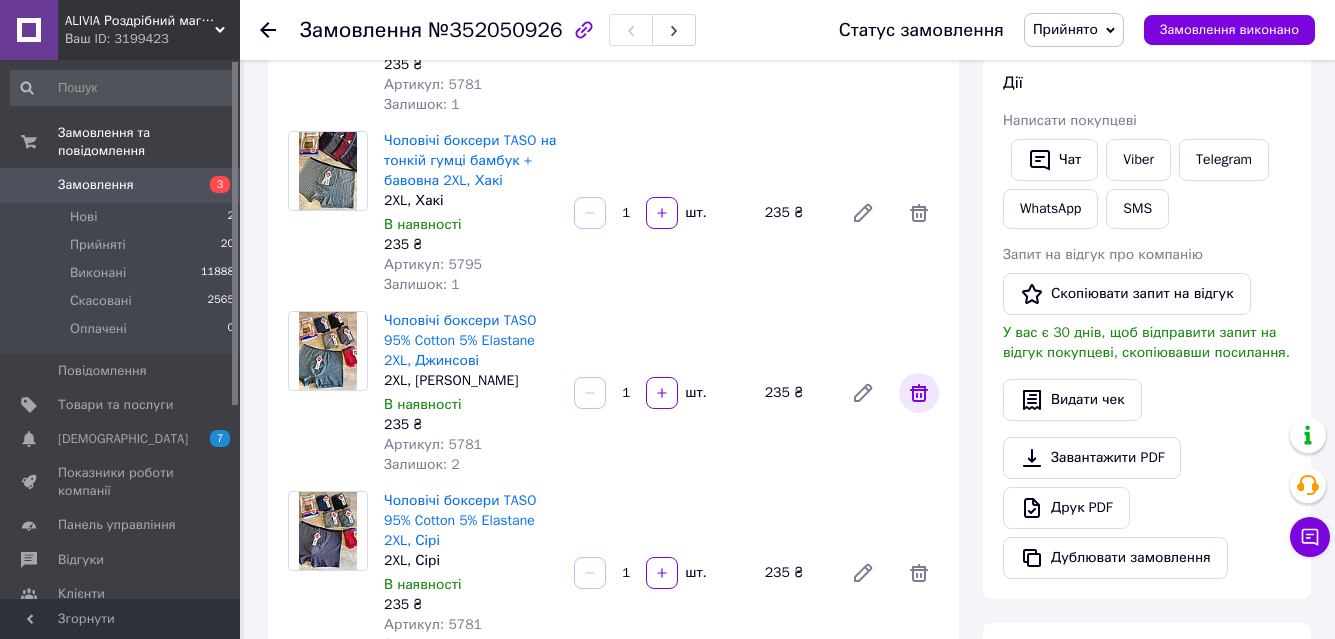 click 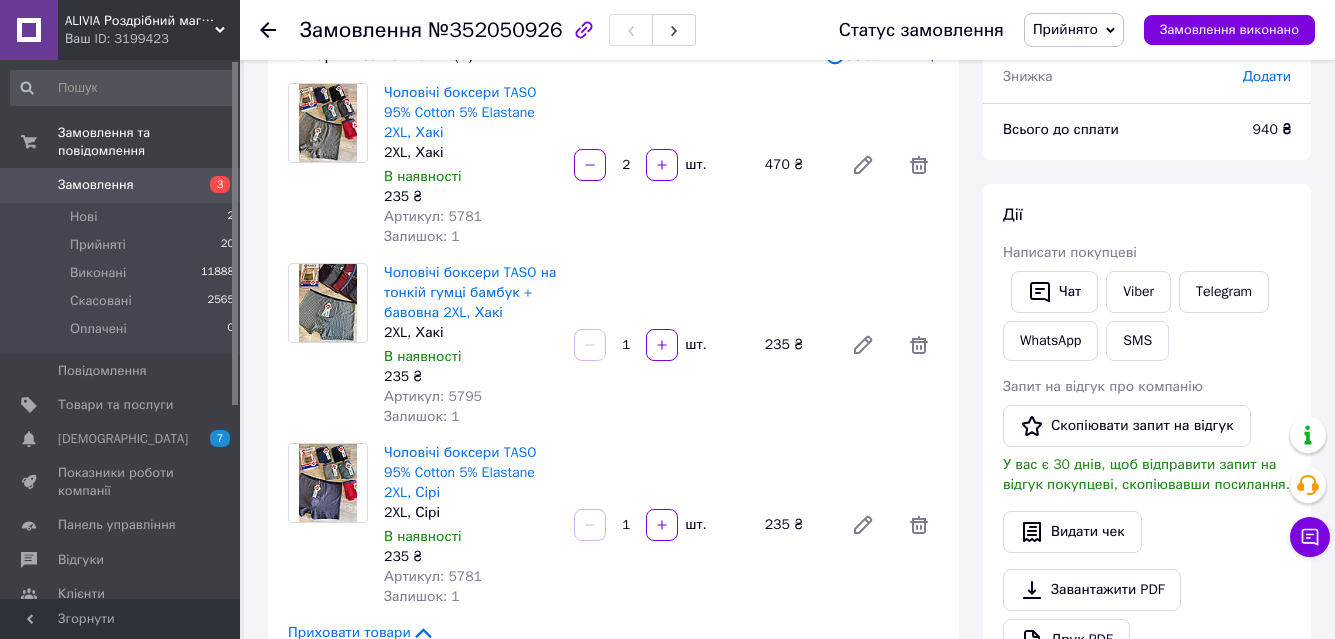 scroll, scrollTop: 100, scrollLeft: 0, axis: vertical 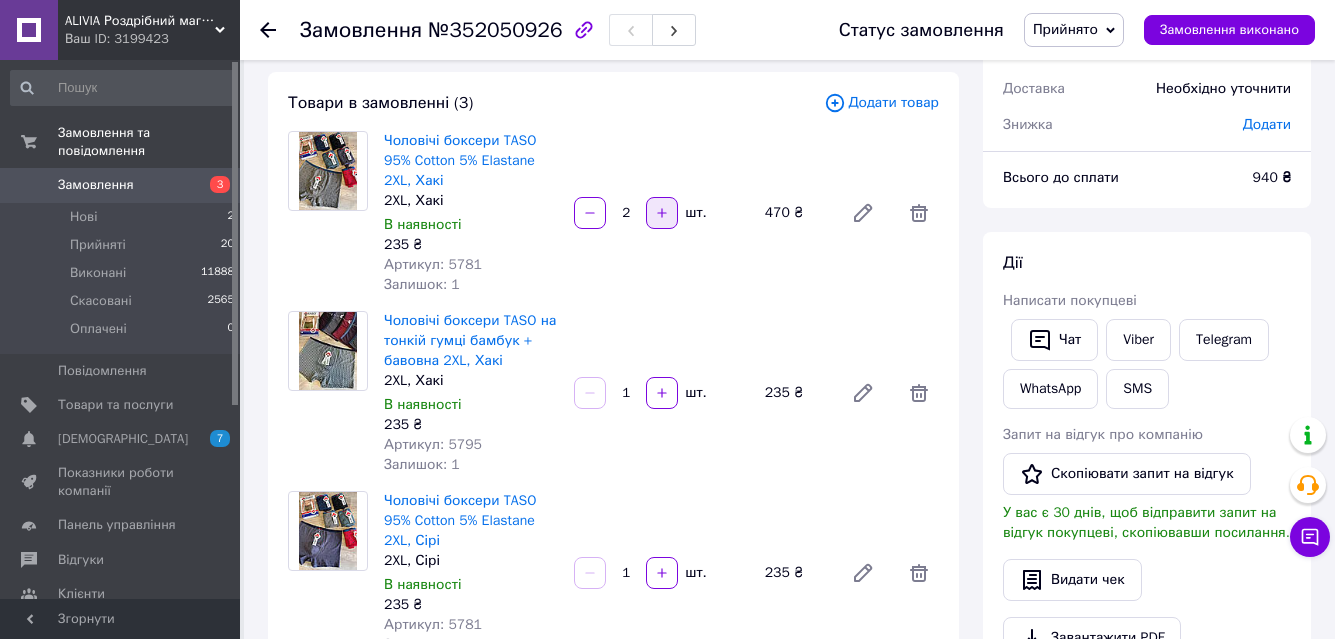 click 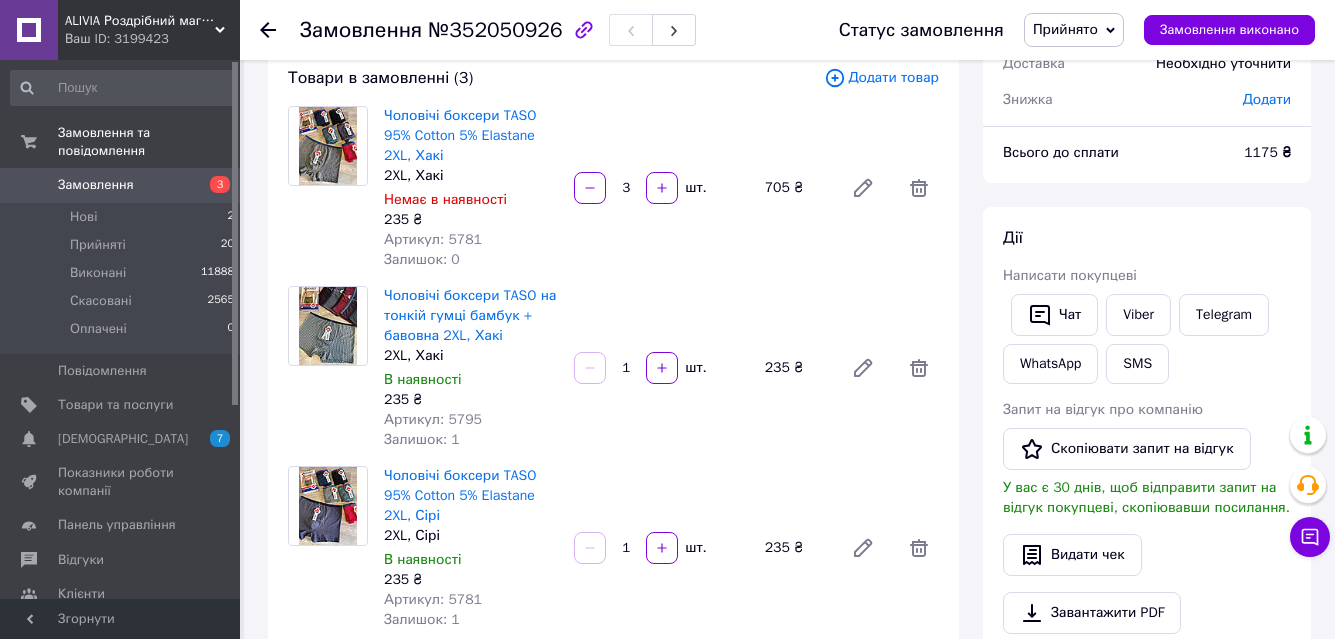 scroll, scrollTop: 300, scrollLeft: 0, axis: vertical 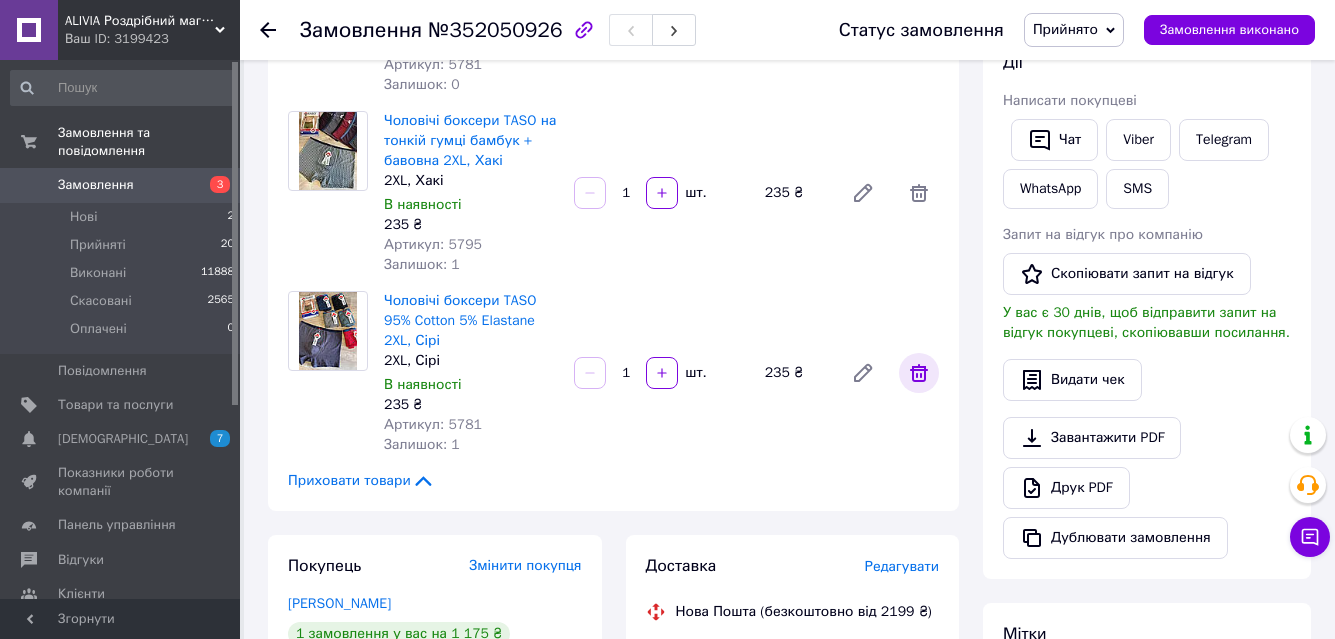 click 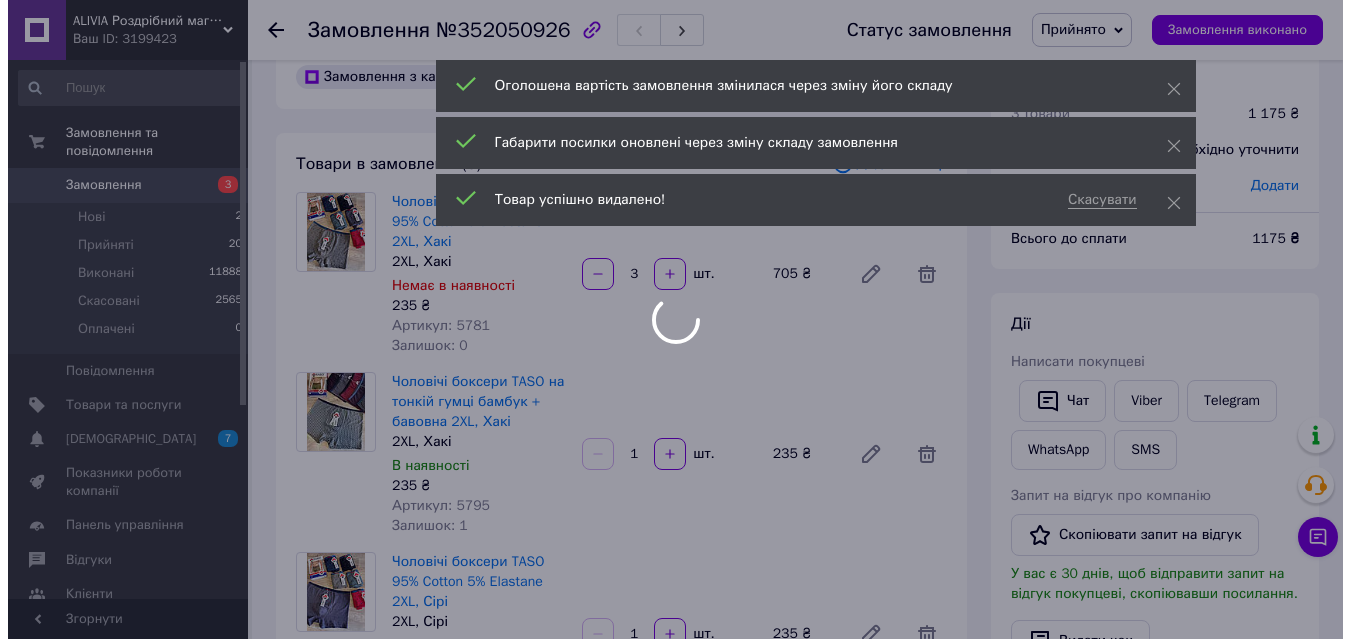 scroll, scrollTop: 0, scrollLeft: 0, axis: both 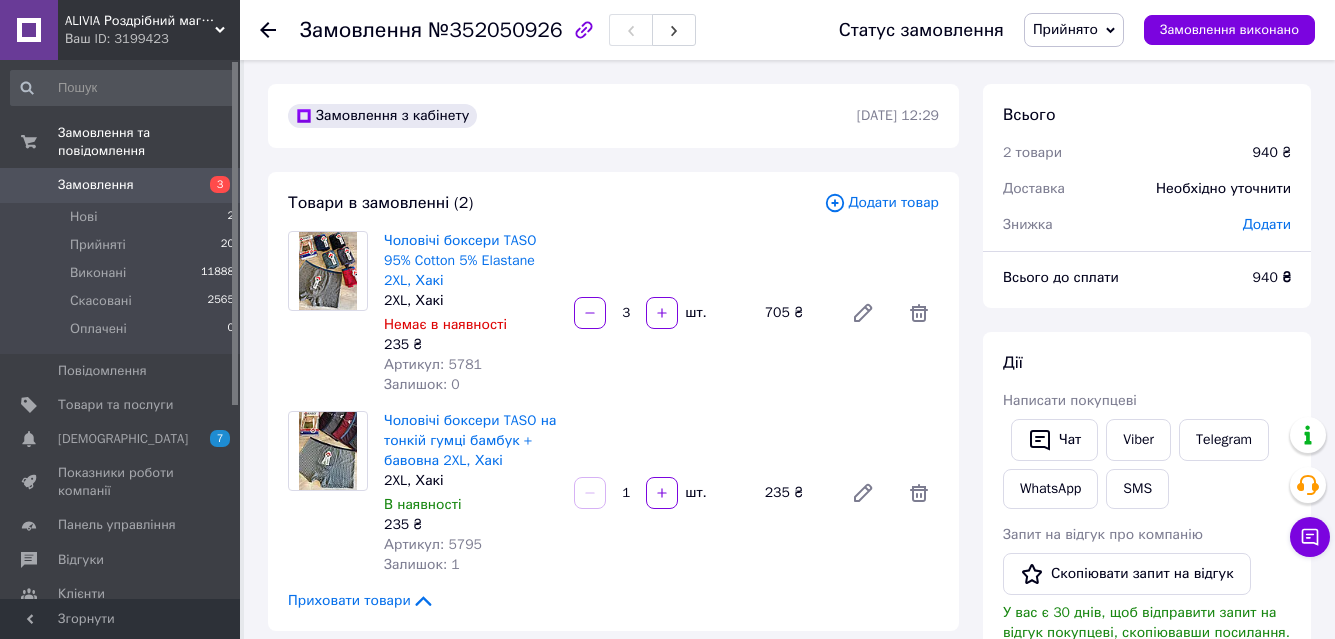 click on "Додати товар" at bounding box center (881, 203) 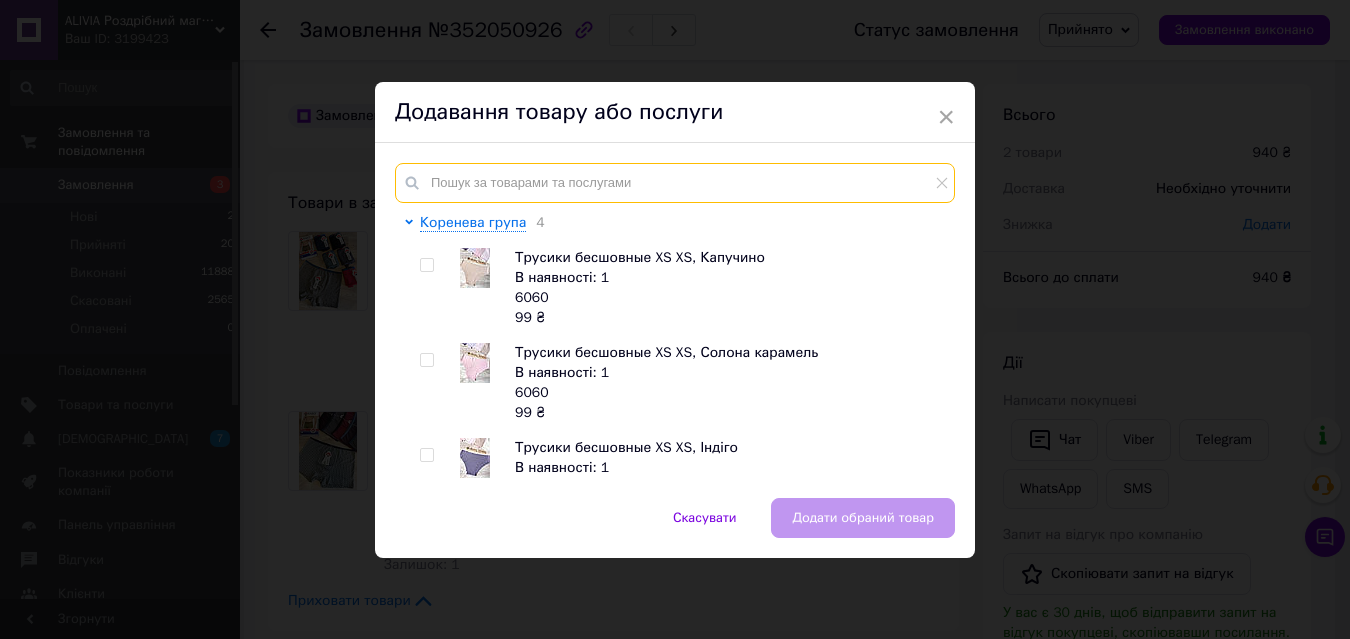 click at bounding box center [675, 183] 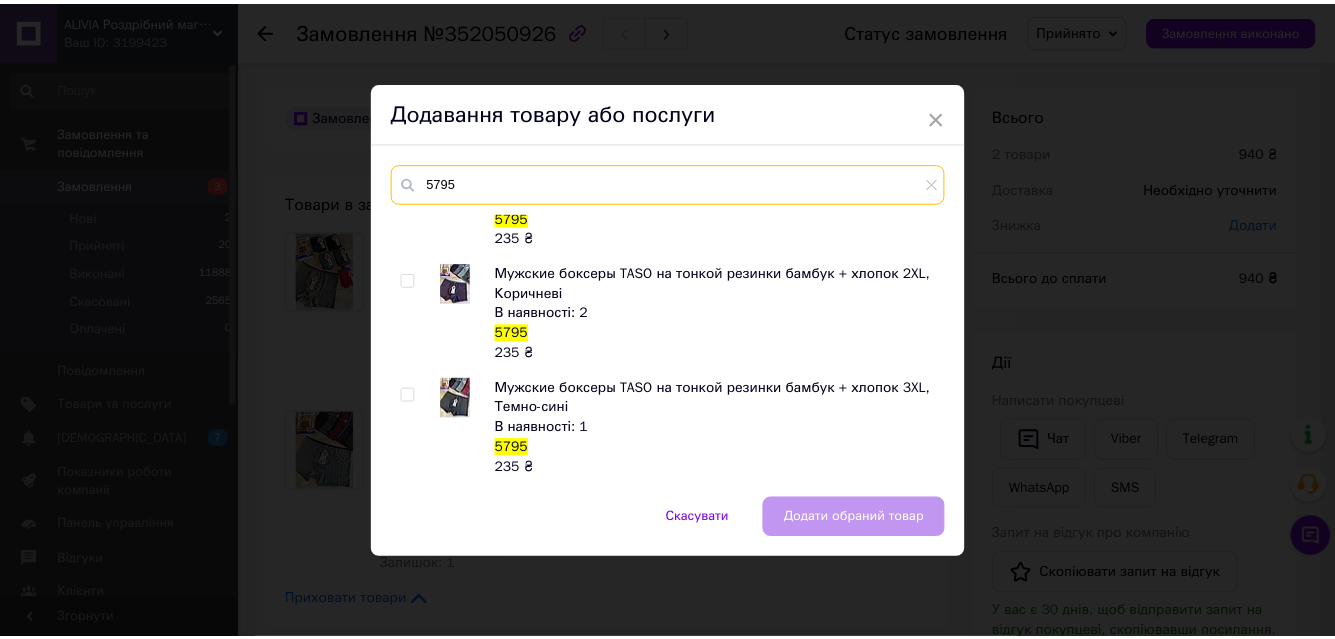 scroll, scrollTop: 1200, scrollLeft: 0, axis: vertical 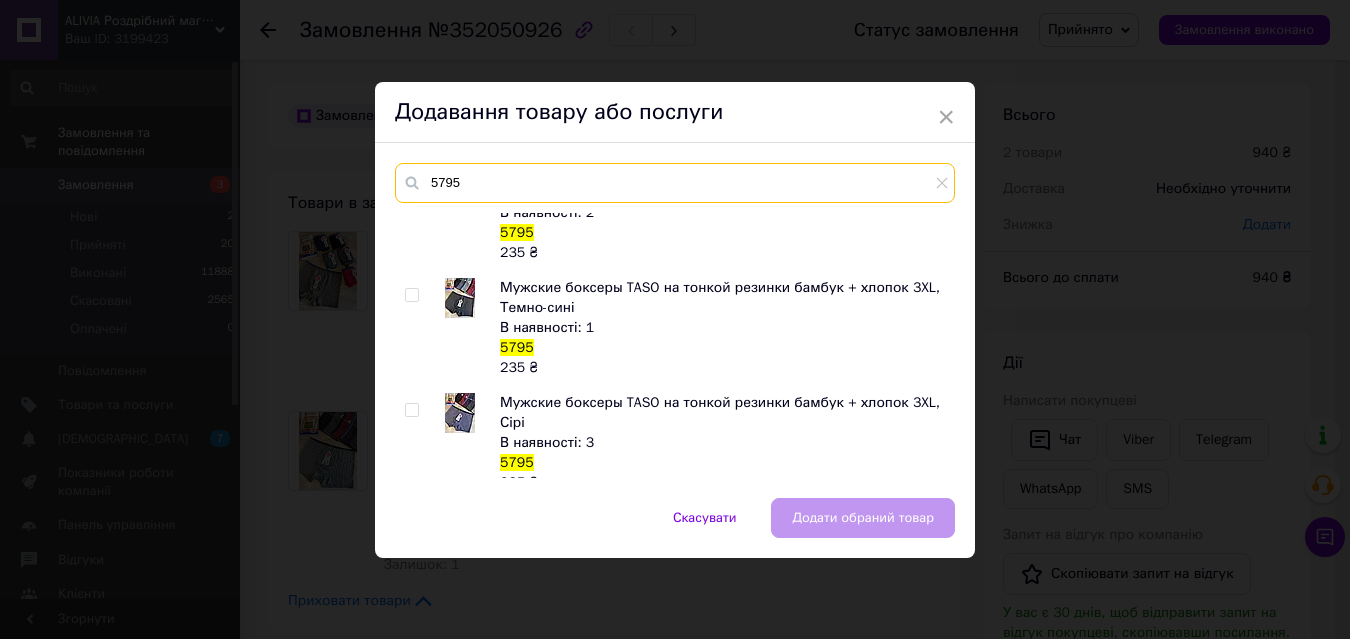 type on "5795" 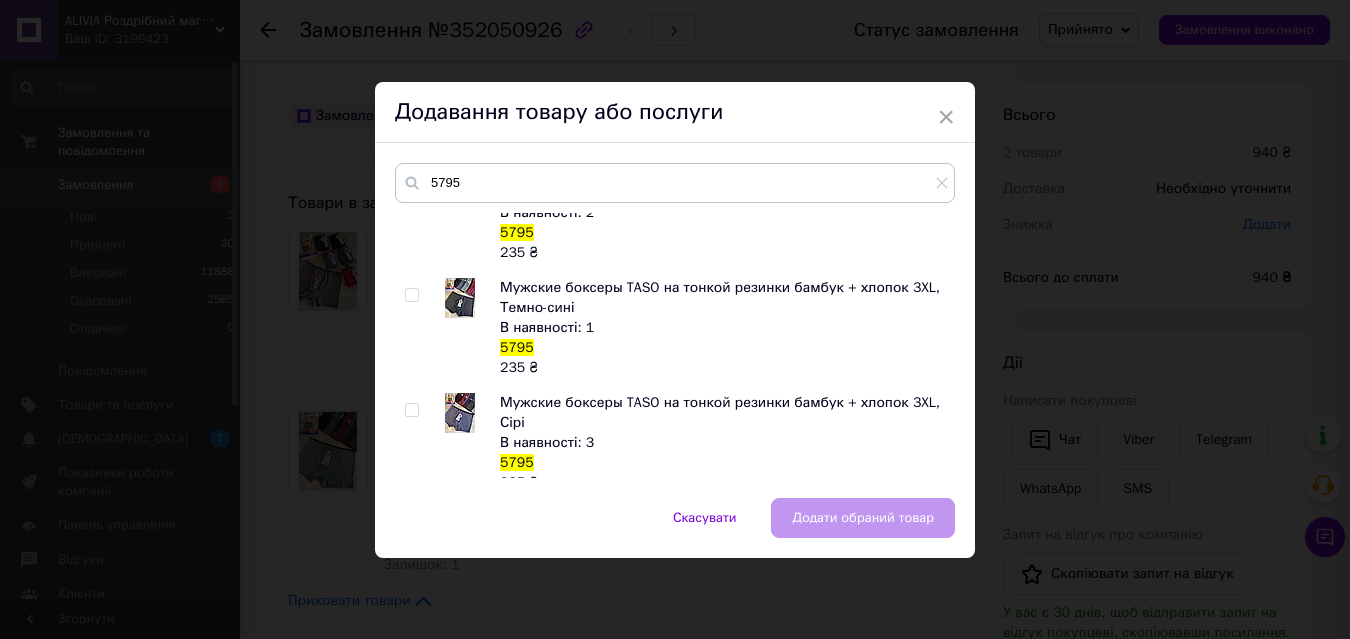 click at bounding box center (411, 410) 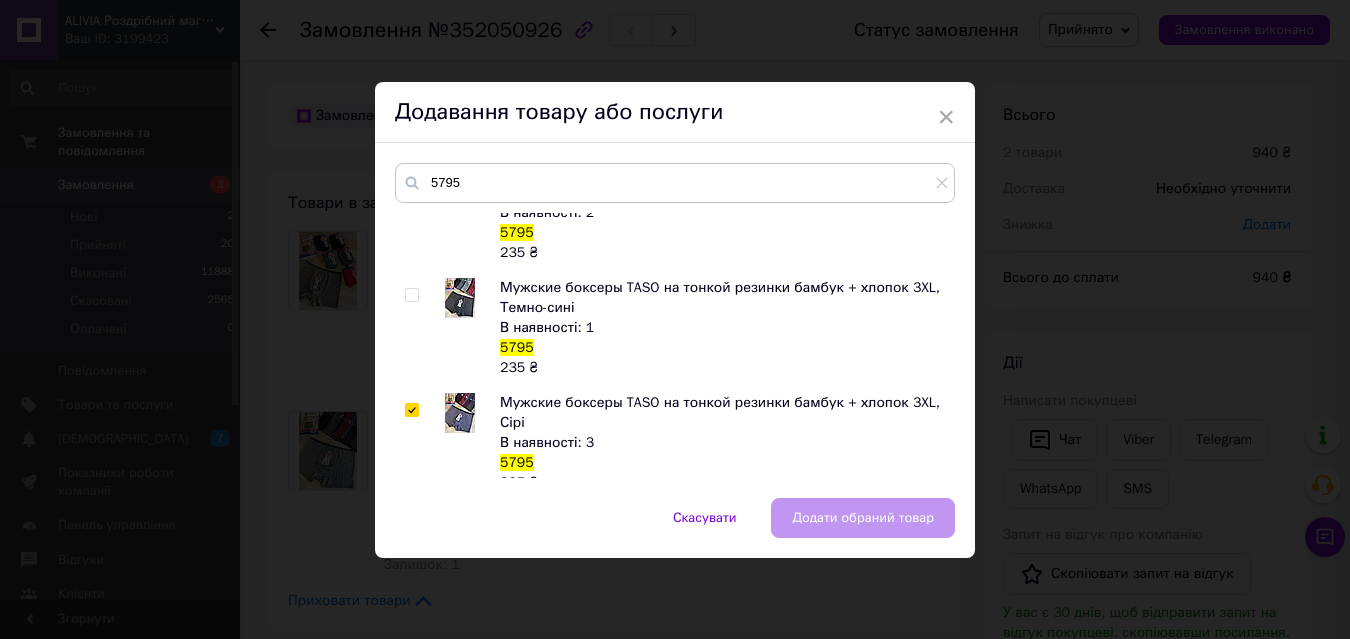 checkbox on "true" 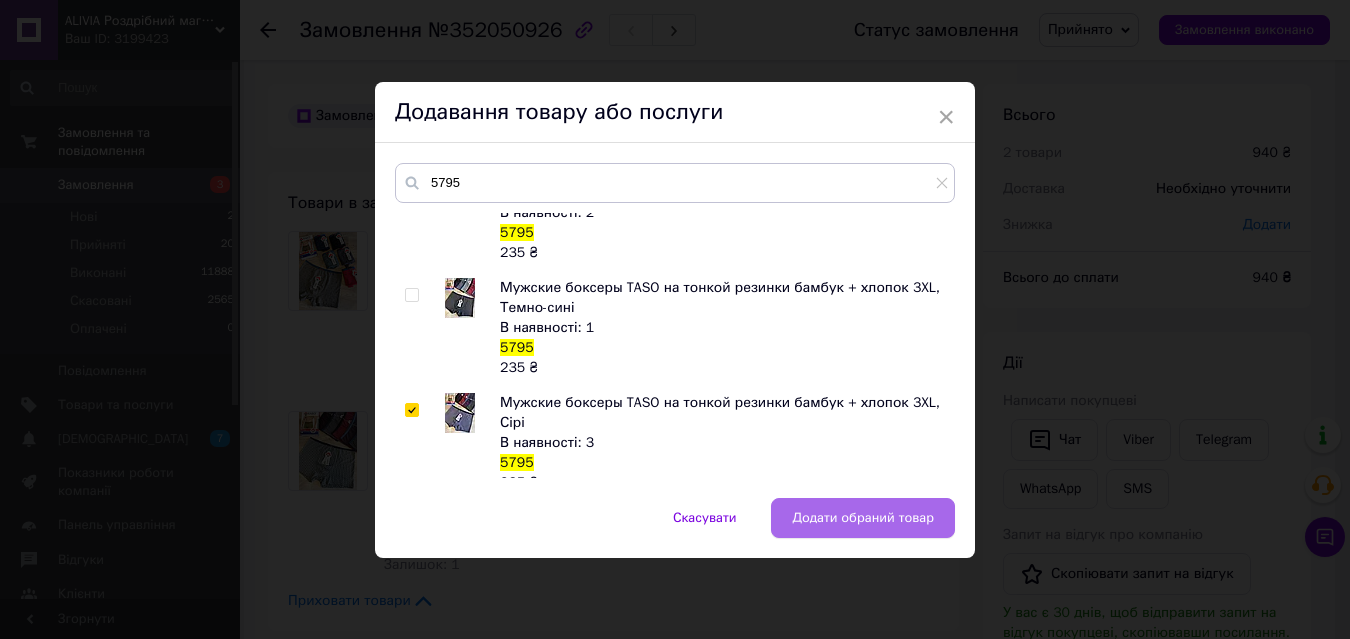 click on "Додати обраний товар" at bounding box center [863, 518] 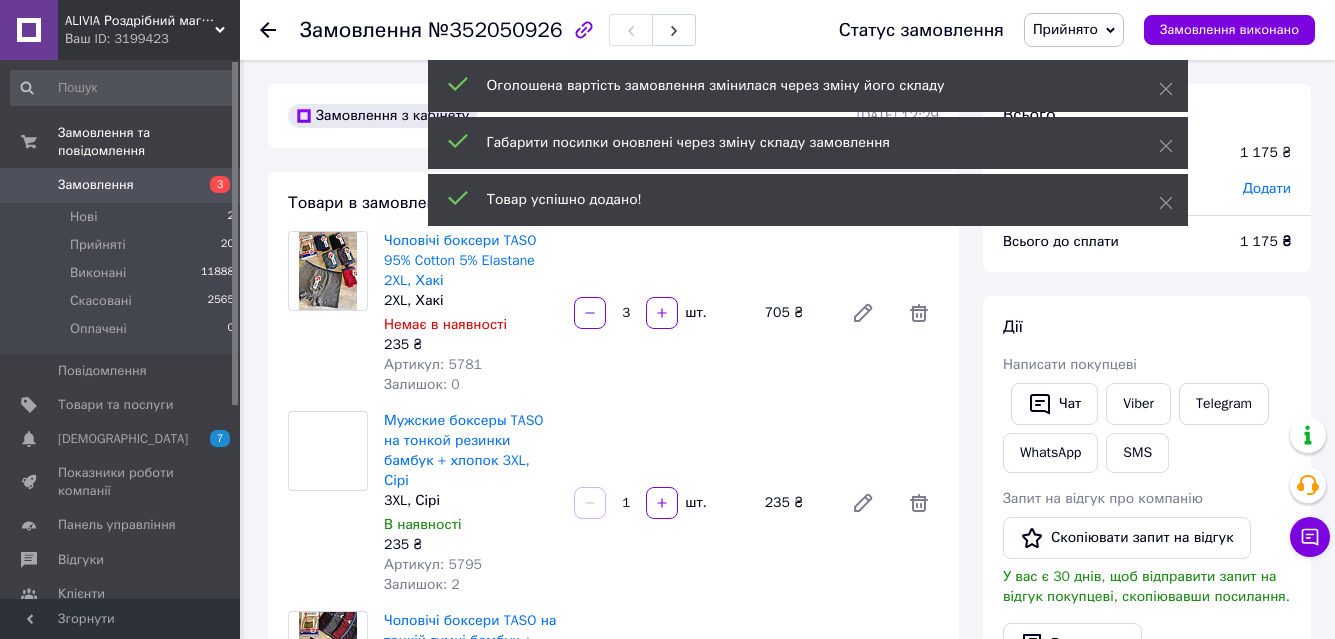 scroll, scrollTop: 52, scrollLeft: 0, axis: vertical 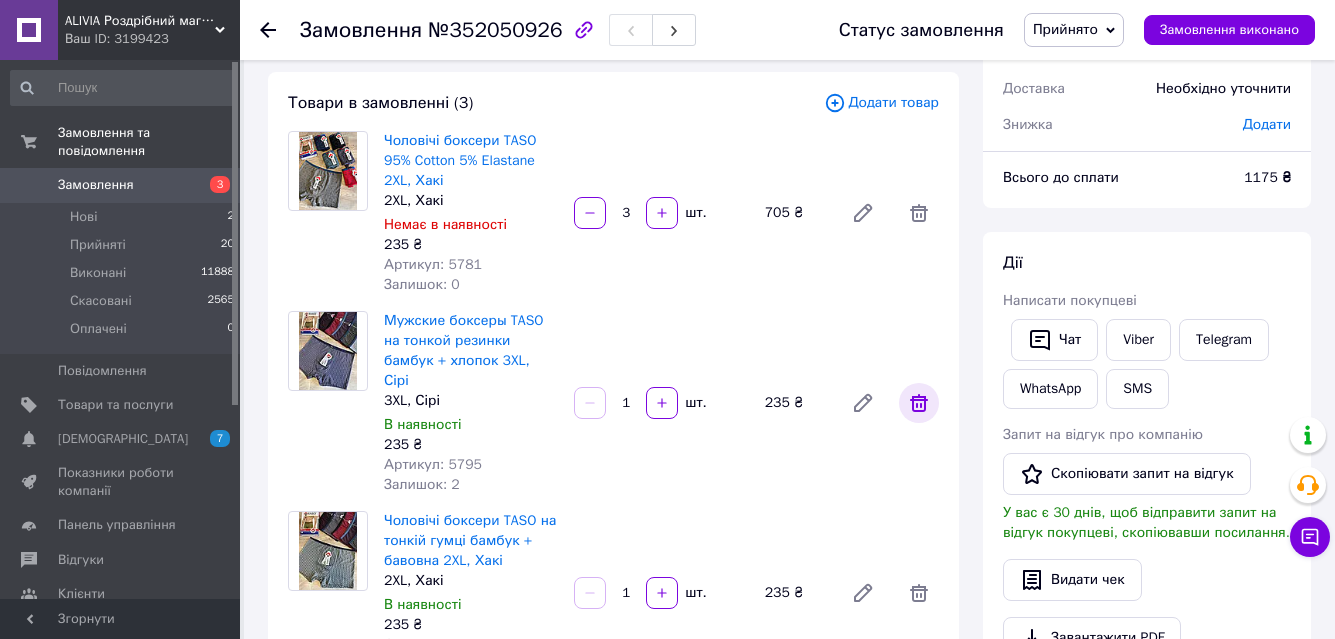click 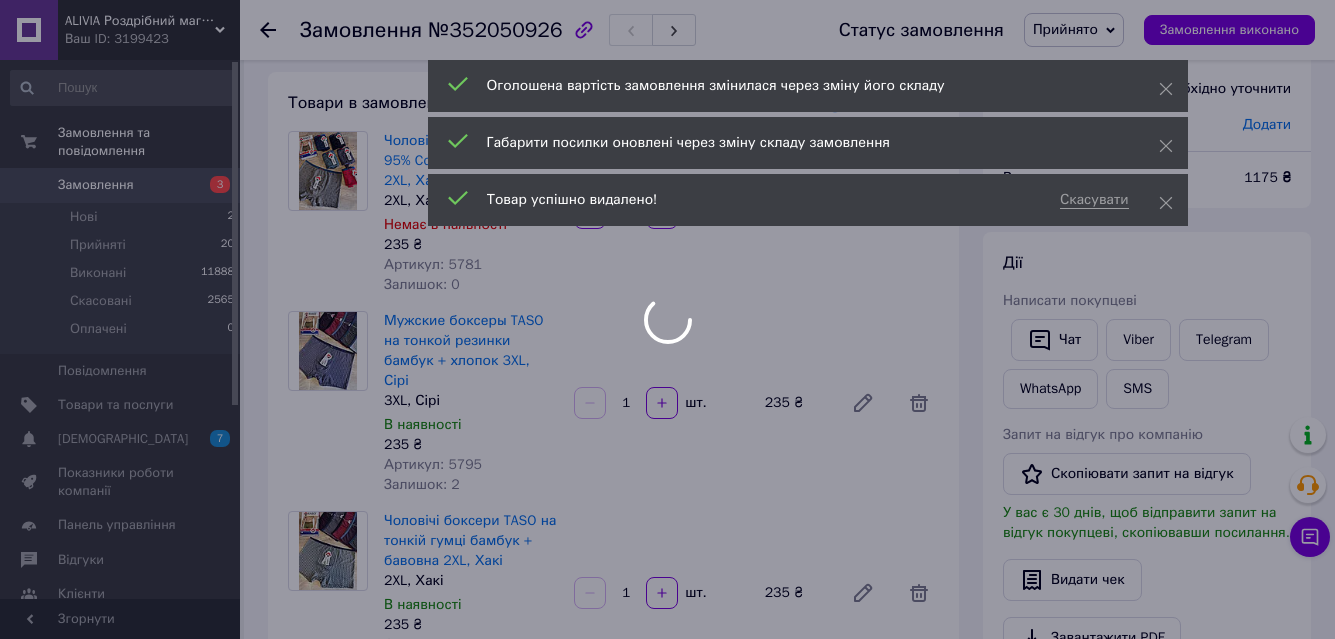 scroll, scrollTop: 120, scrollLeft: 0, axis: vertical 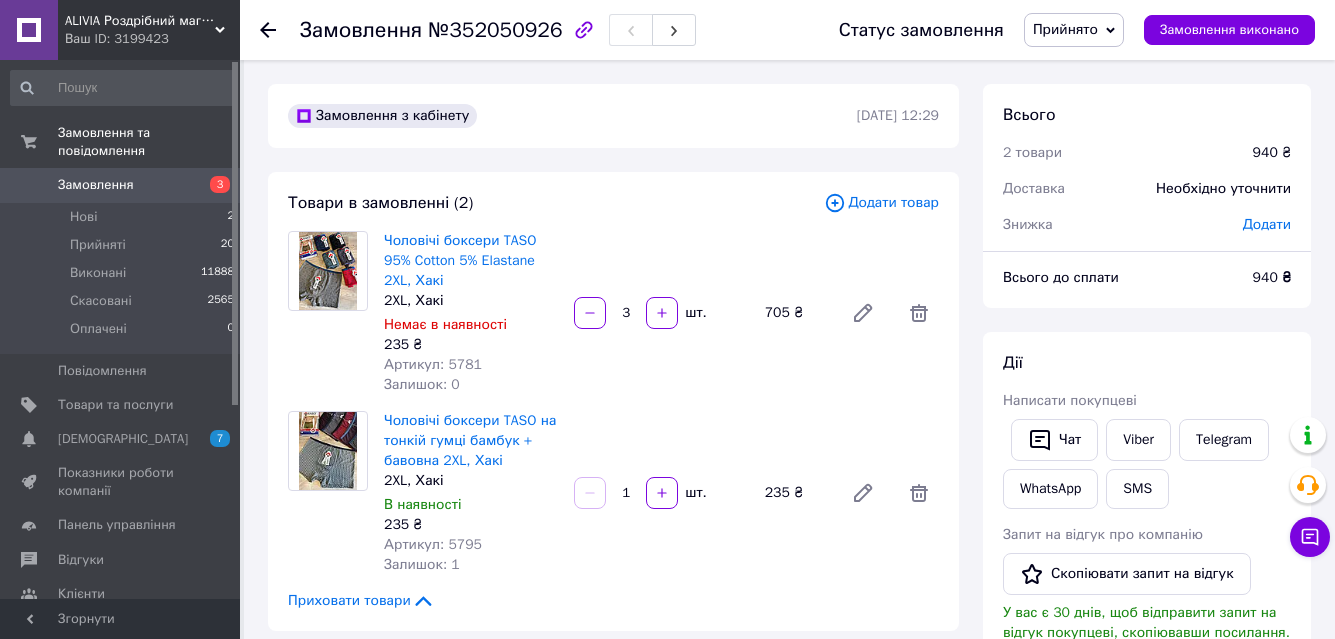click on "Додати товар" at bounding box center (881, 203) 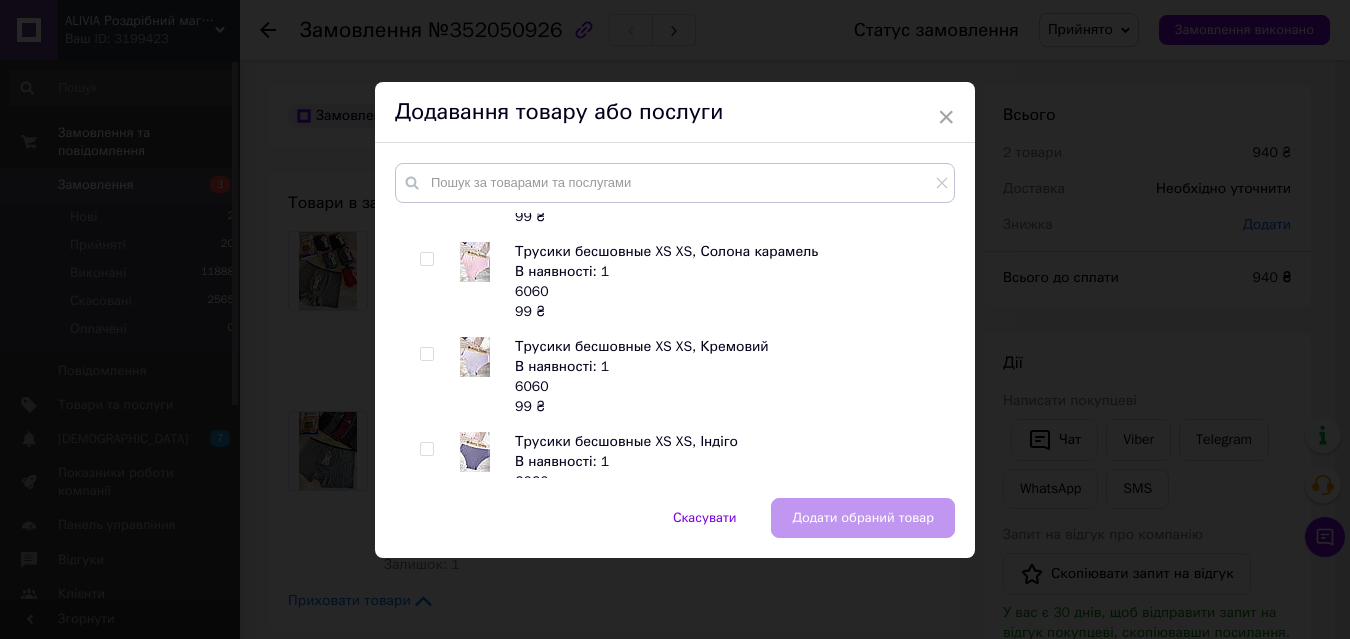 scroll, scrollTop: 100, scrollLeft: 0, axis: vertical 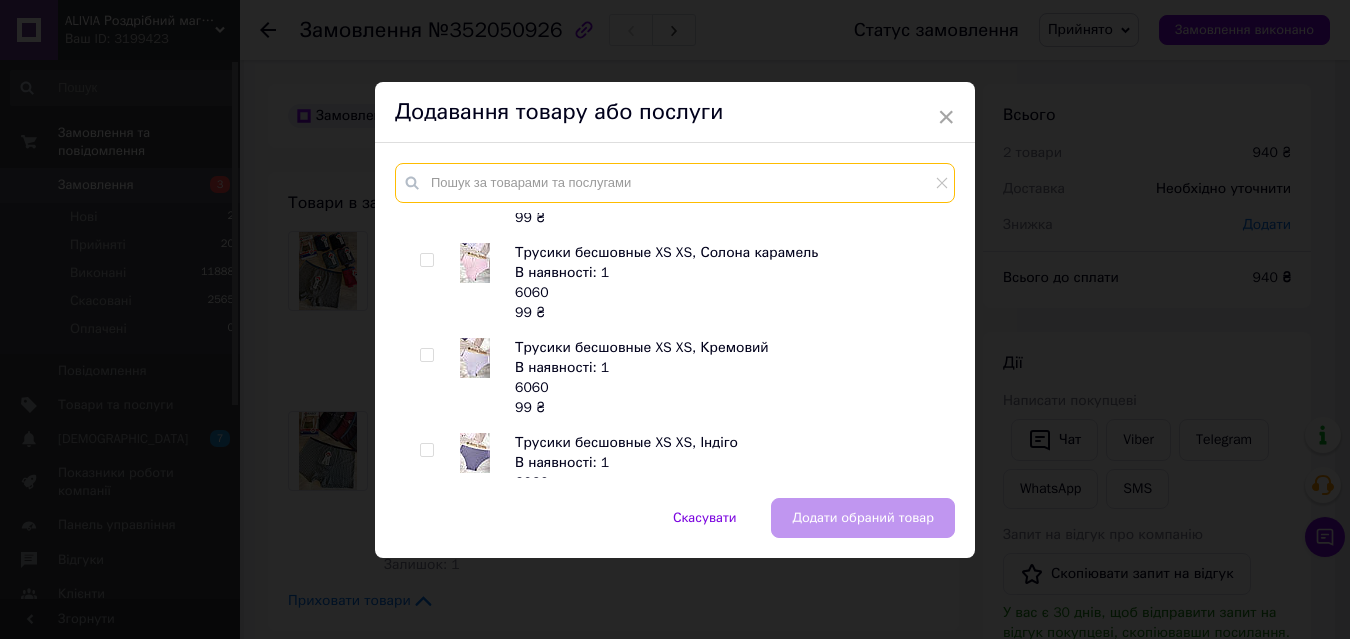 click at bounding box center (675, 183) 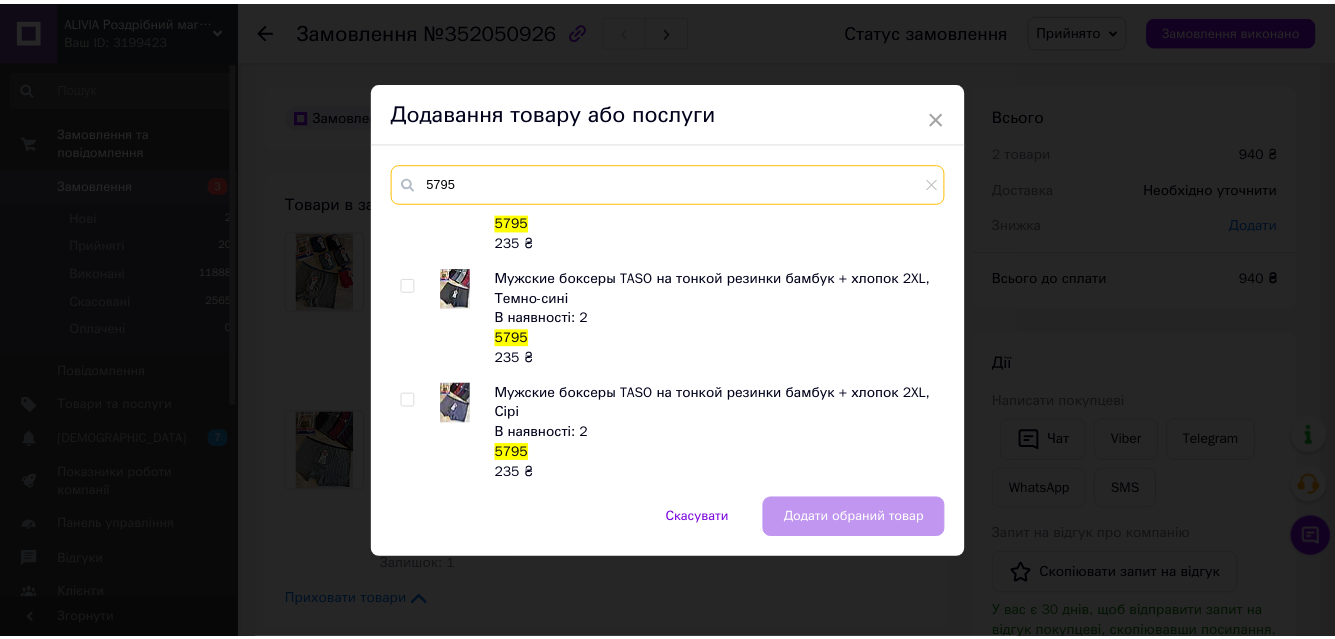 scroll, scrollTop: 900, scrollLeft: 0, axis: vertical 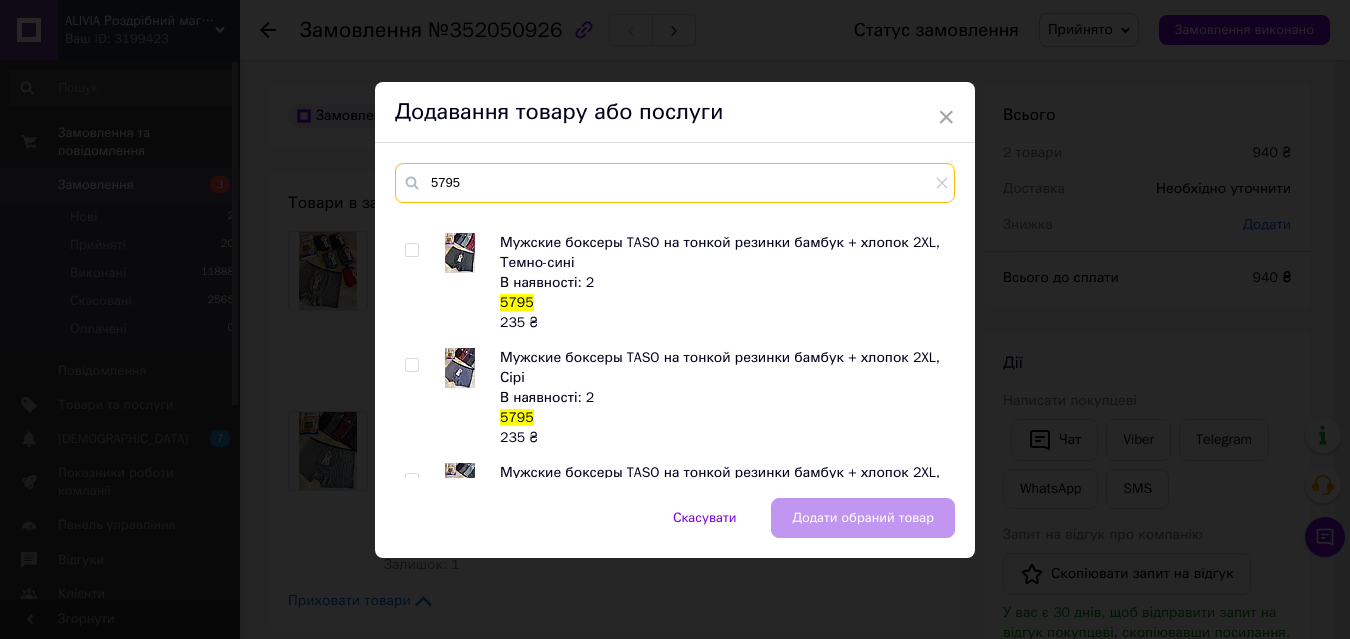 type on "5795" 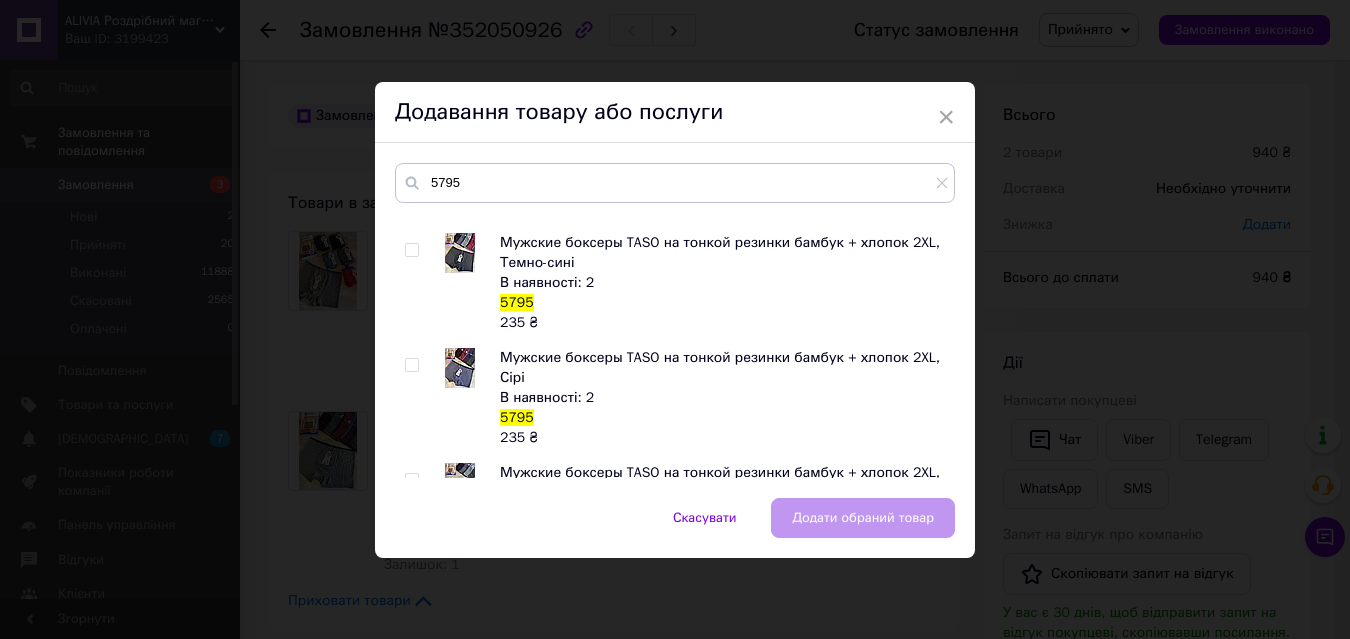 click at bounding box center [411, 365] 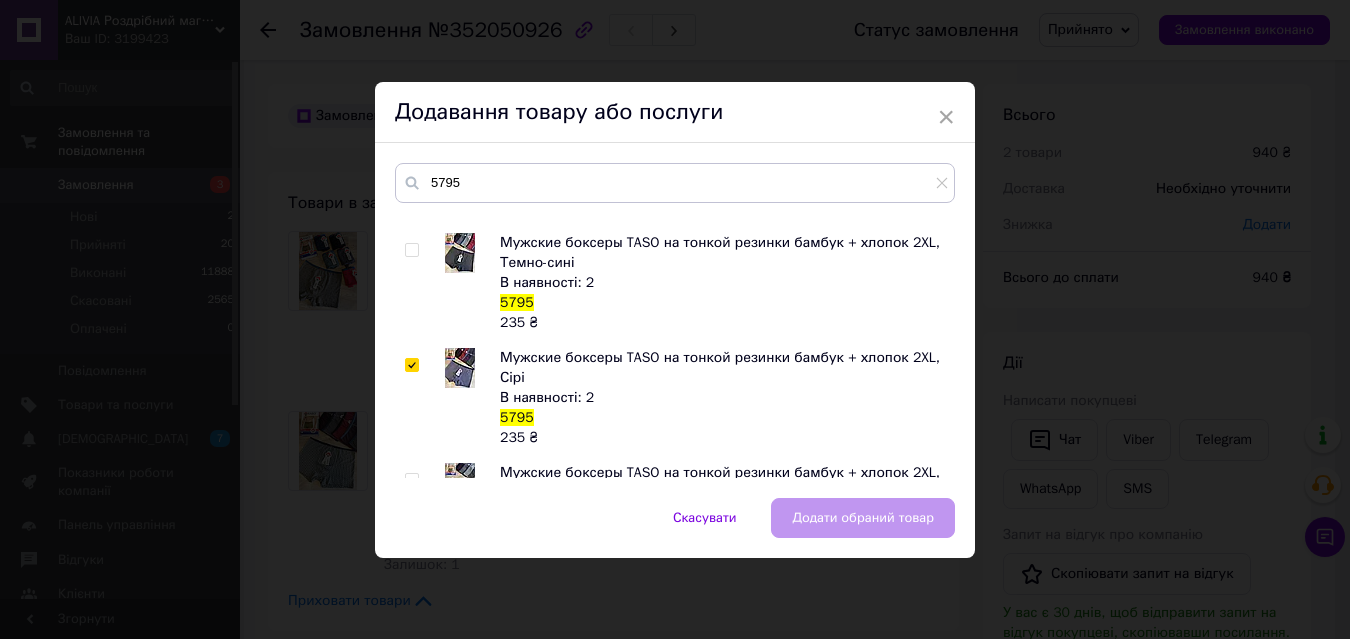 checkbox on "true" 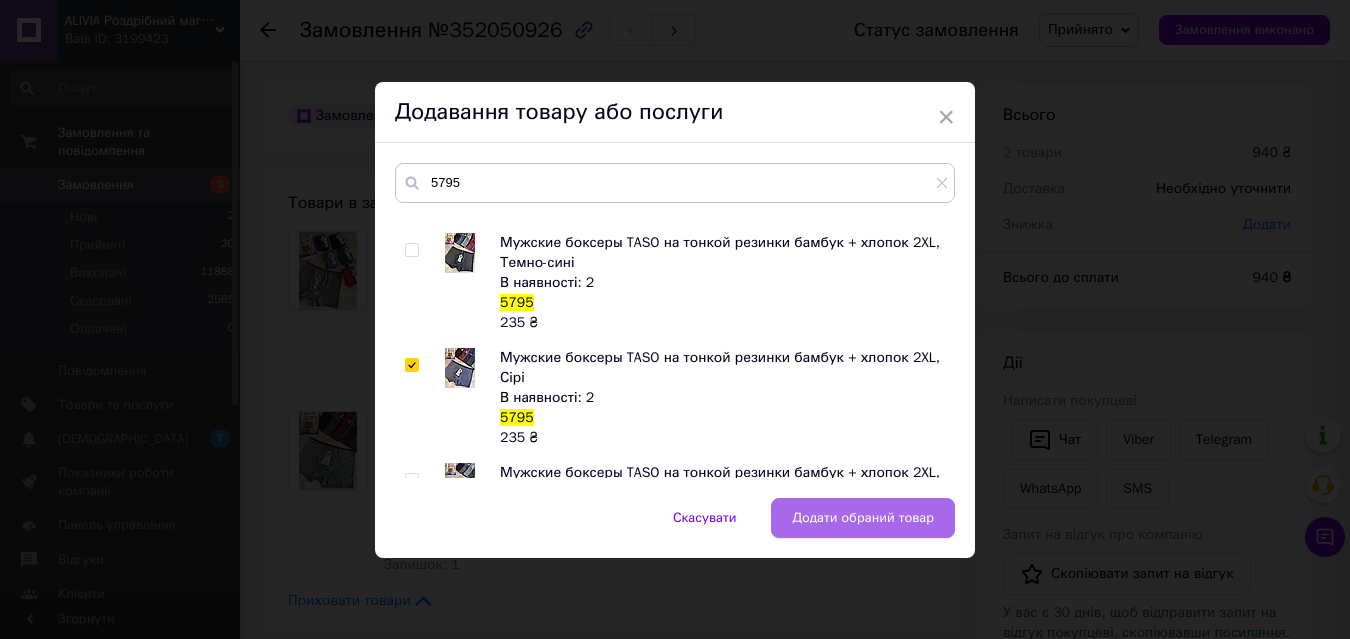 click on "Додати обраний товар" at bounding box center [863, 518] 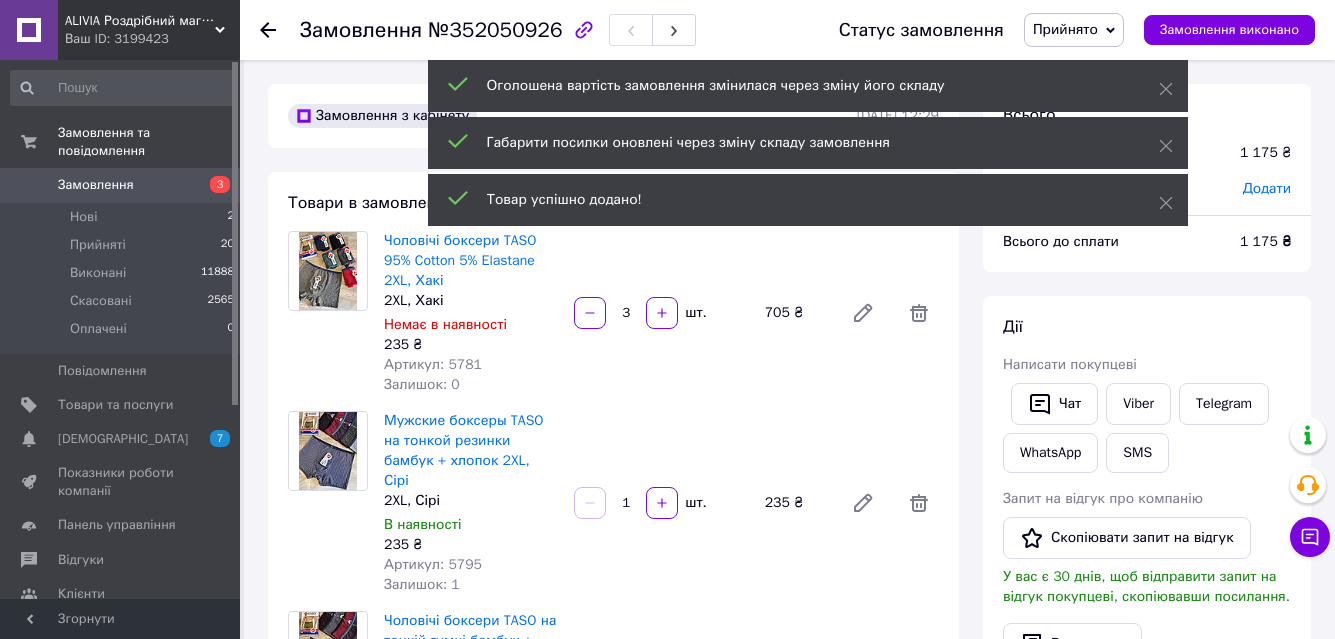 scroll, scrollTop: 188, scrollLeft: 0, axis: vertical 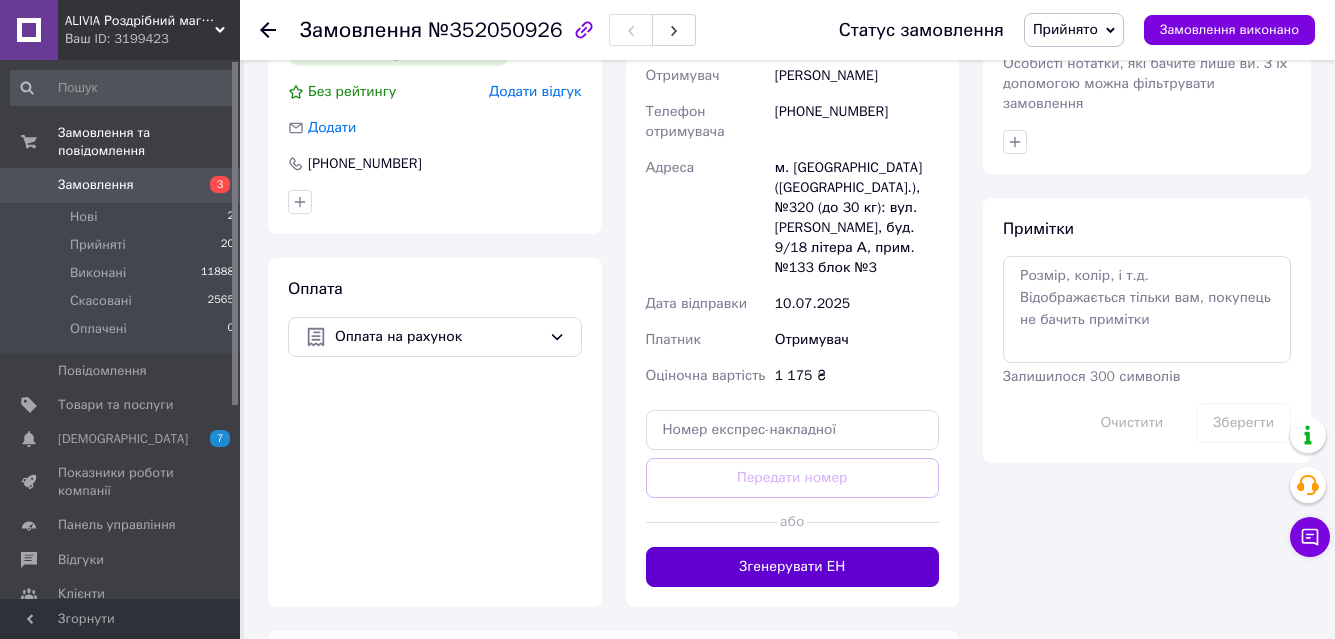 click on "Згенерувати ЕН" at bounding box center [793, 567] 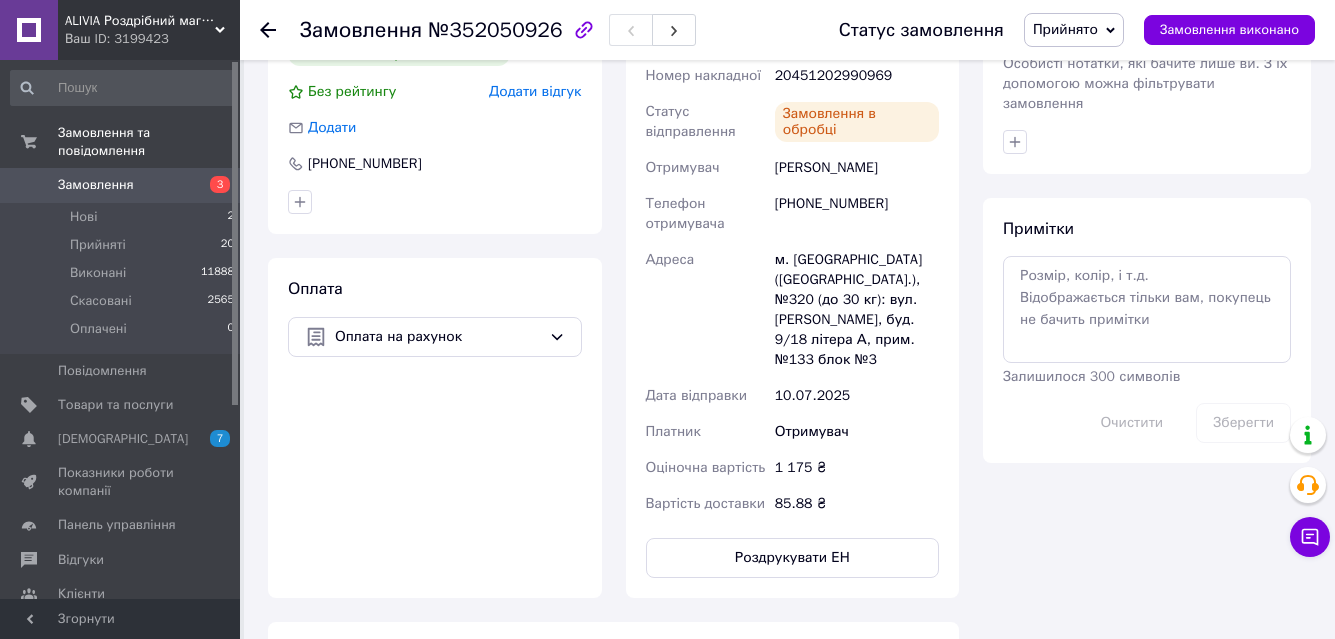 scroll, scrollTop: 236, scrollLeft: 0, axis: vertical 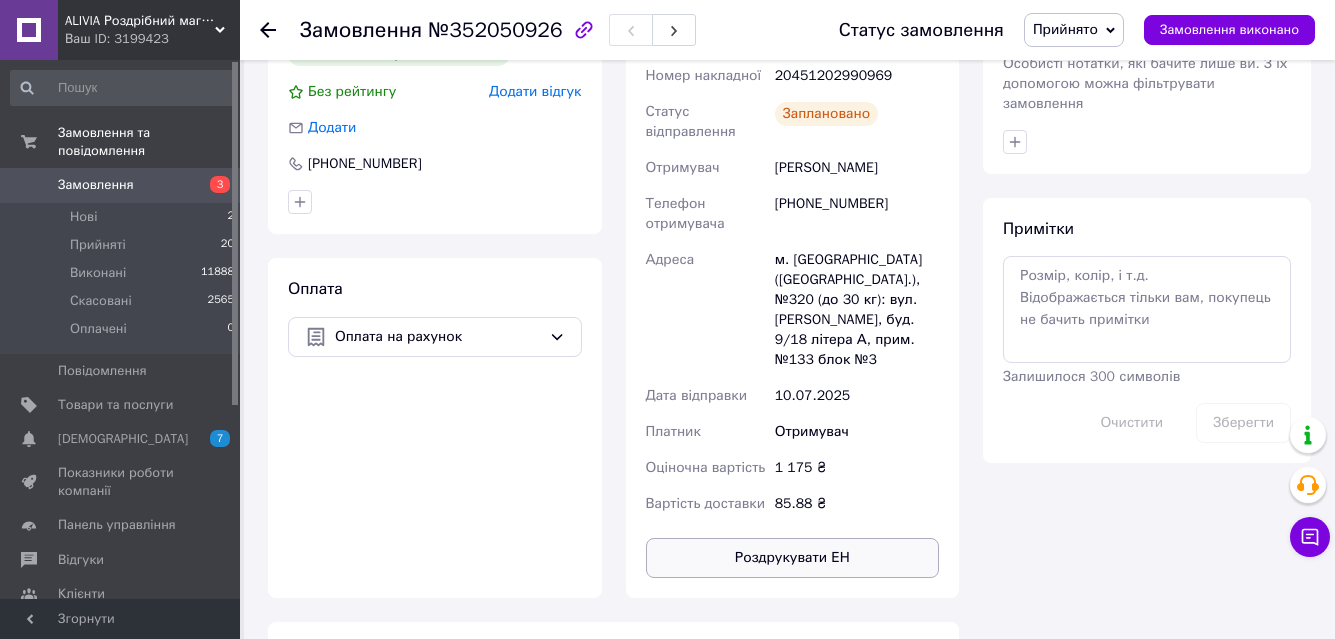 click on "Роздрукувати ЕН" at bounding box center [793, 558] 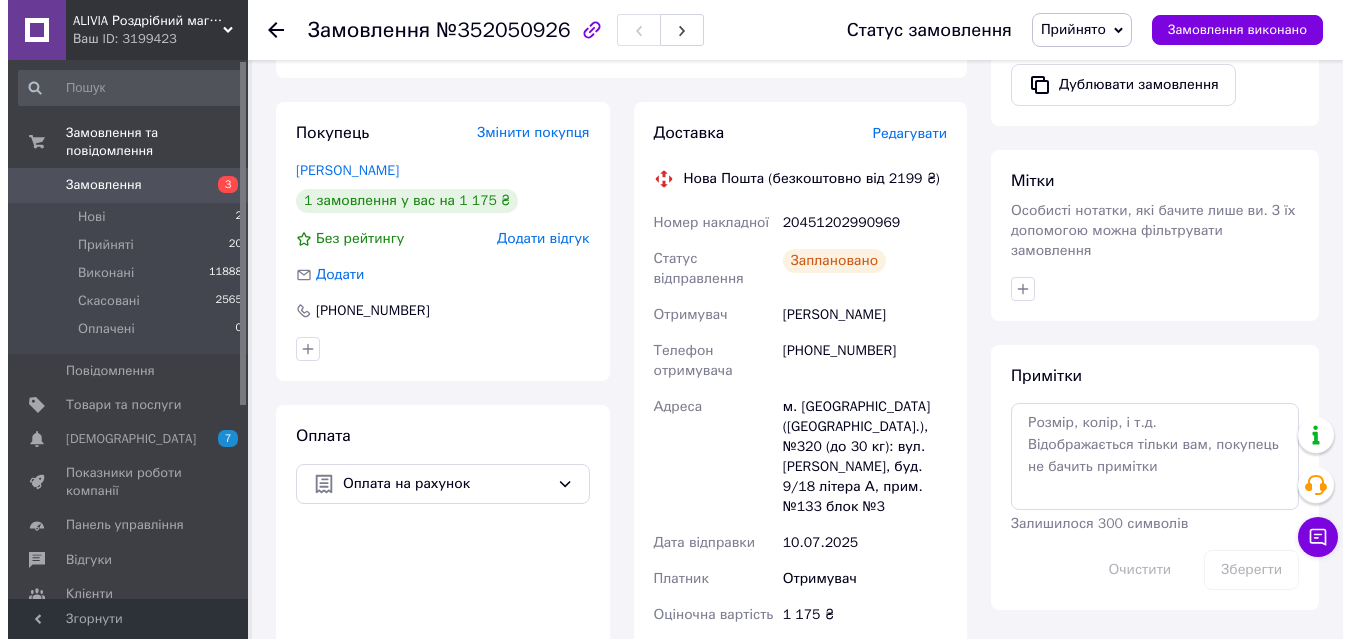 scroll, scrollTop: 600, scrollLeft: 0, axis: vertical 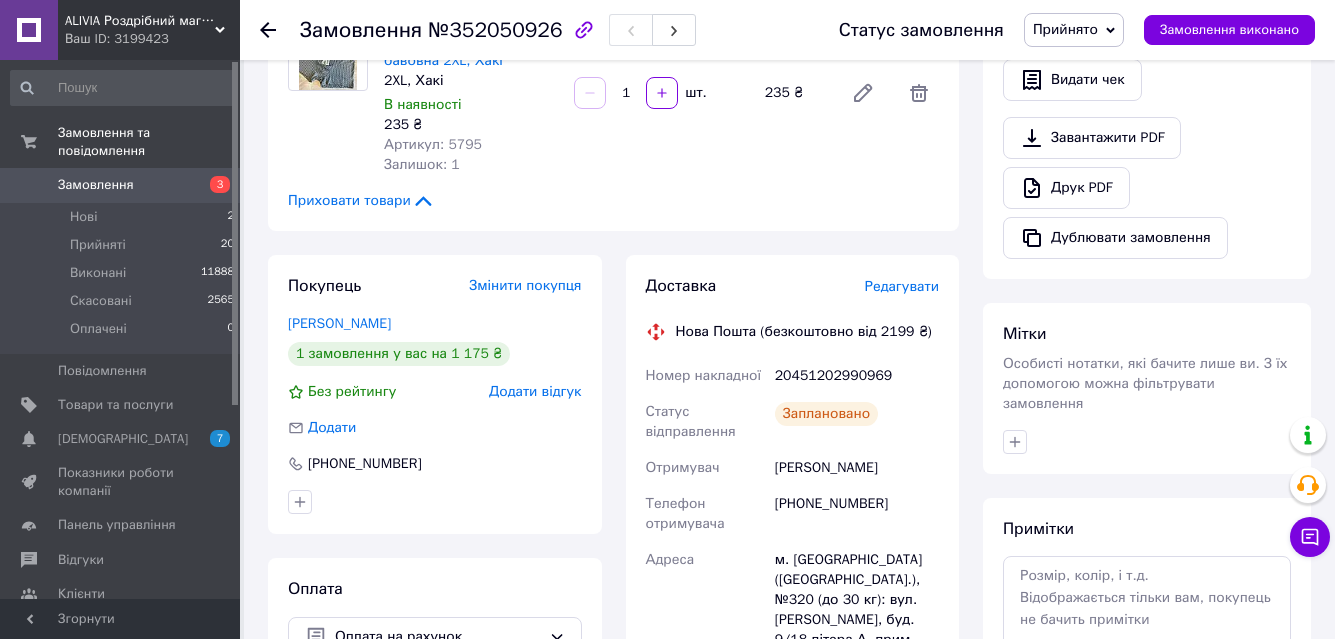 click on "Редагувати" at bounding box center [902, 286] 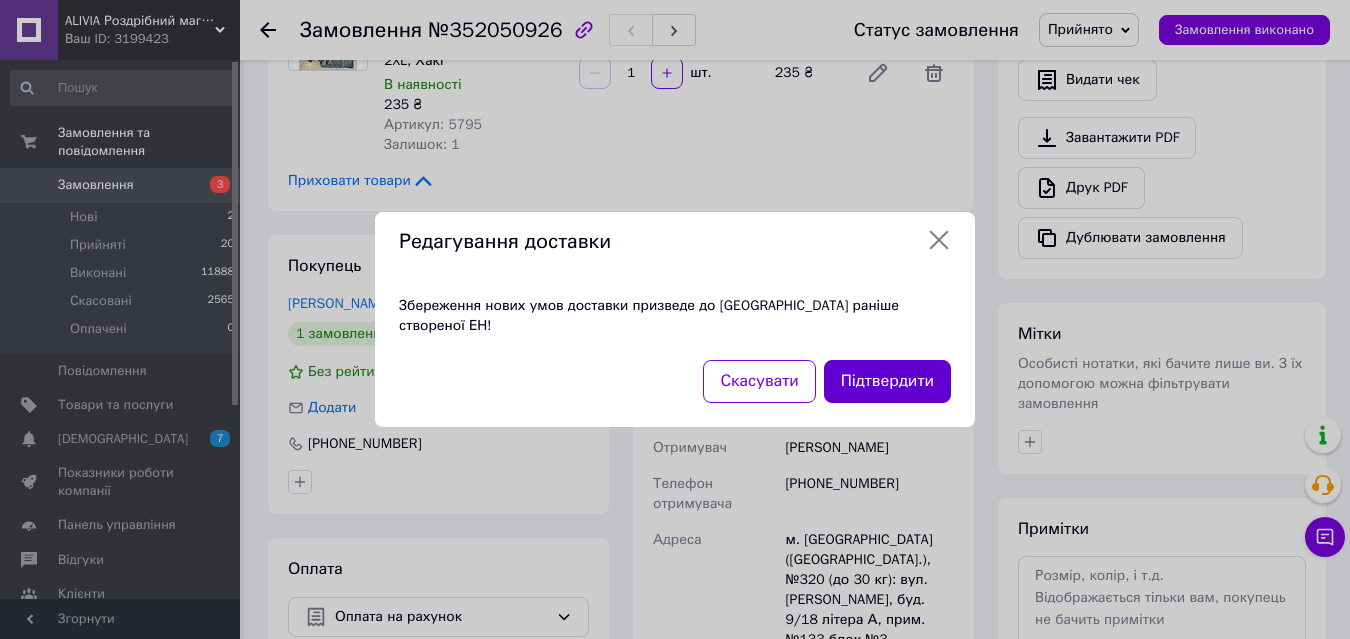 click on "Підтвердити" at bounding box center (887, 381) 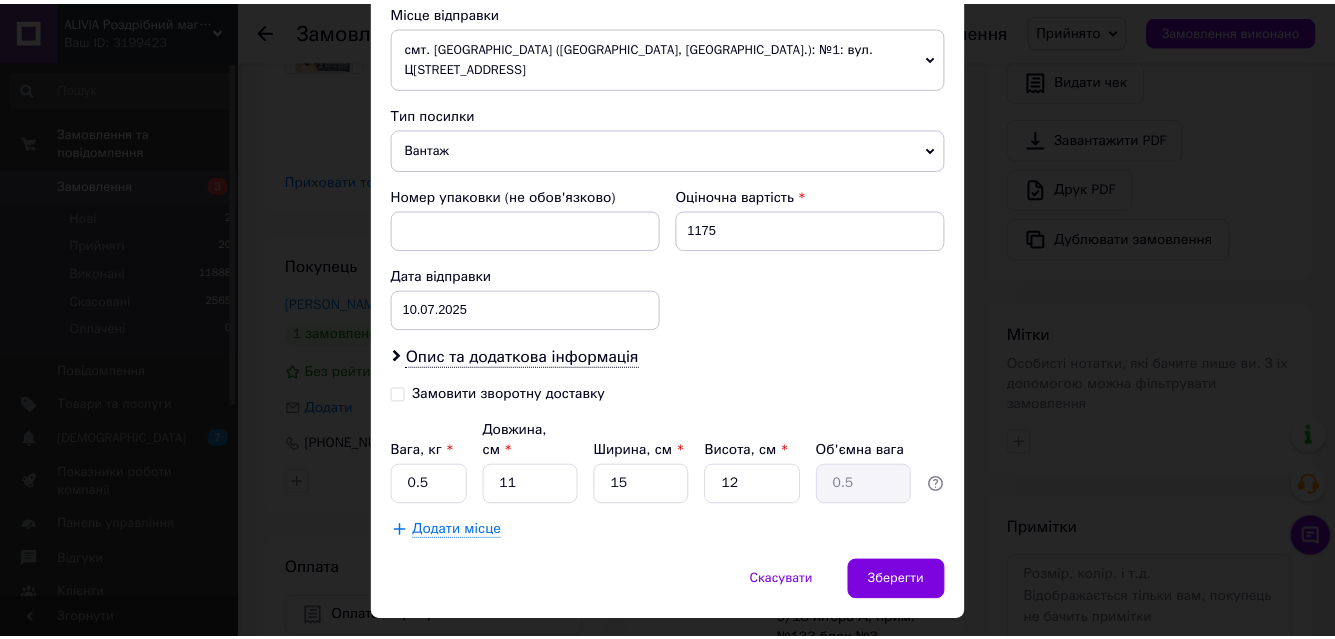 scroll, scrollTop: 747, scrollLeft: 0, axis: vertical 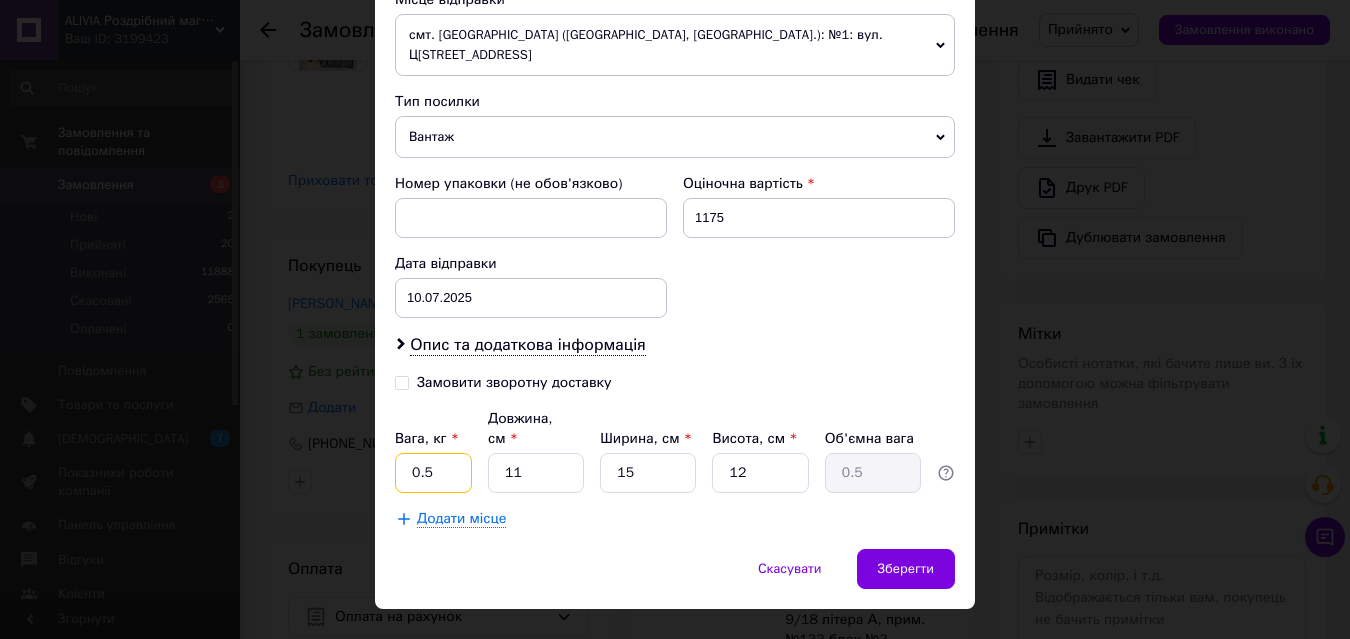 click on "0.5" at bounding box center (433, 473) 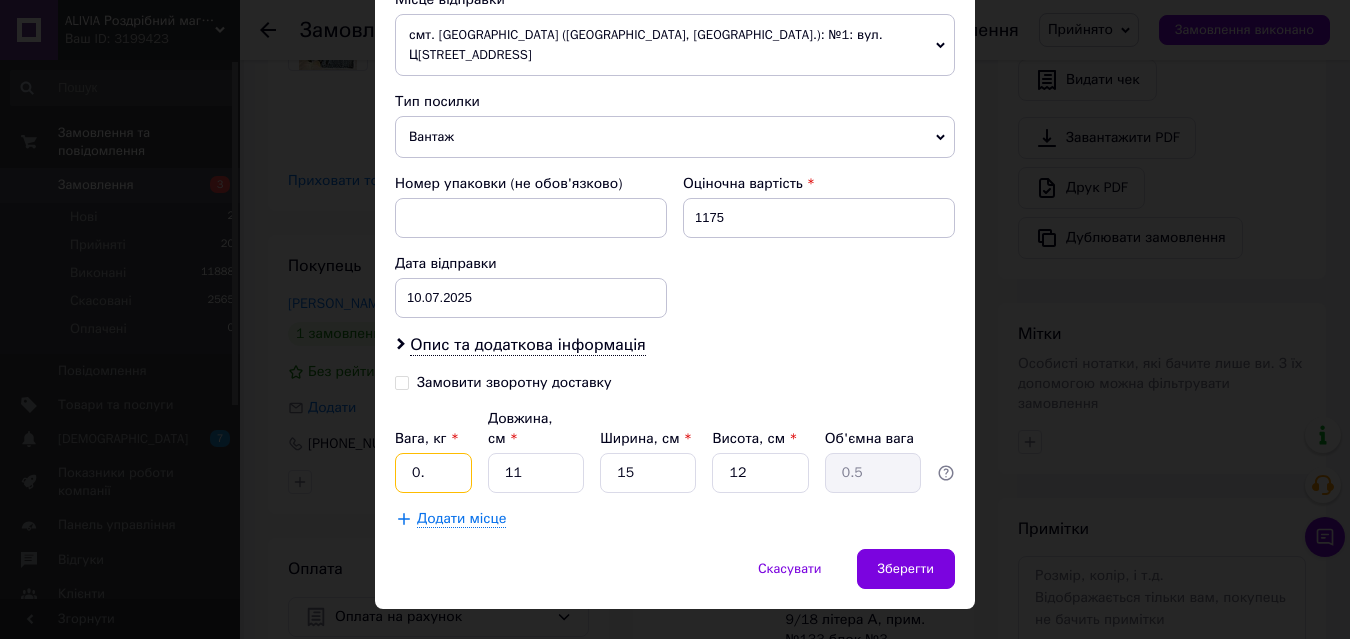 type on "0" 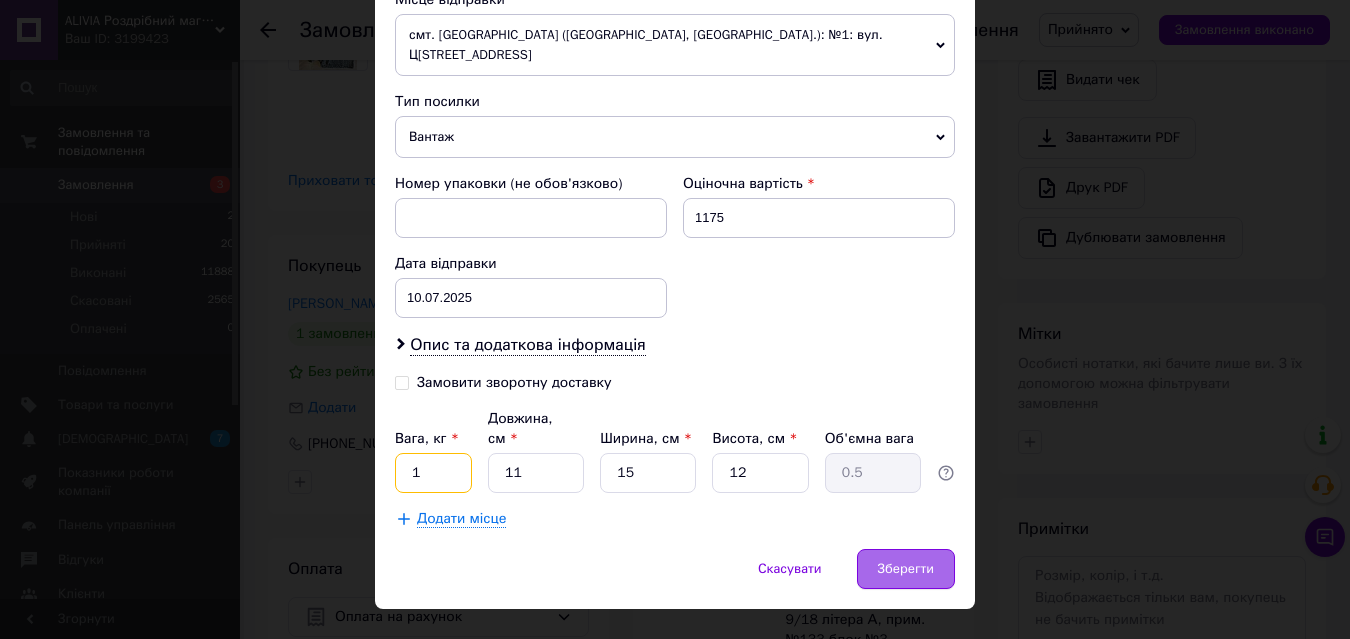 type on "1" 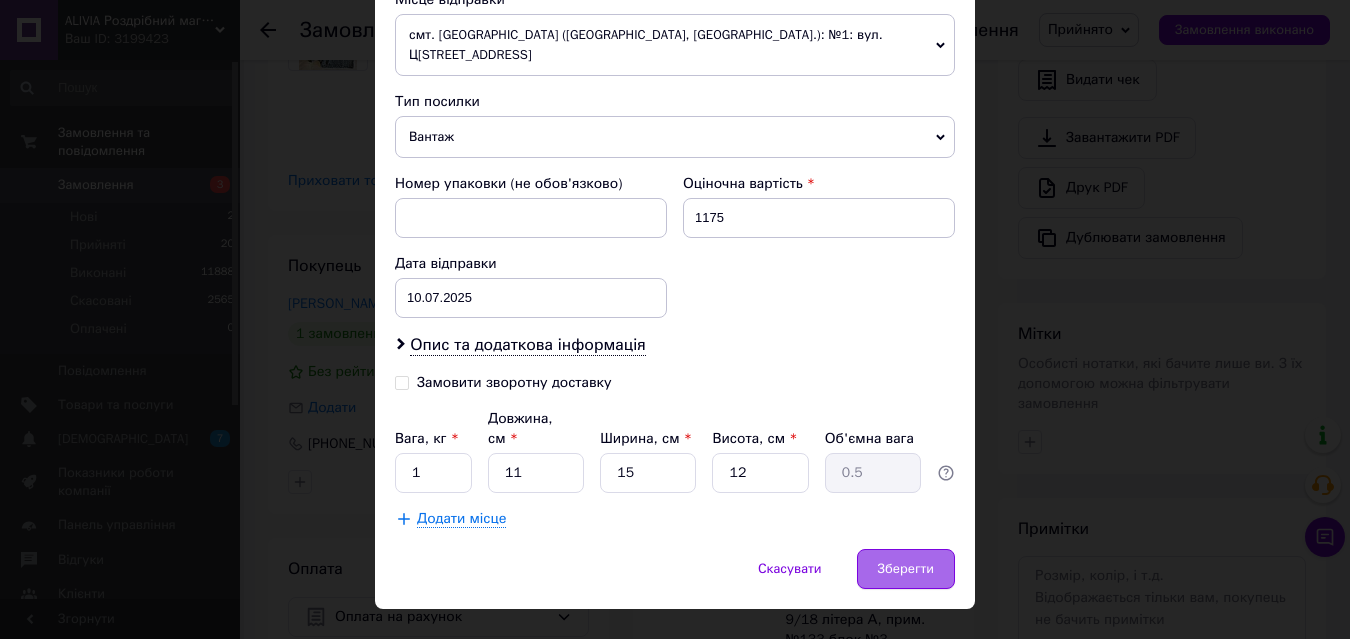click on "Зберегти" at bounding box center [906, 569] 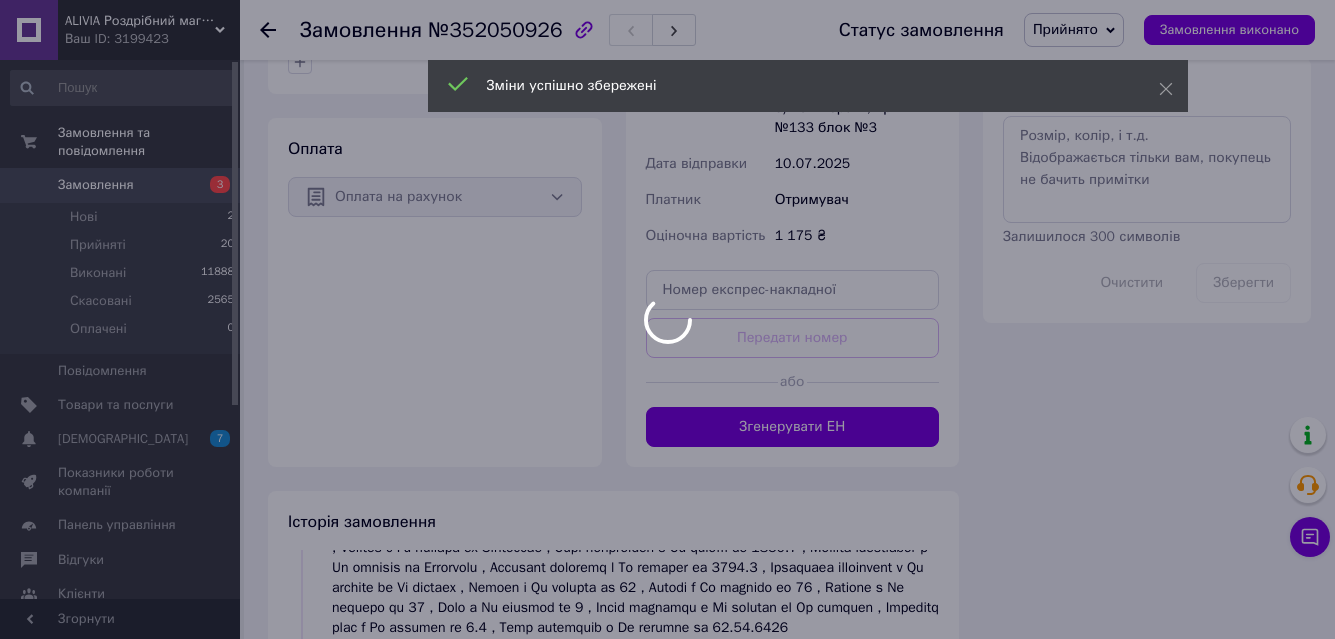 scroll, scrollTop: 1100, scrollLeft: 0, axis: vertical 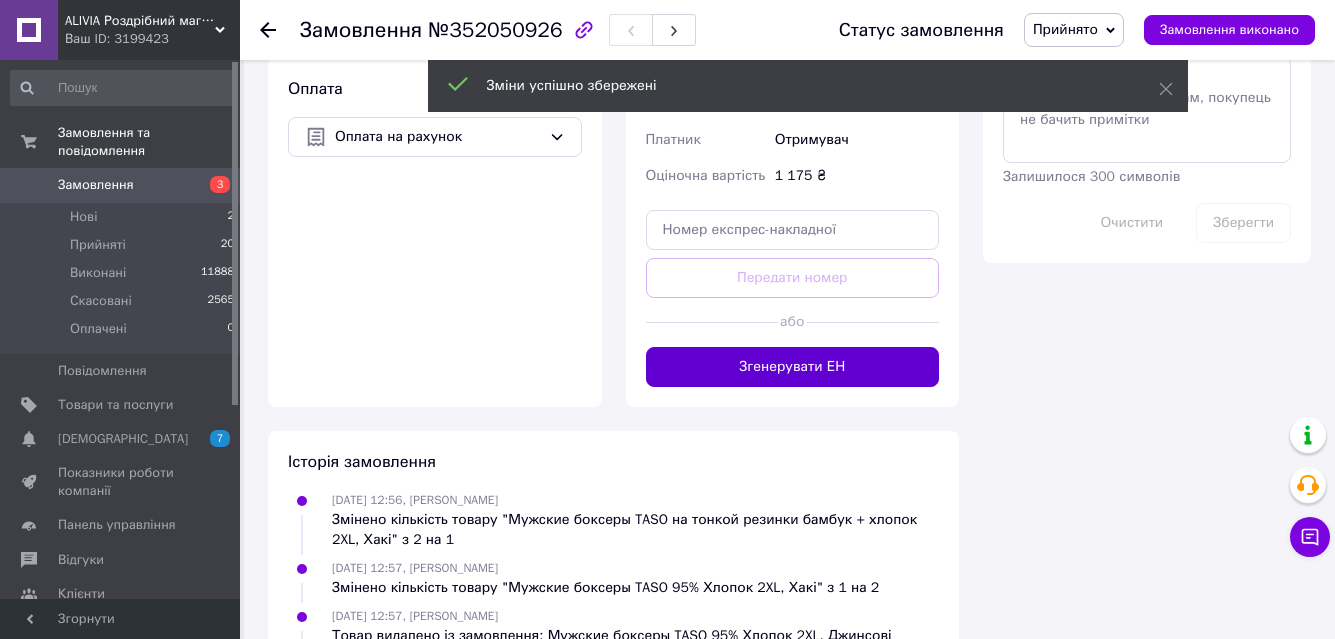 click on "Згенерувати ЕН" at bounding box center [793, 367] 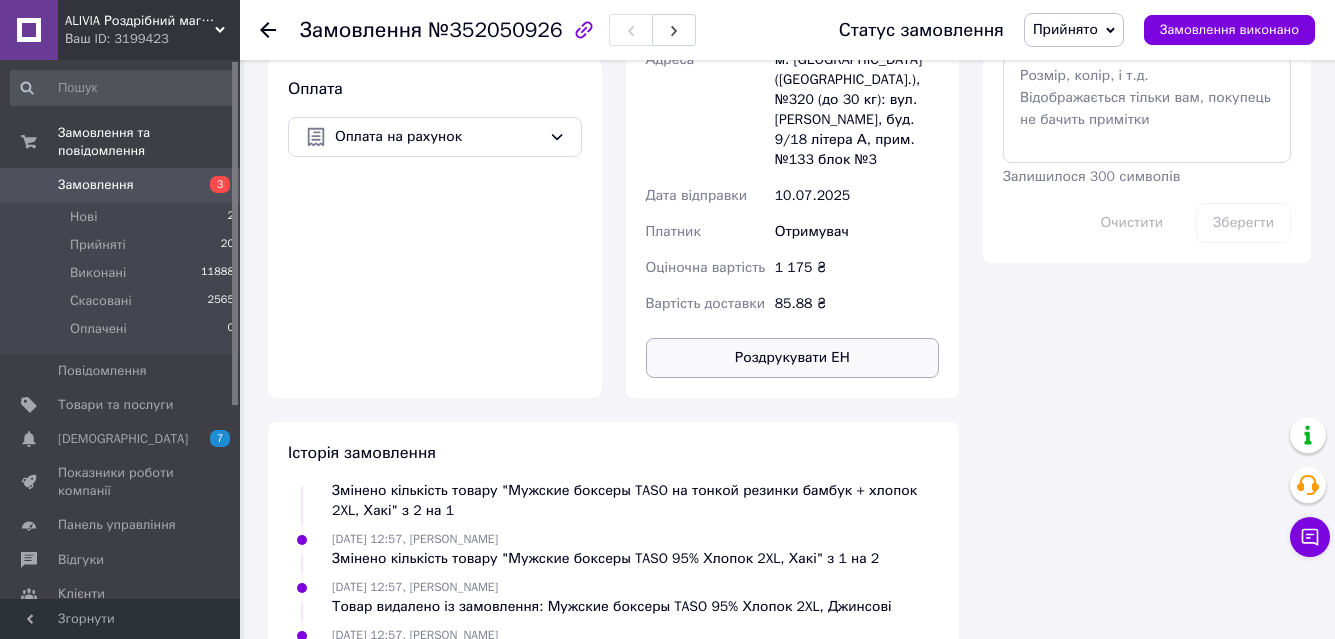 scroll, scrollTop: 380, scrollLeft: 0, axis: vertical 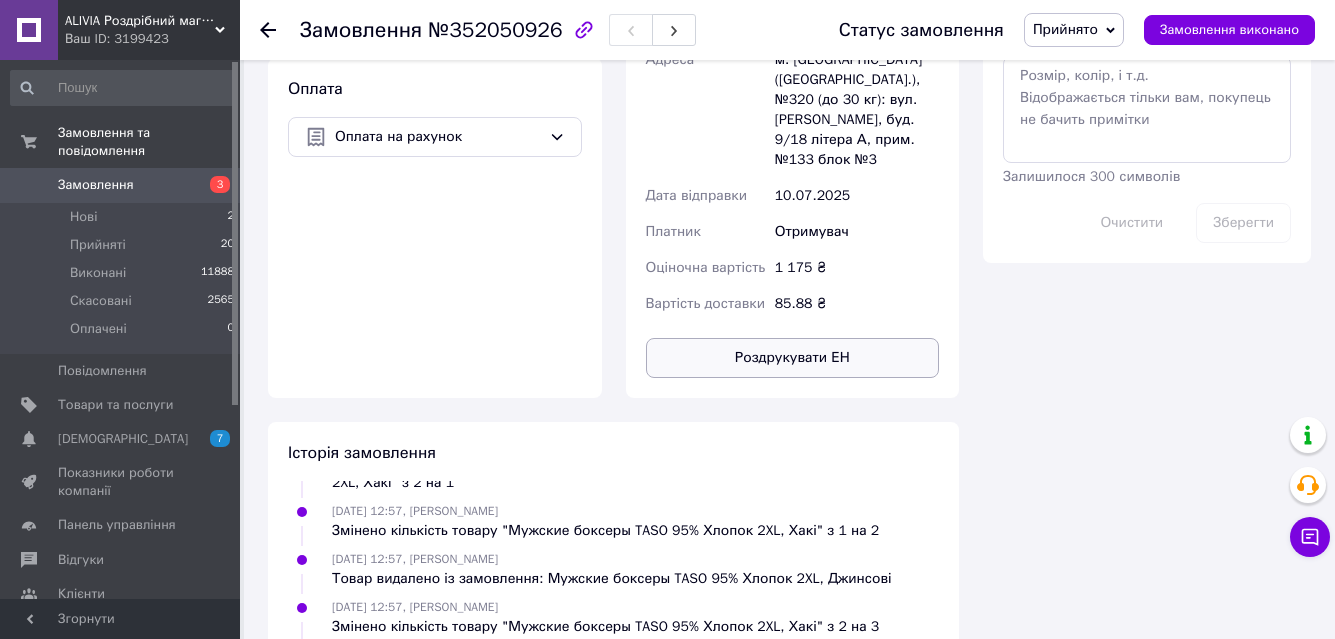 click on "Роздрукувати ЕН" at bounding box center [793, 358] 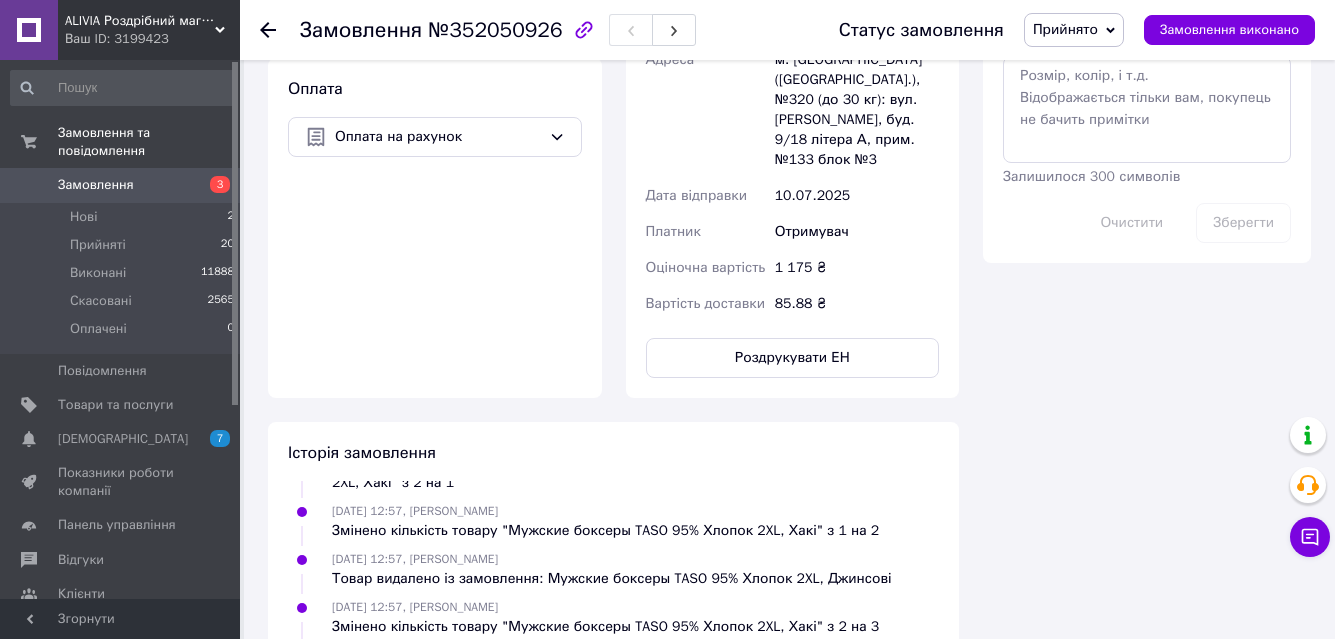 click 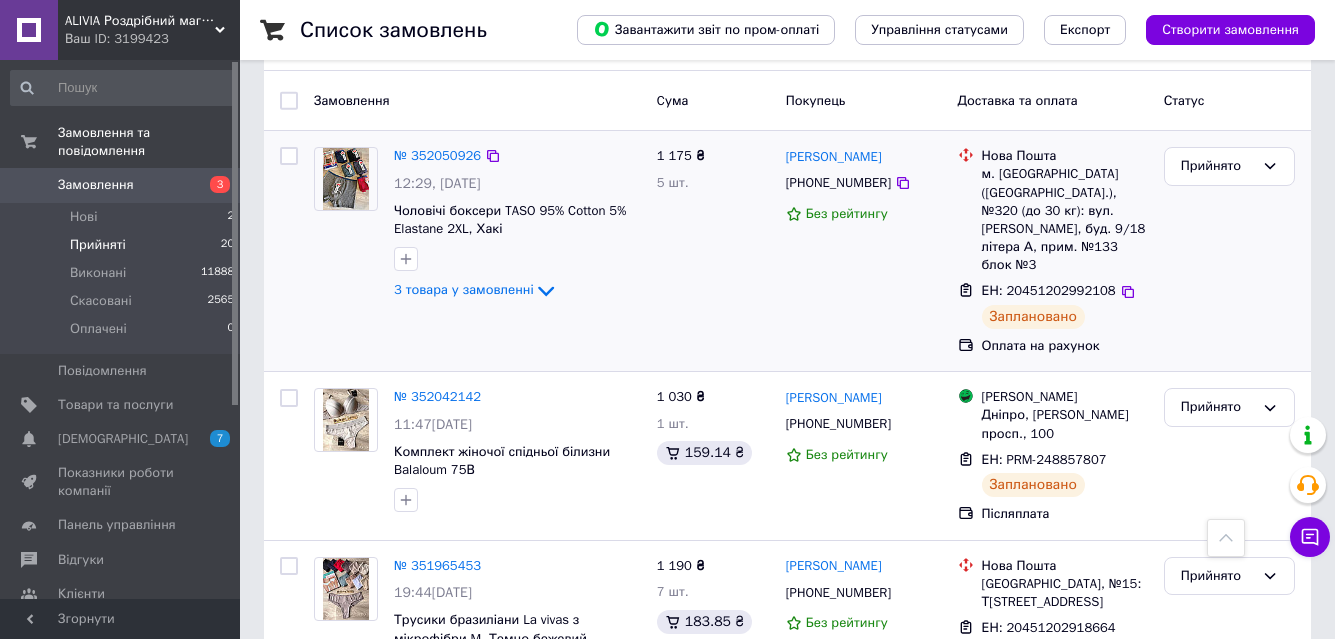 scroll, scrollTop: 0, scrollLeft: 0, axis: both 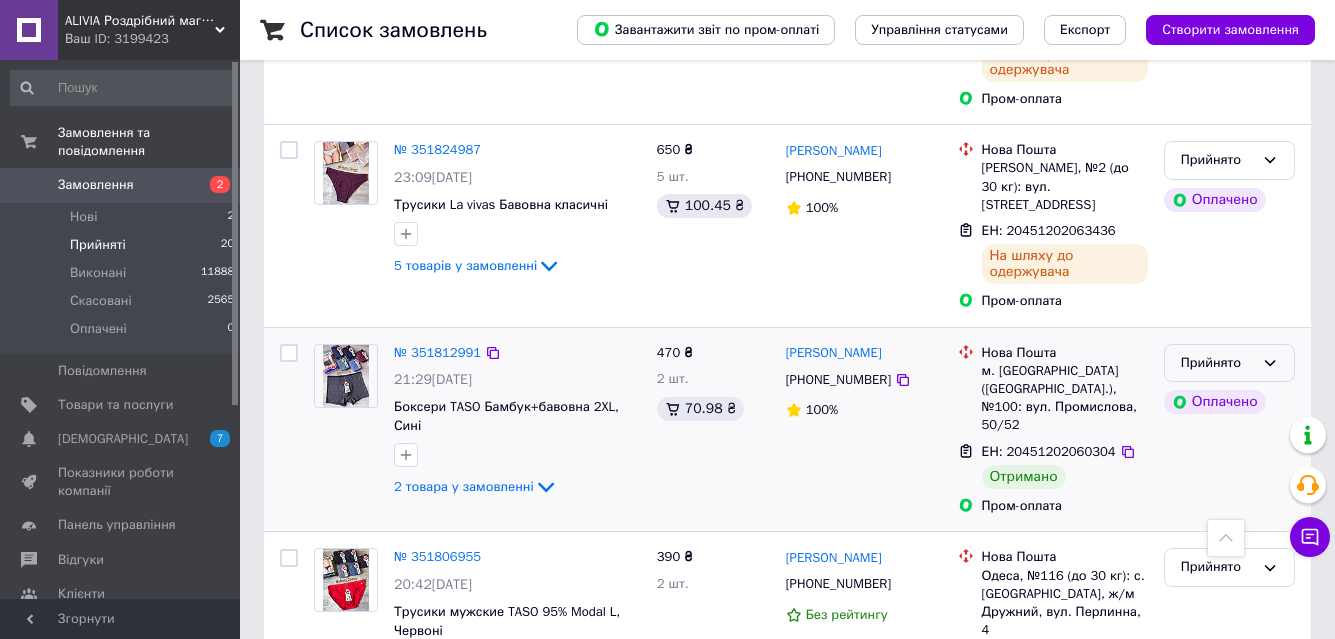 click on "Прийнято" at bounding box center (1217, 363) 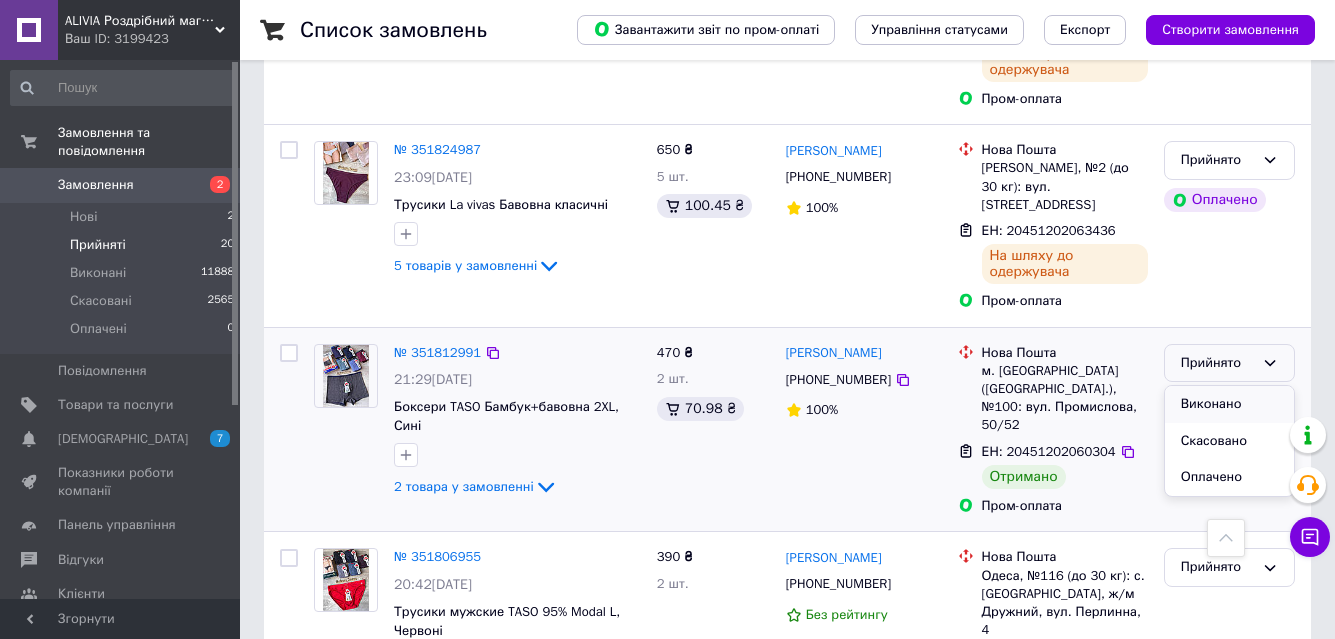 click on "Виконано" at bounding box center (1229, 404) 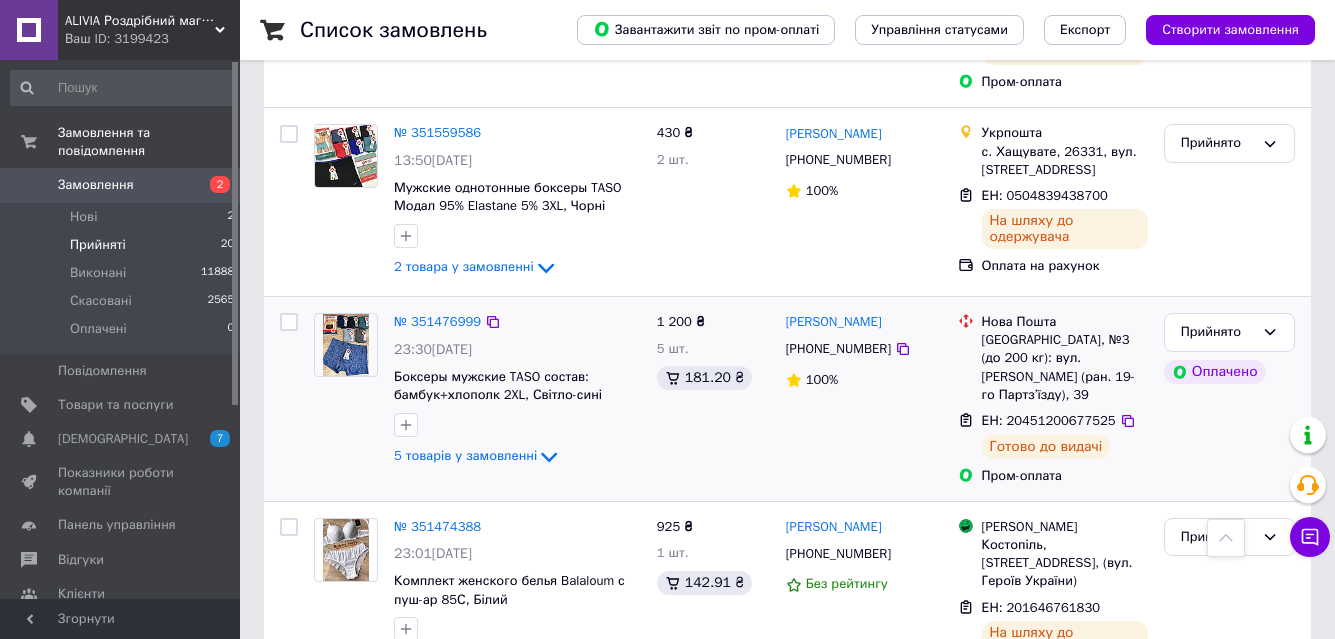 scroll, scrollTop: 3588, scrollLeft: 0, axis: vertical 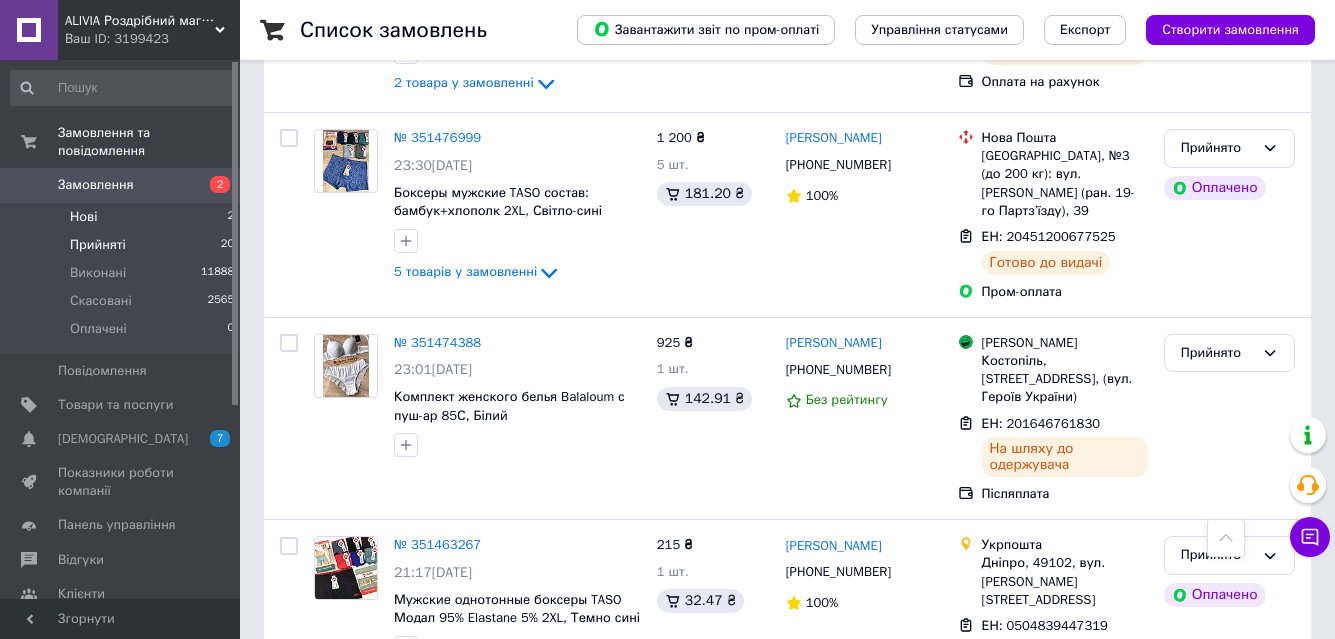 click on "Нові 2" at bounding box center [123, 217] 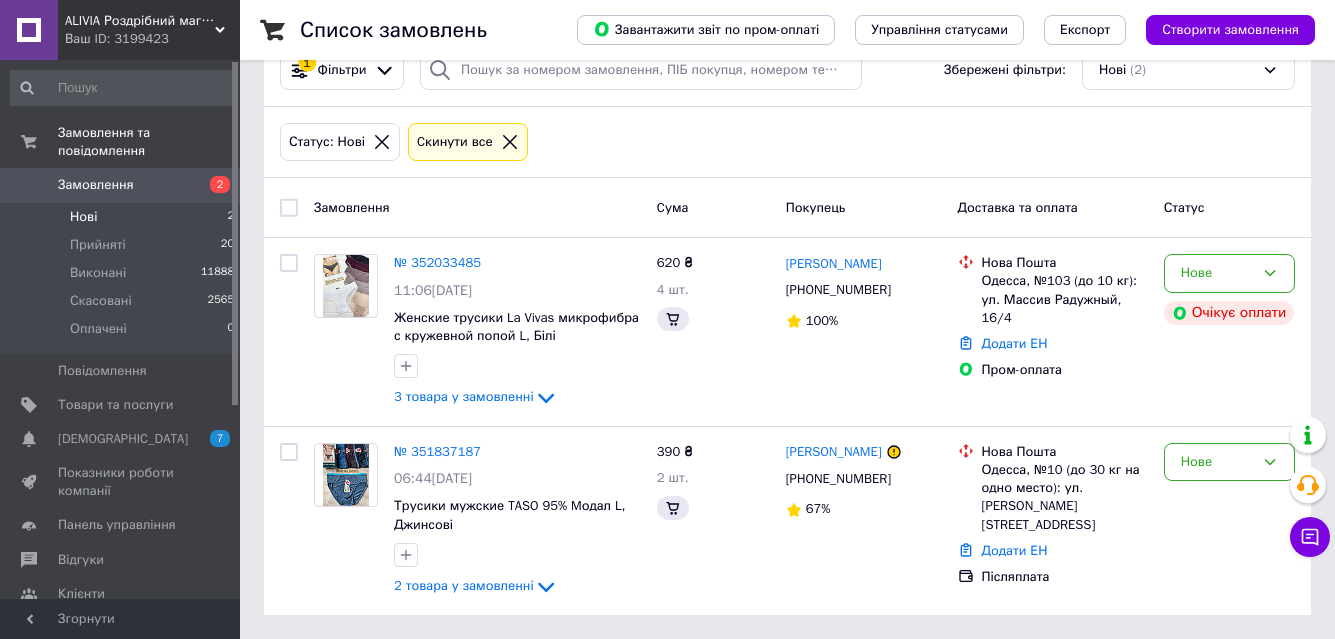 scroll, scrollTop: 0, scrollLeft: 0, axis: both 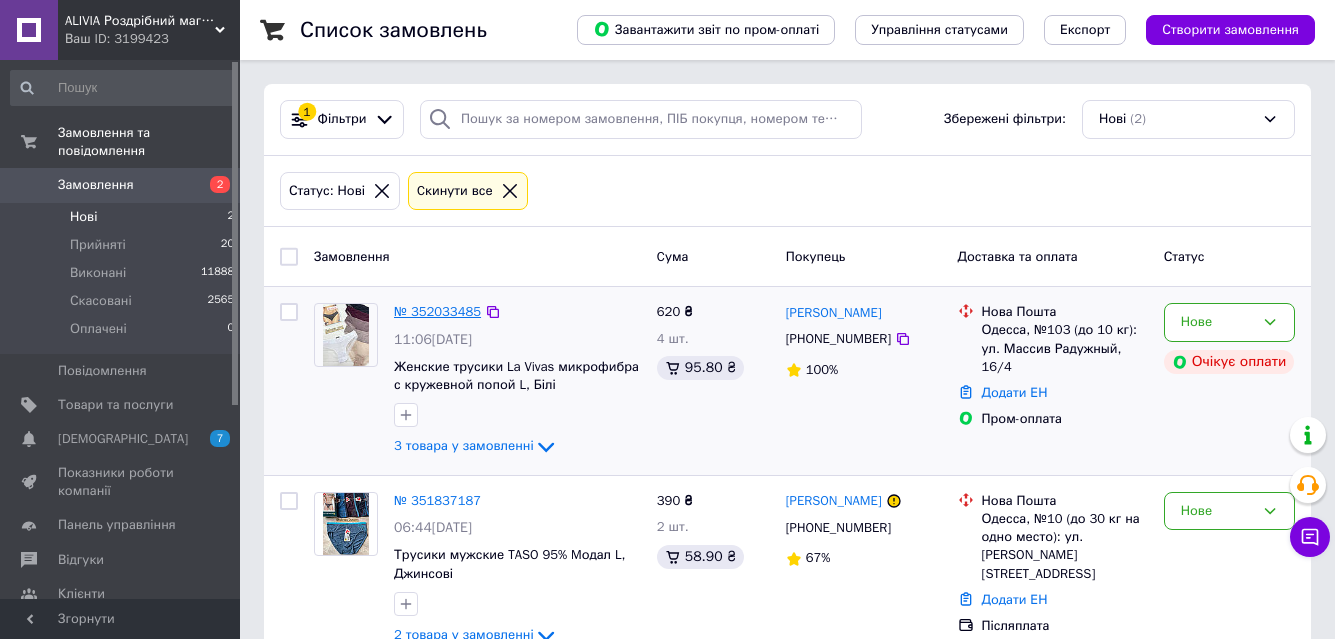click on "№ 352033485" at bounding box center [437, 311] 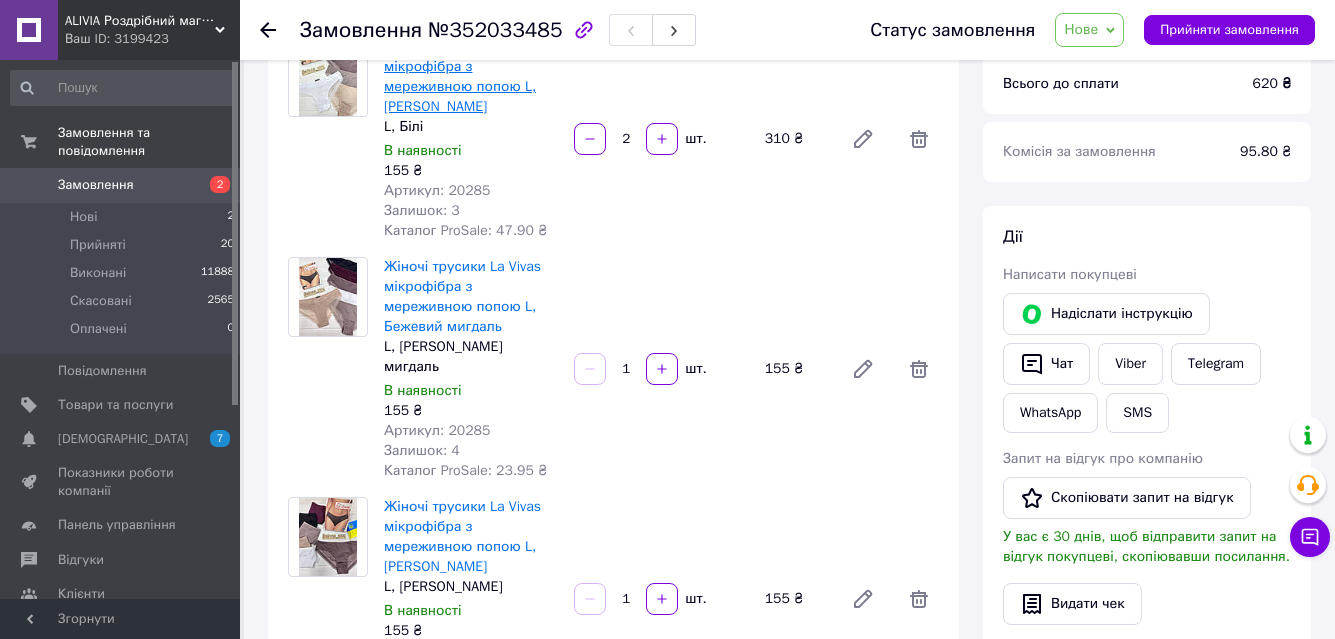 scroll, scrollTop: 200, scrollLeft: 0, axis: vertical 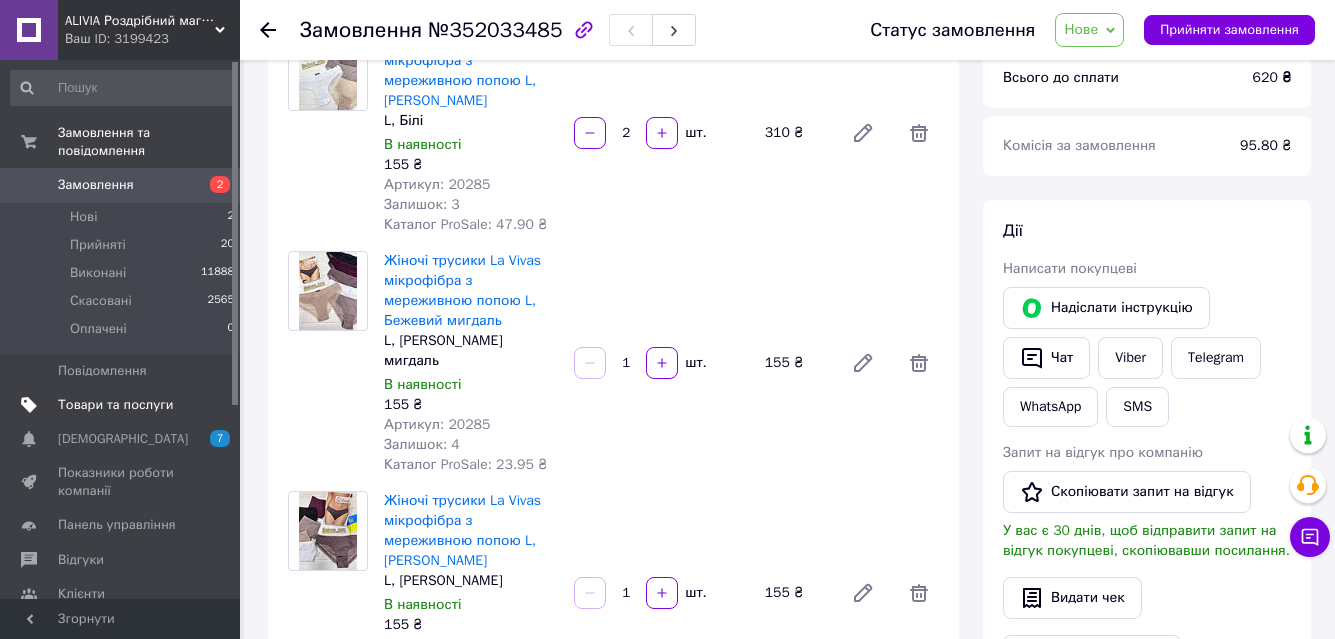 click on "Товари та послуги" at bounding box center (115, 405) 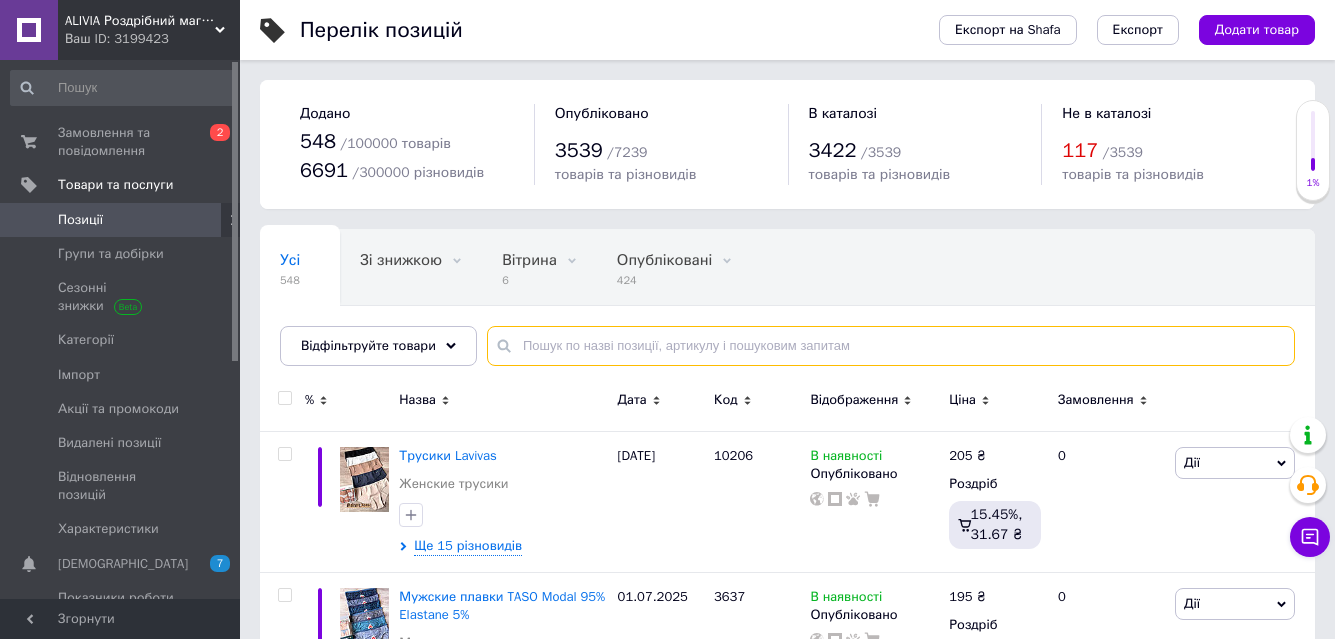 click at bounding box center (891, 346) 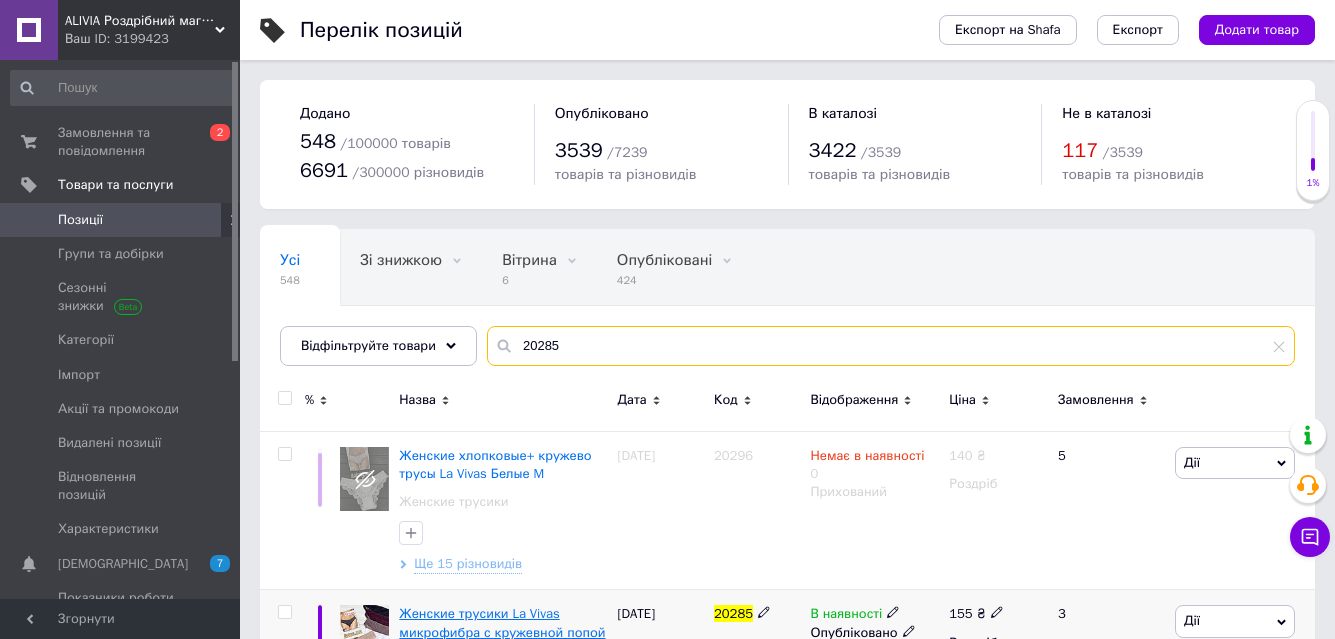 type on "20285" 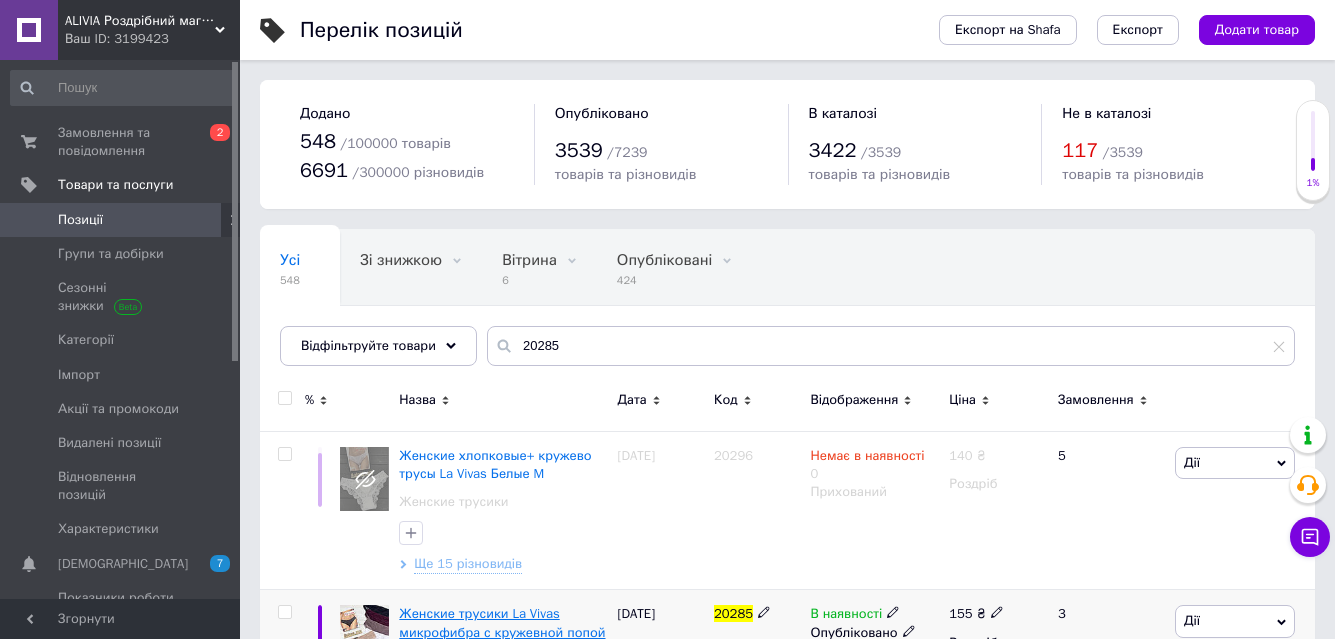 click on "Женские трусики La Vivas микрофибра с кружевной попой" at bounding box center (502, 622) 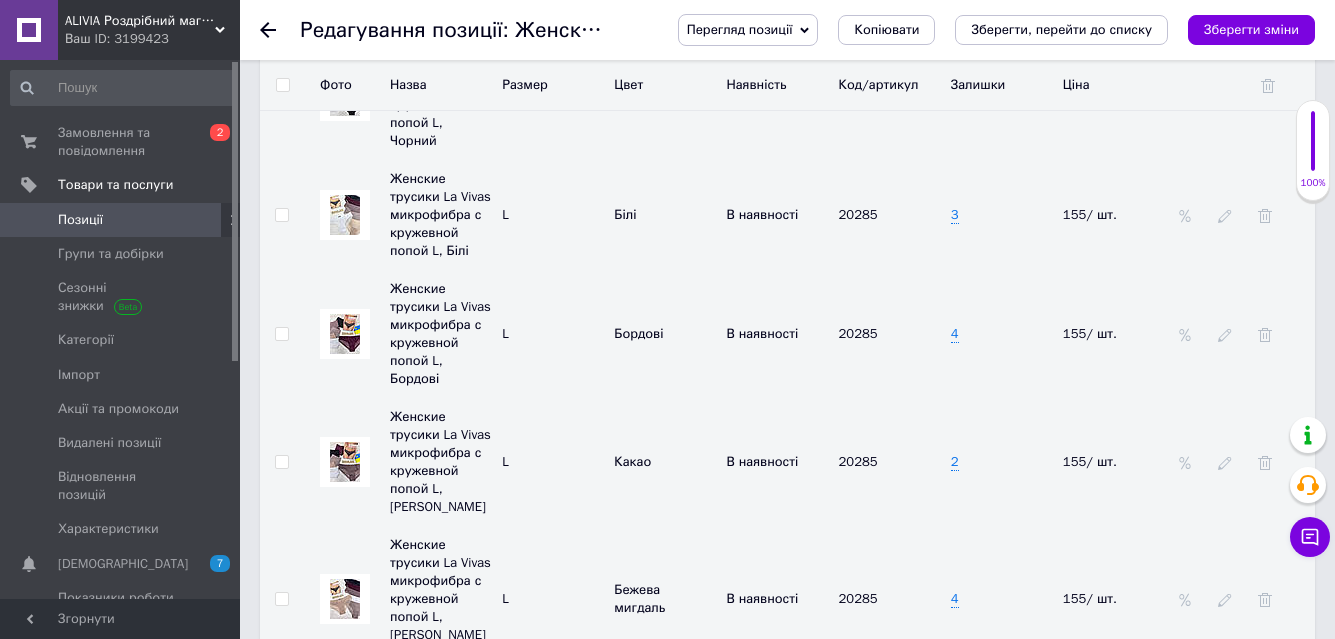 scroll, scrollTop: 3300, scrollLeft: 0, axis: vertical 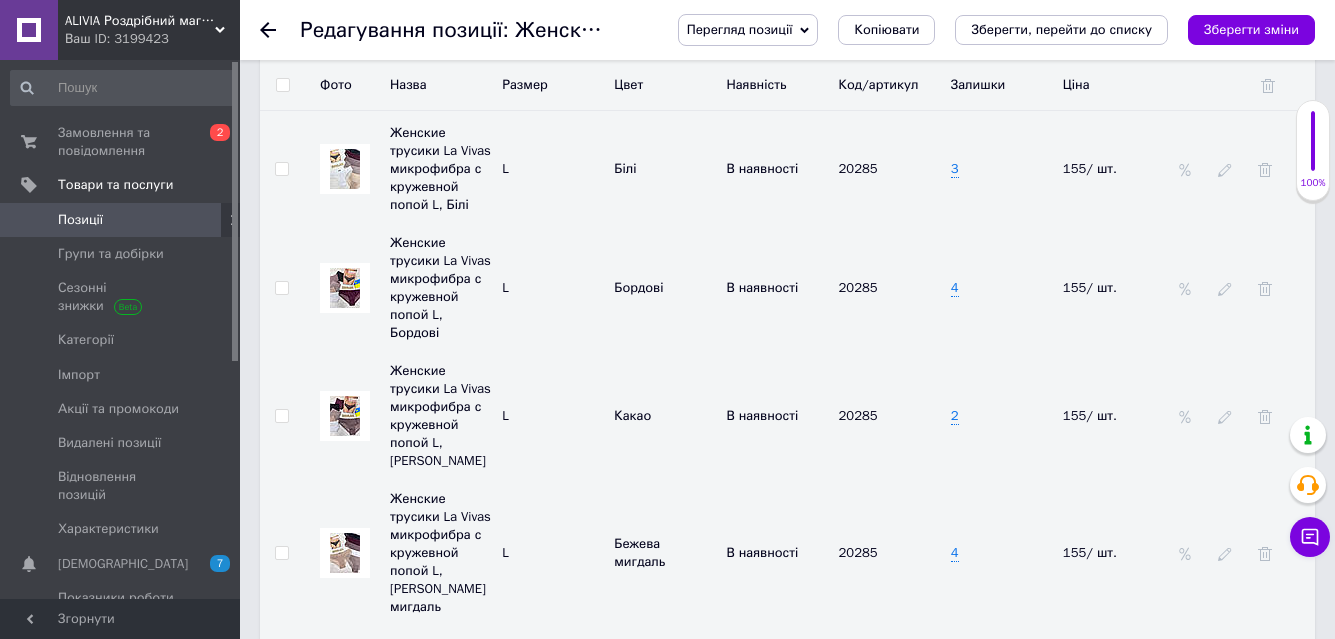 click on "2" at bounding box center [1002, 416] 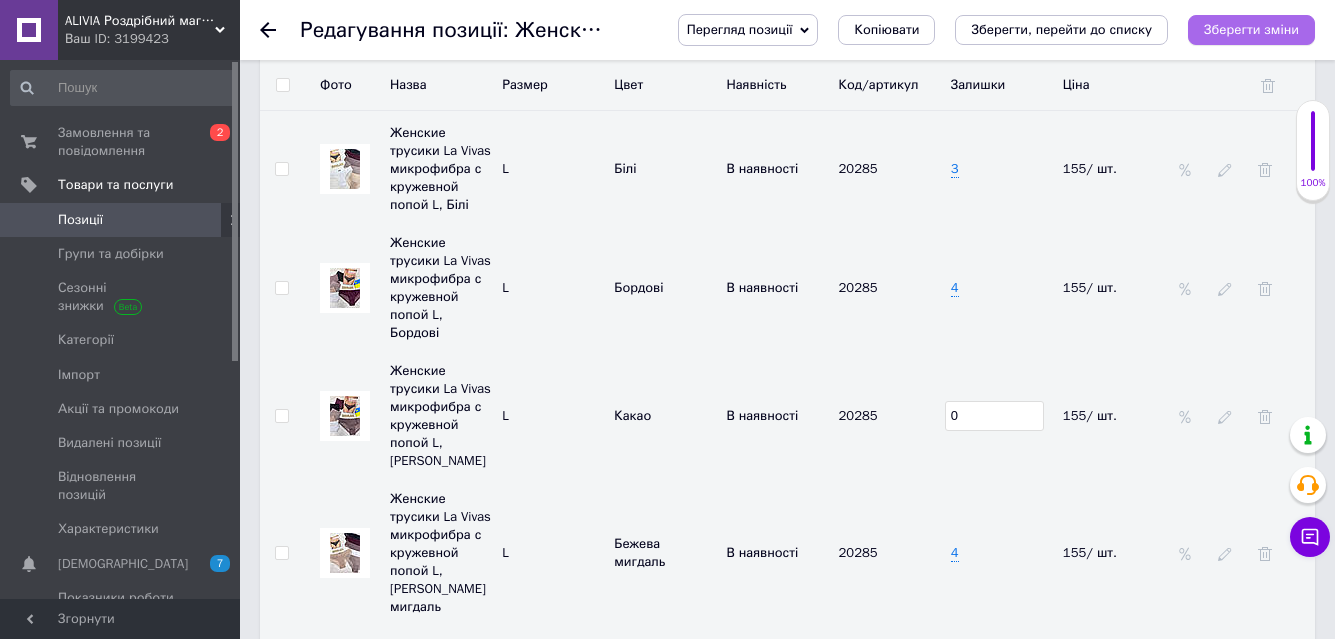 type on "0" 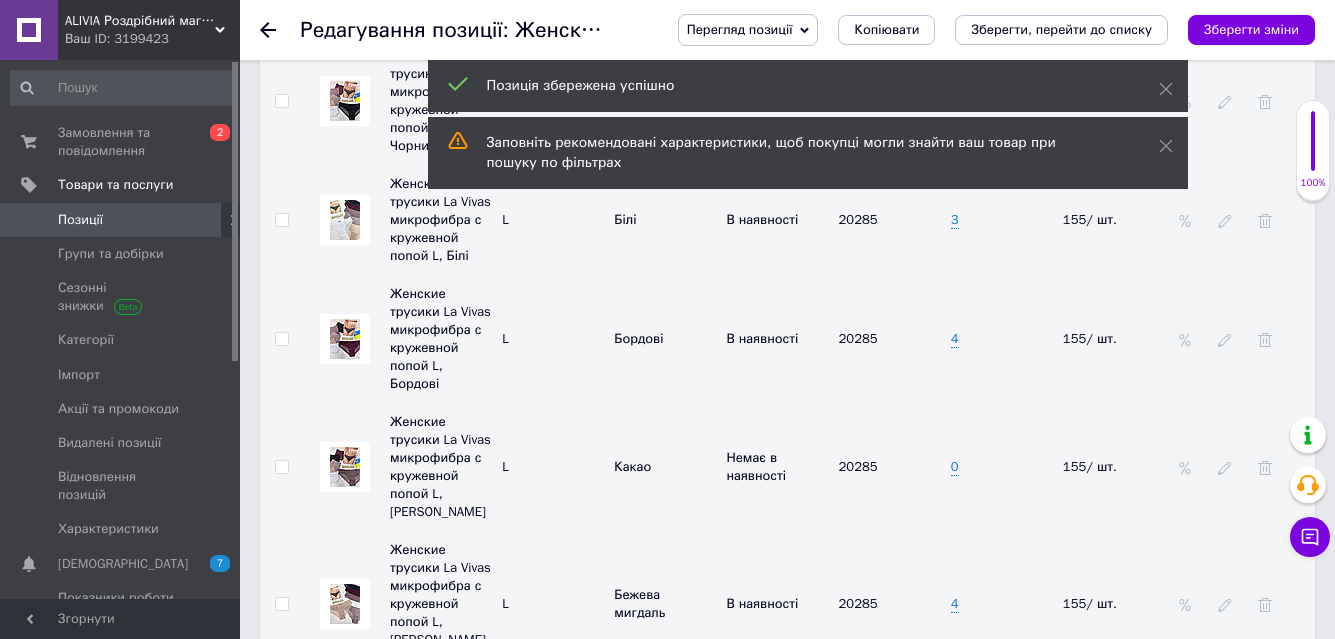 click at bounding box center (281, 467) 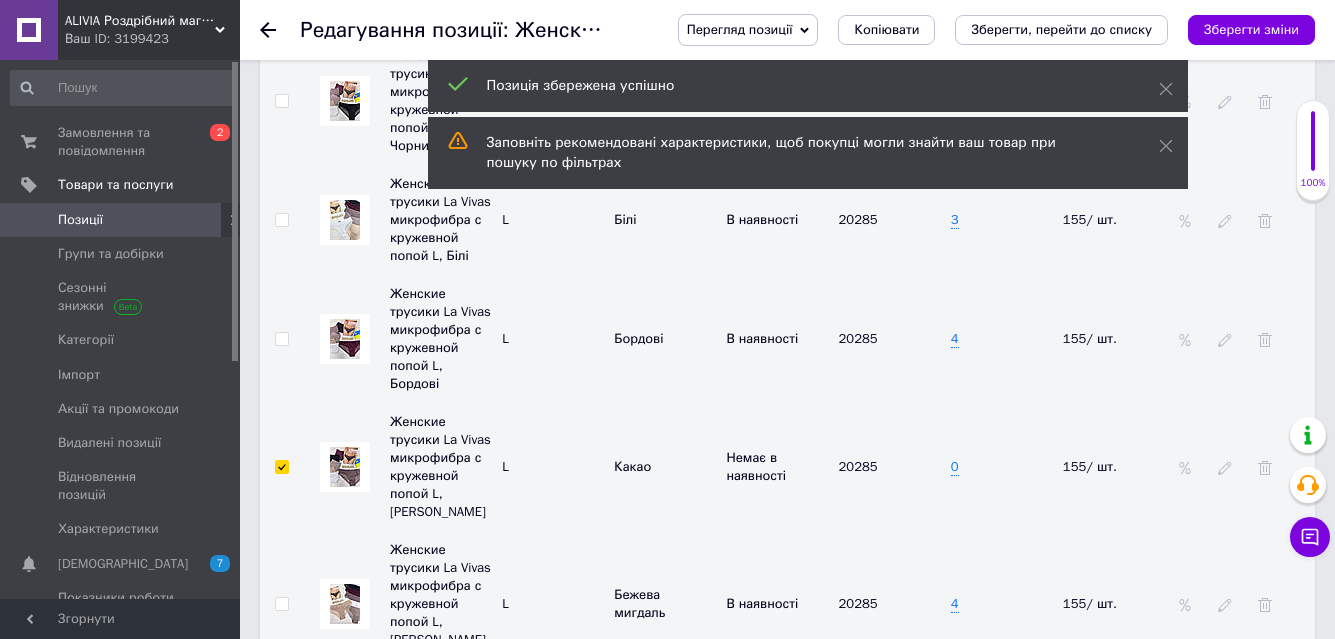 checkbox on "true" 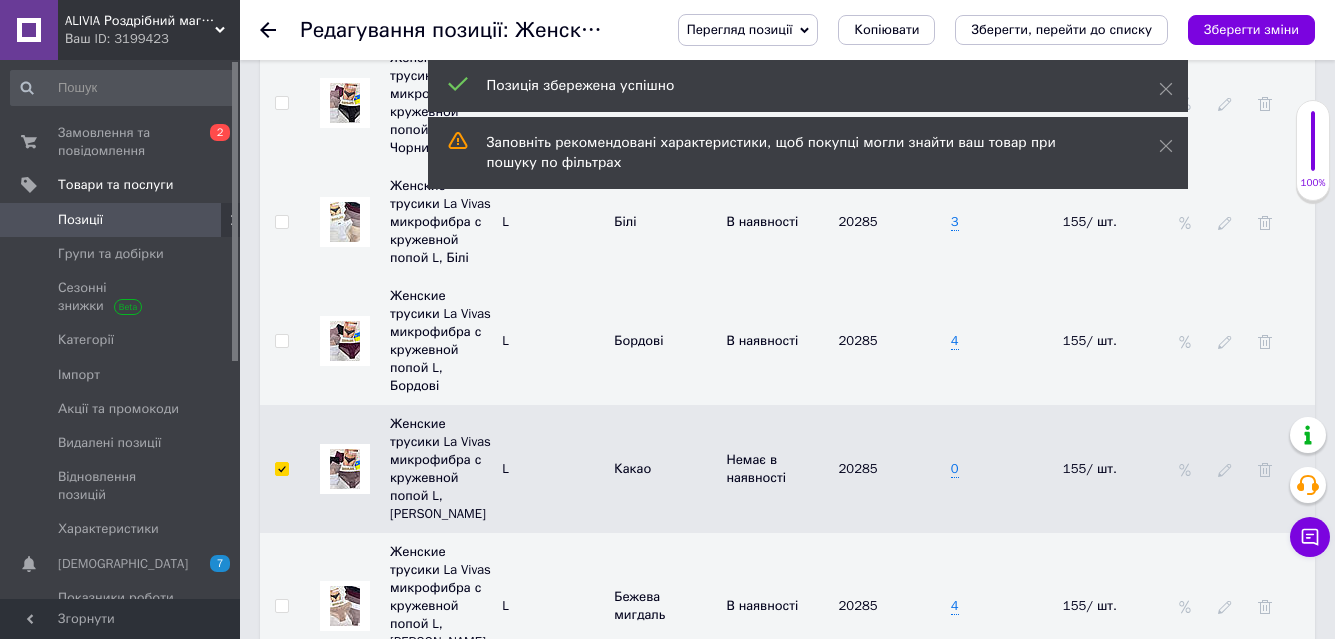 scroll, scrollTop: 3301, scrollLeft: 0, axis: vertical 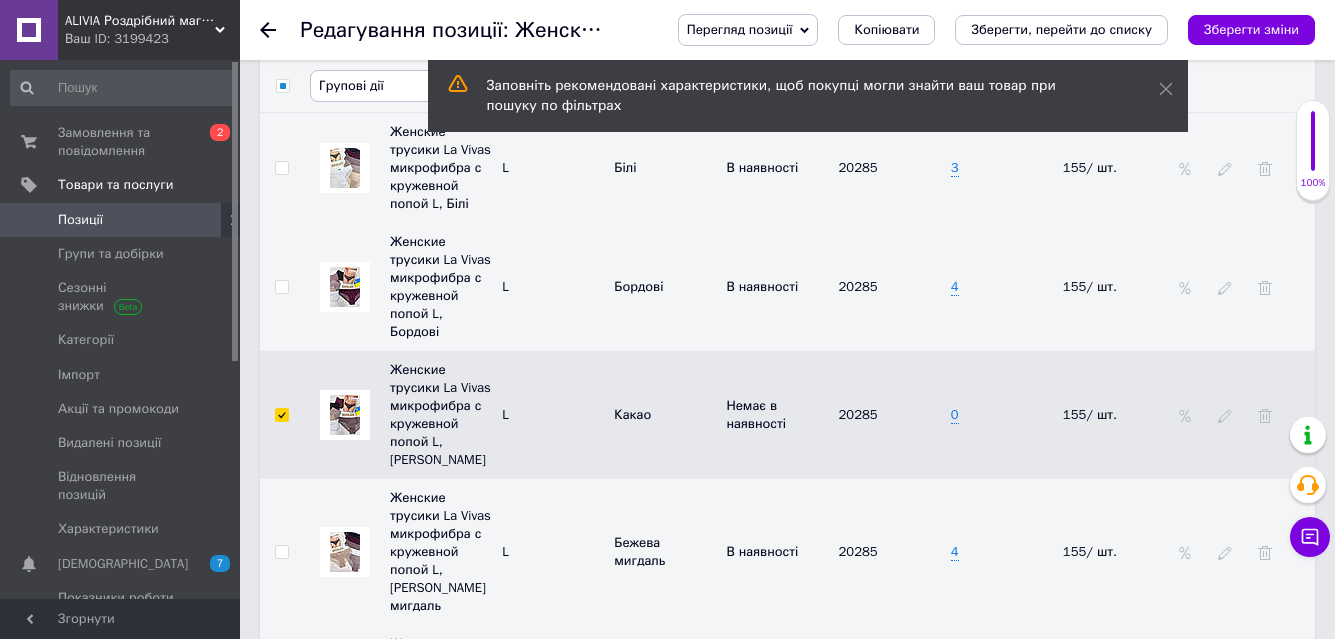 click on "Групові дії" at bounding box center [425, 86] 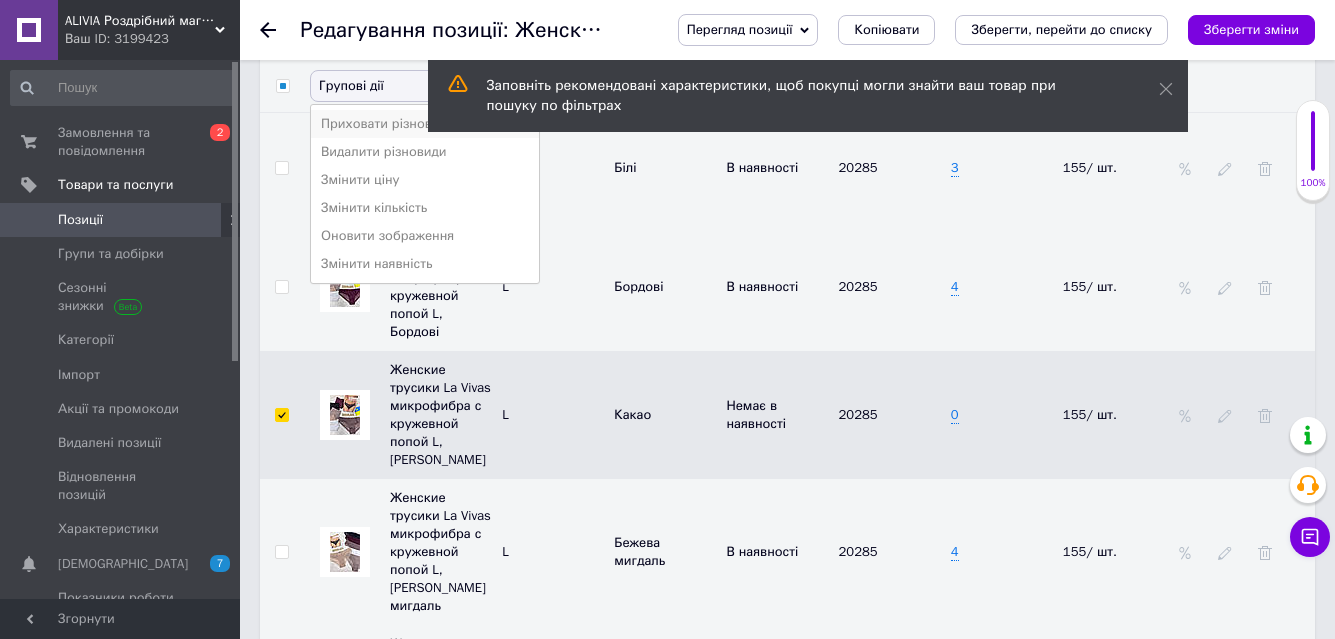 click on "Приховати різновиди" at bounding box center (425, 124) 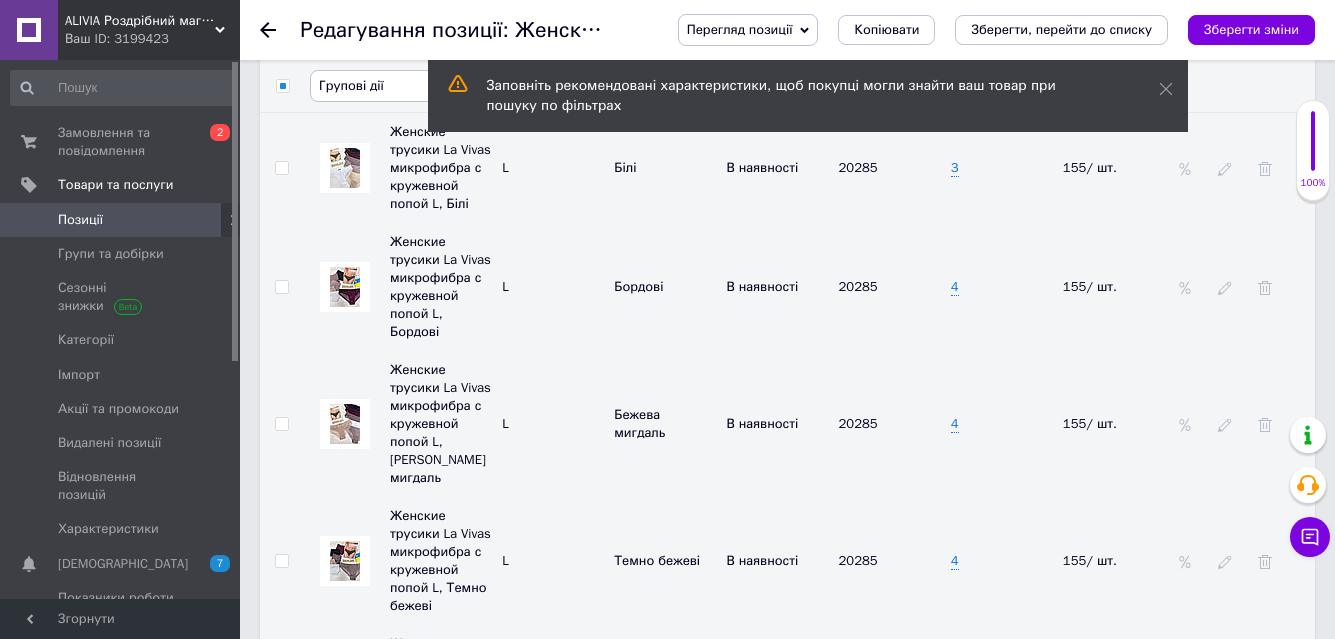 checkbox on "false" 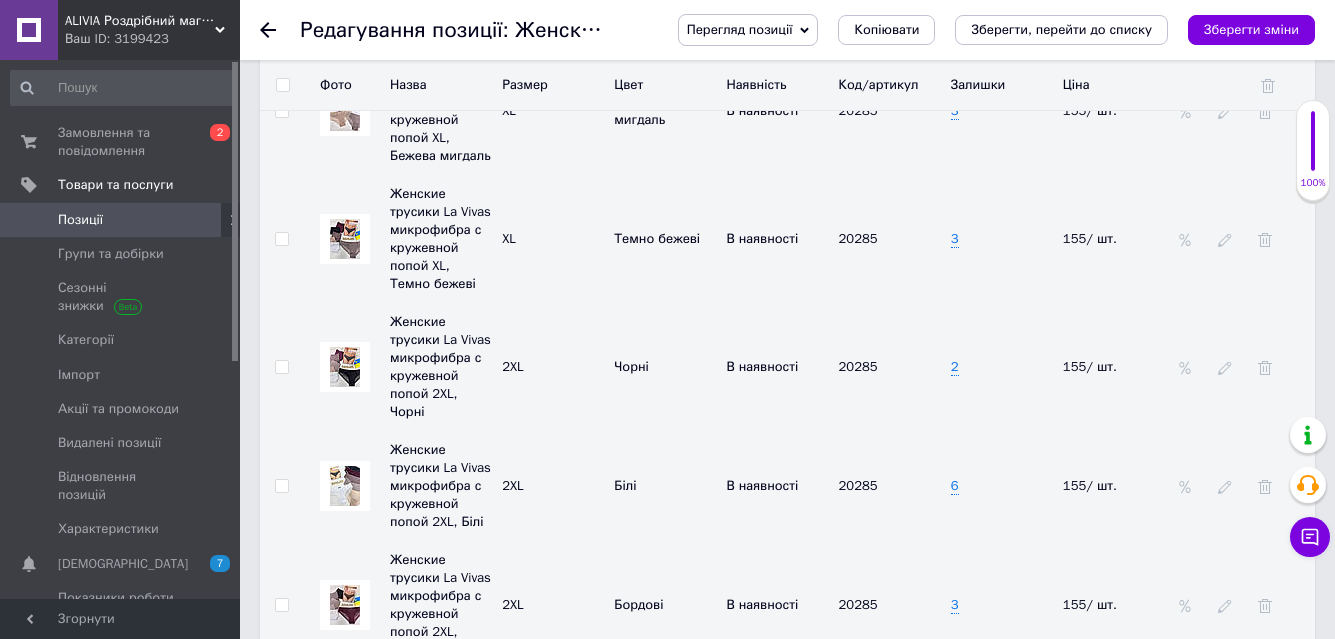 scroll, scrollTop: 4401, scrollLeft: 0, axis: vertical 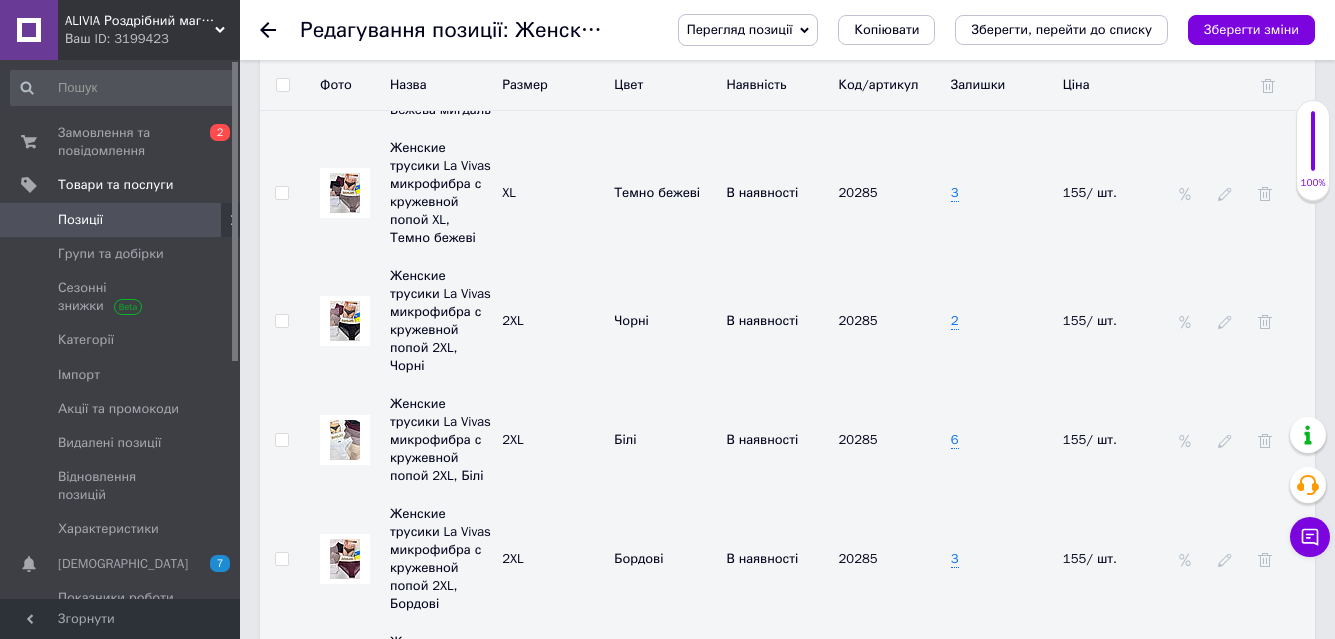 click on "3" at bounding box center (1002, 687) 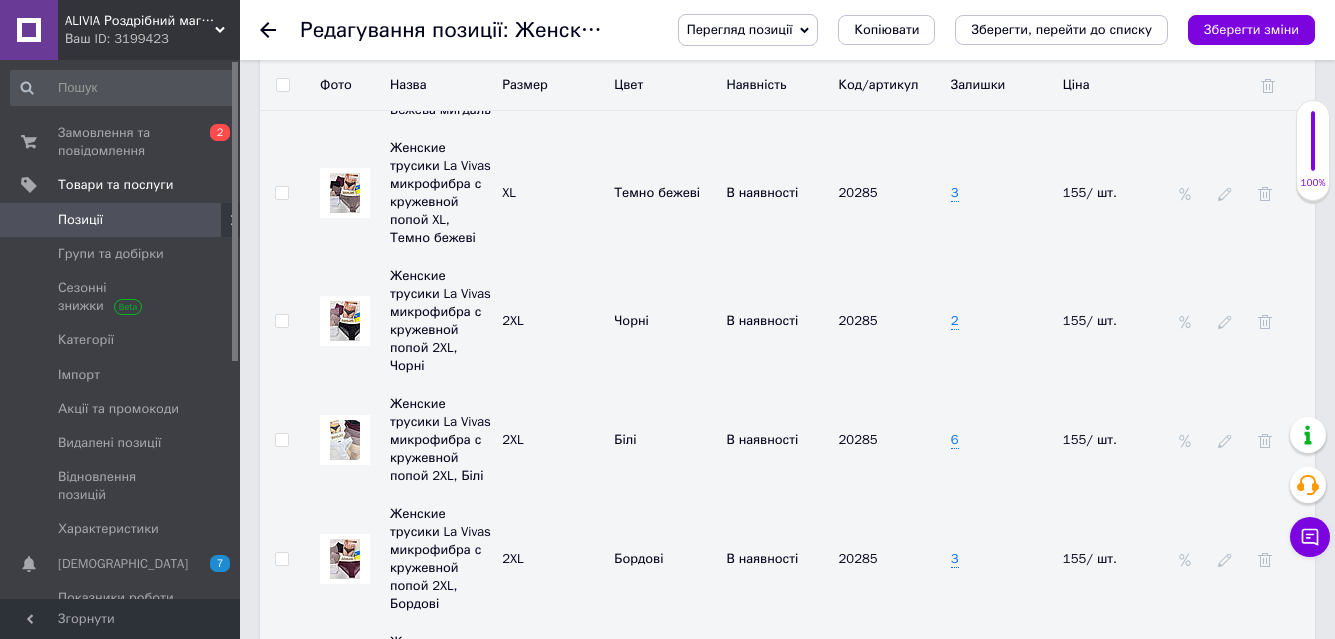 type on "4" 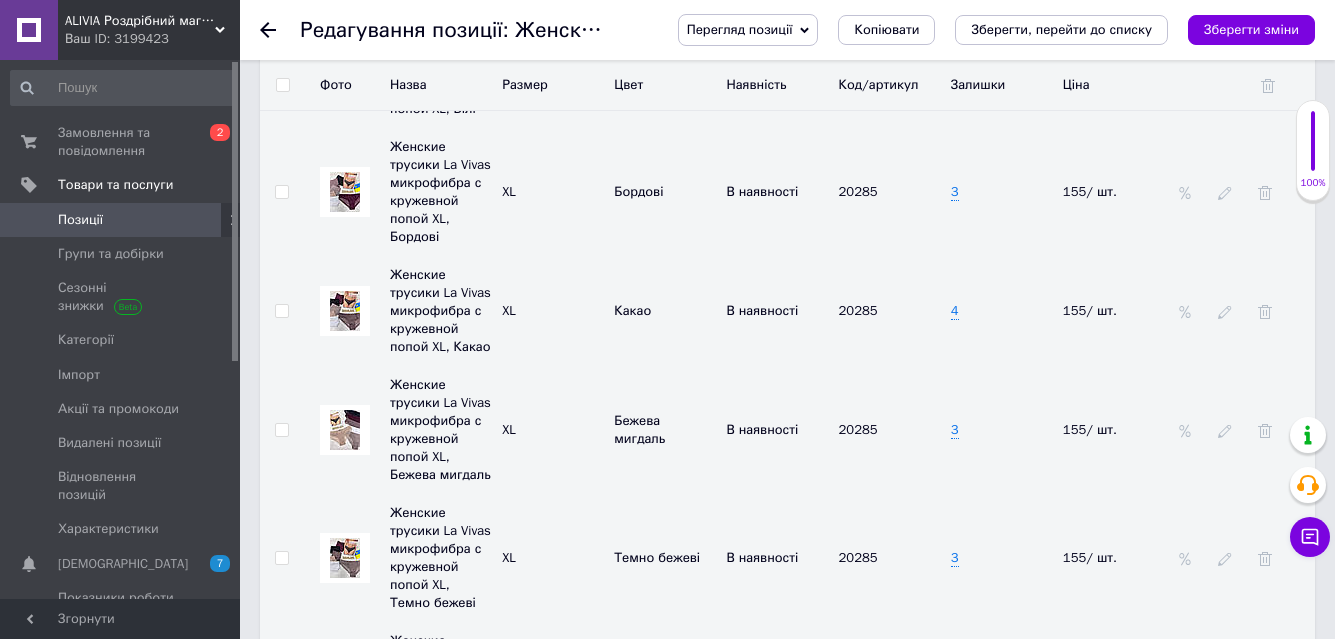 scroll, scrollTop: 4001, scrollLeft: 0, axis: vertical 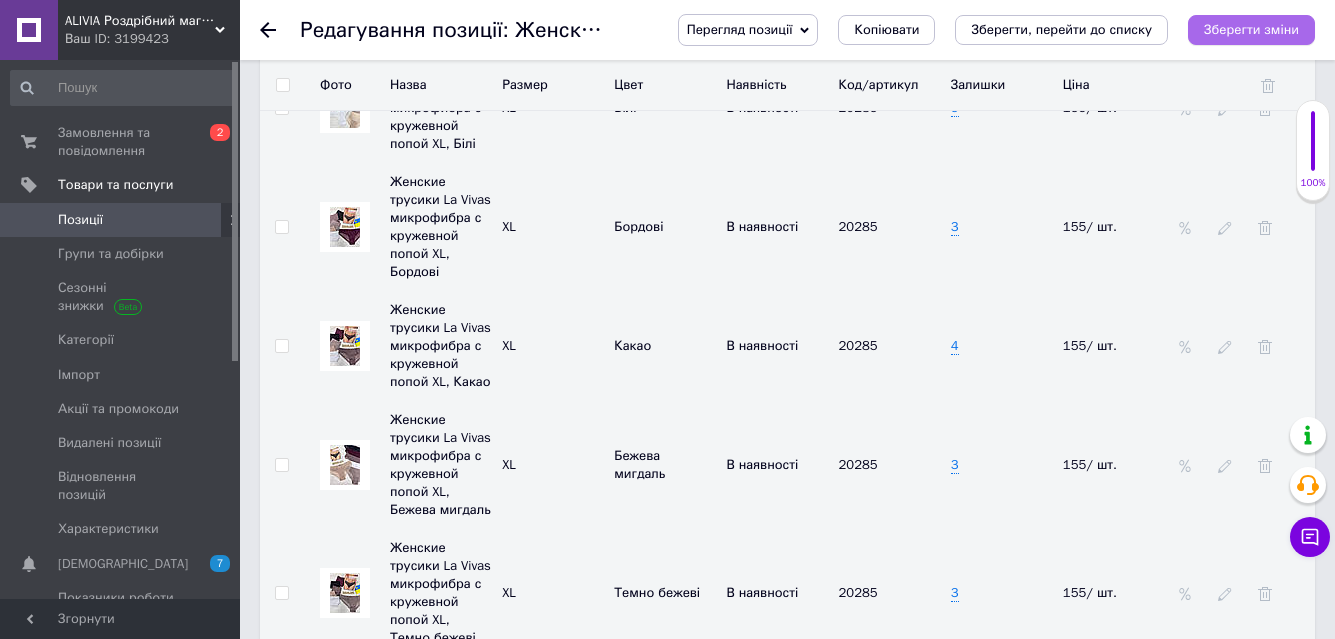 type on "2" 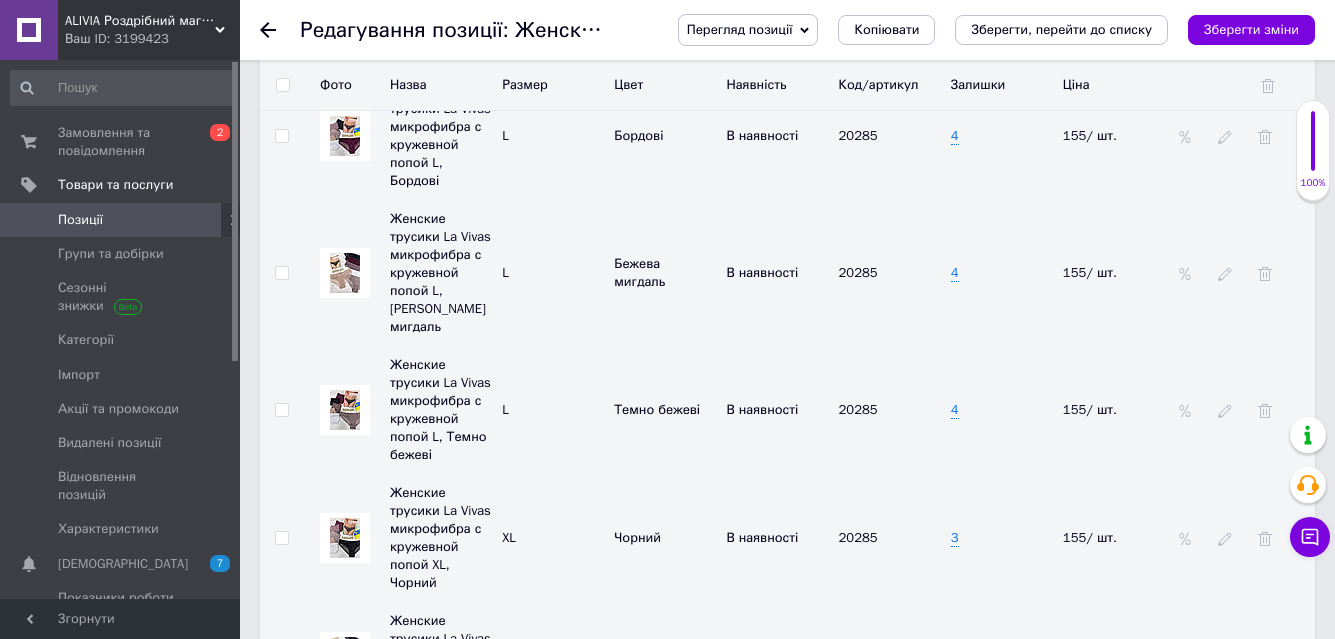 scroll, scrollTop: 3701, scrollLeft: 0, axis: vertical 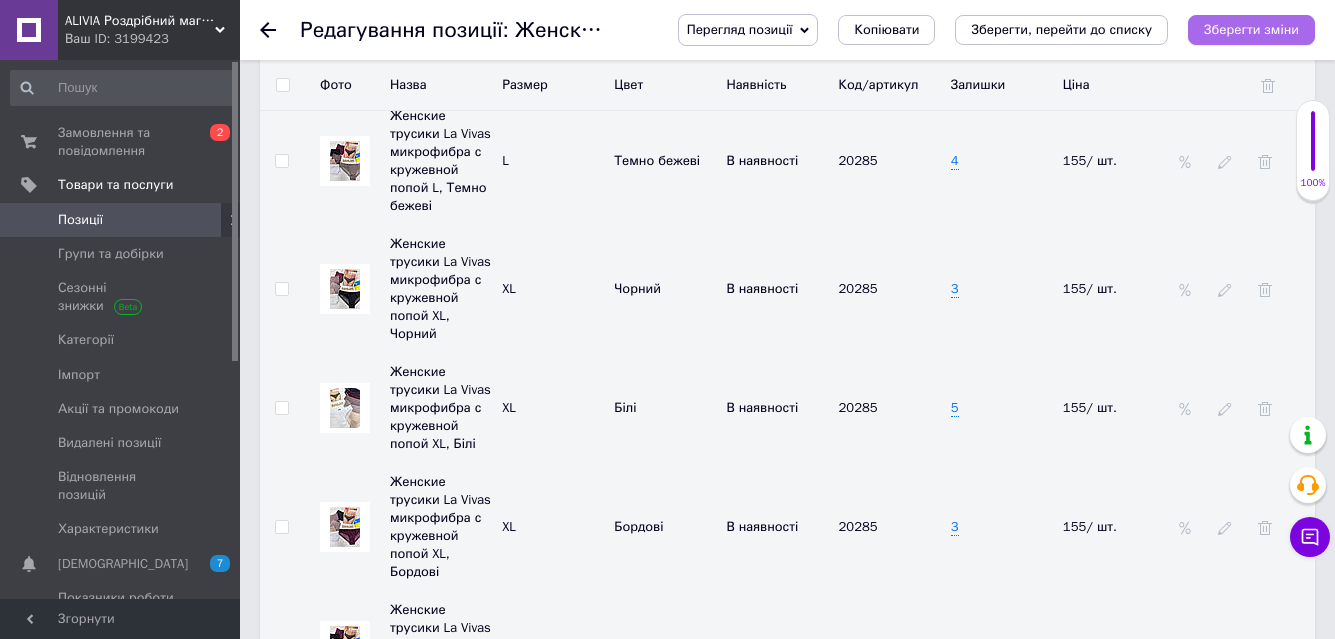 click on "Зберегти зміни" at bounding box center (1251, 29) 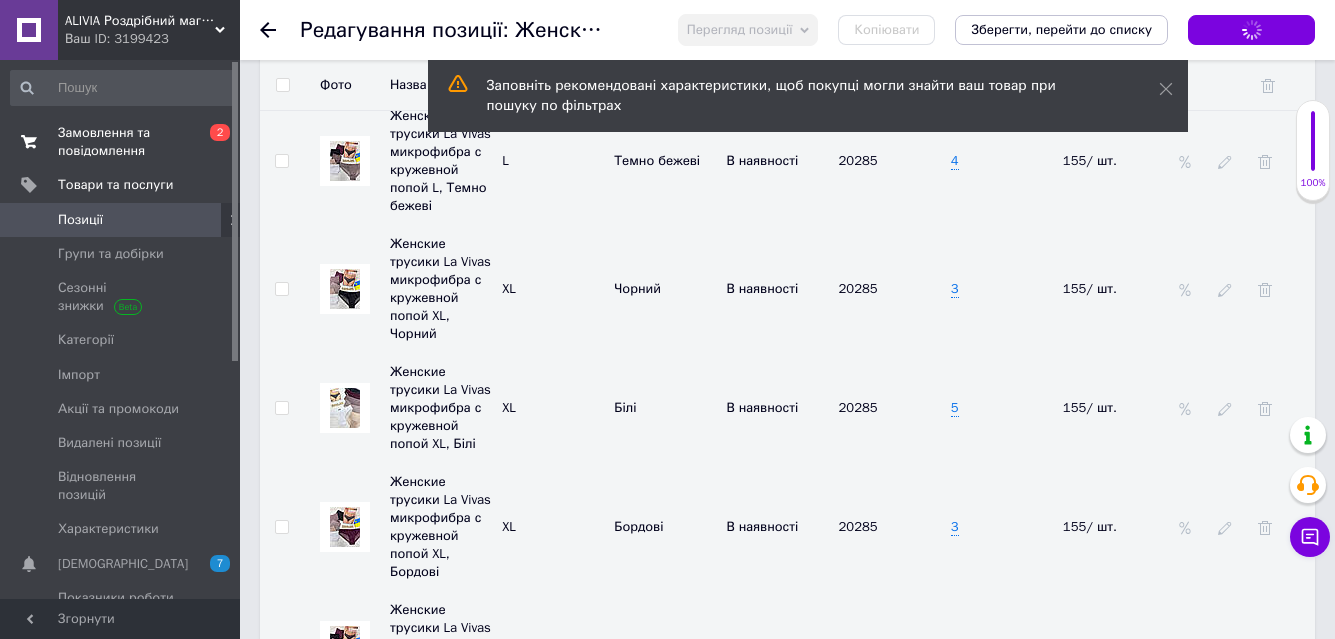 click on "Замовлення та повідомлення" at bounding box center [121, 142] 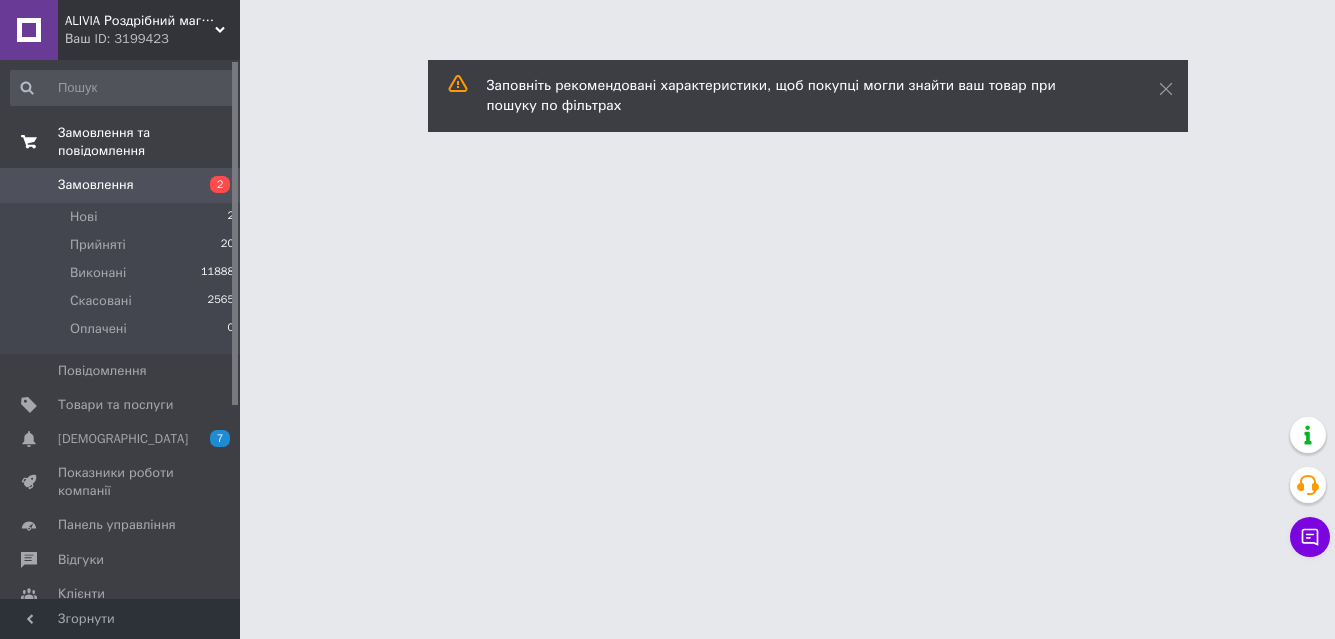 scroll, scrollTop: 0, scrollLeft: 0, axis: both 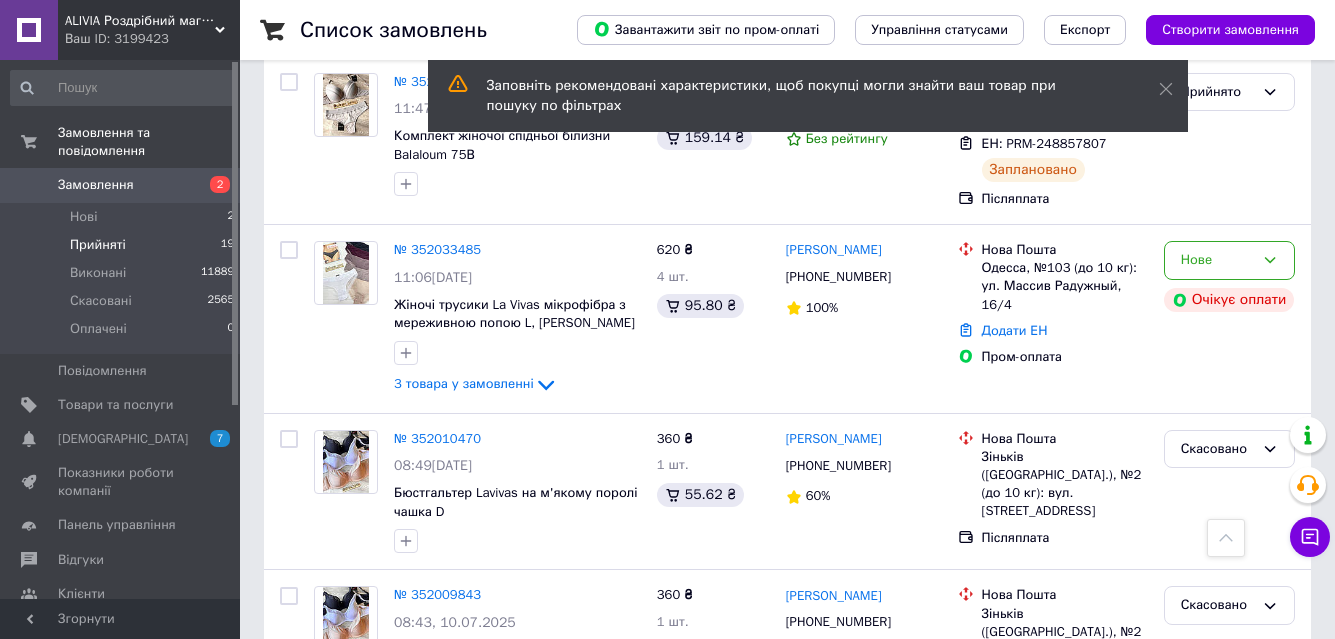 click on "Прийняті" at bounding box center (98, 245) 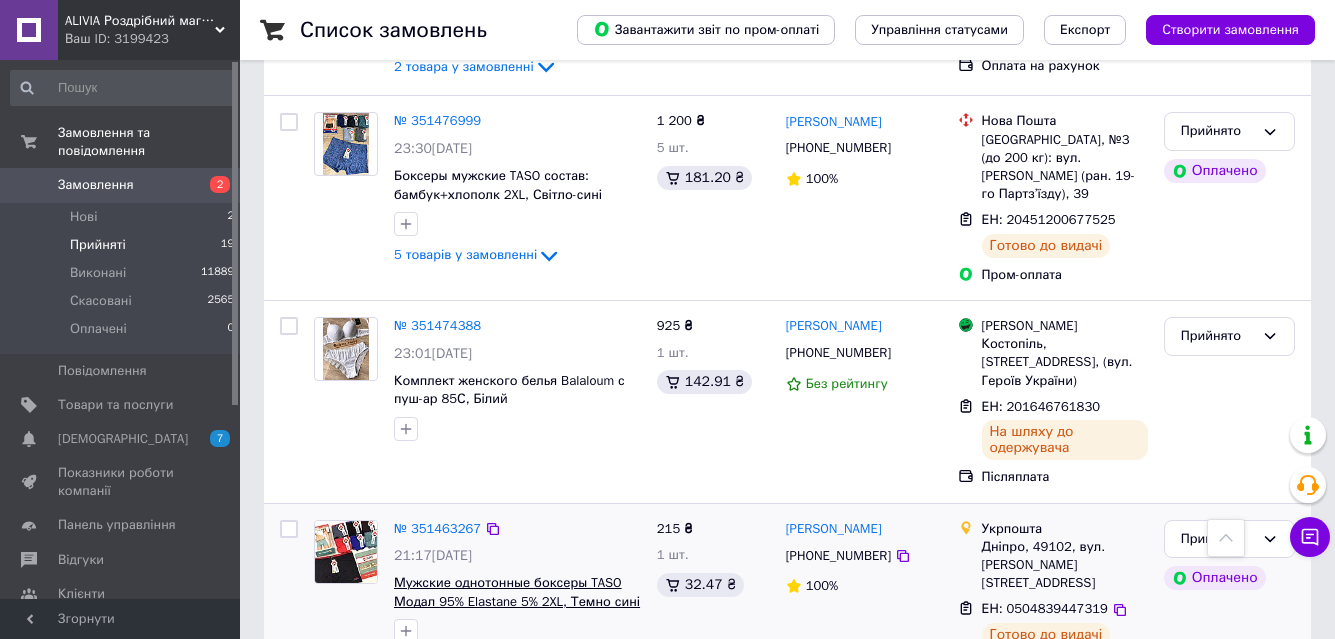 scroll, scrollTop: 3401, scrollLeft: 0, axis: vertical 